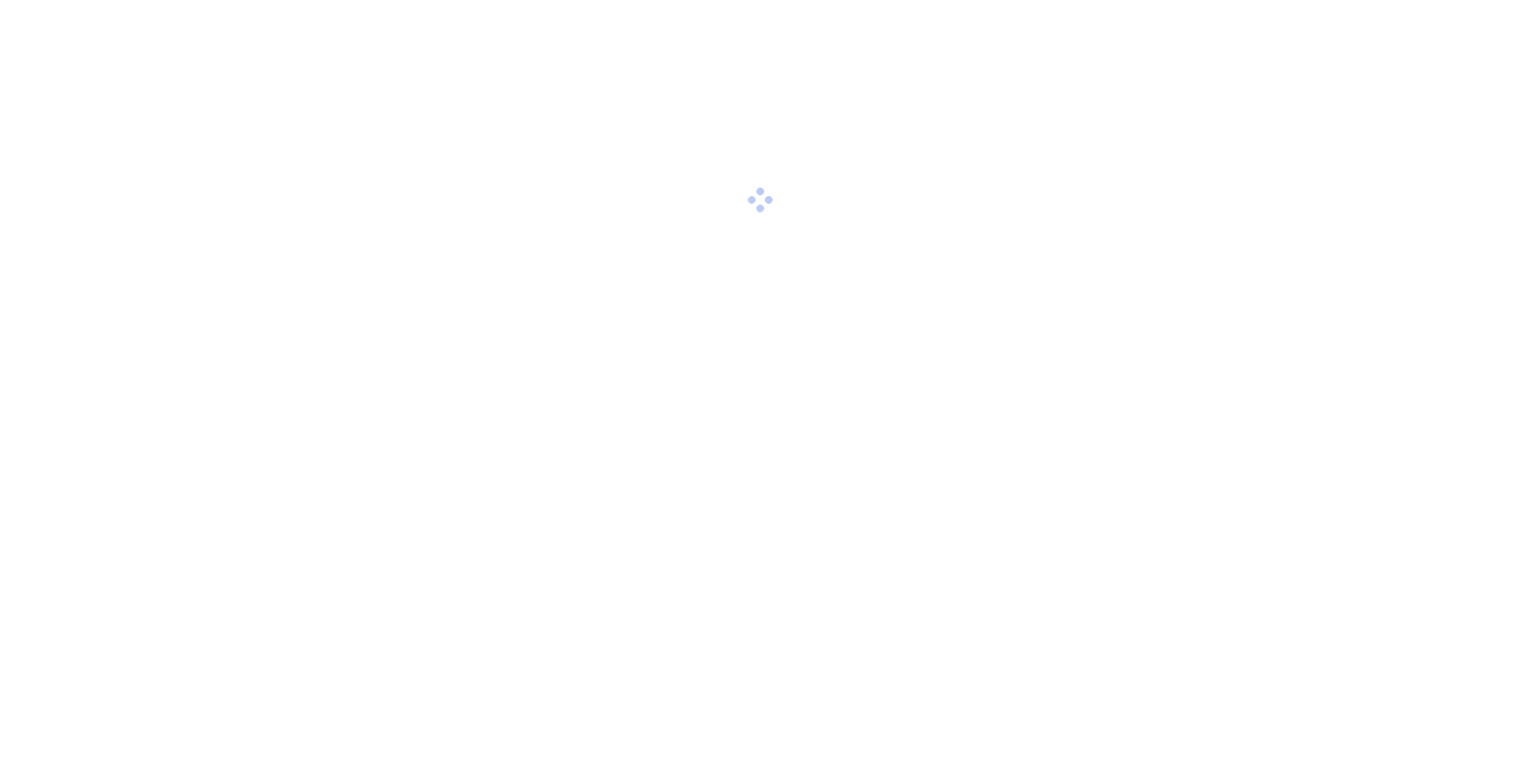scroll, scrollTop: 0, scrollLeft: 0, axis: both 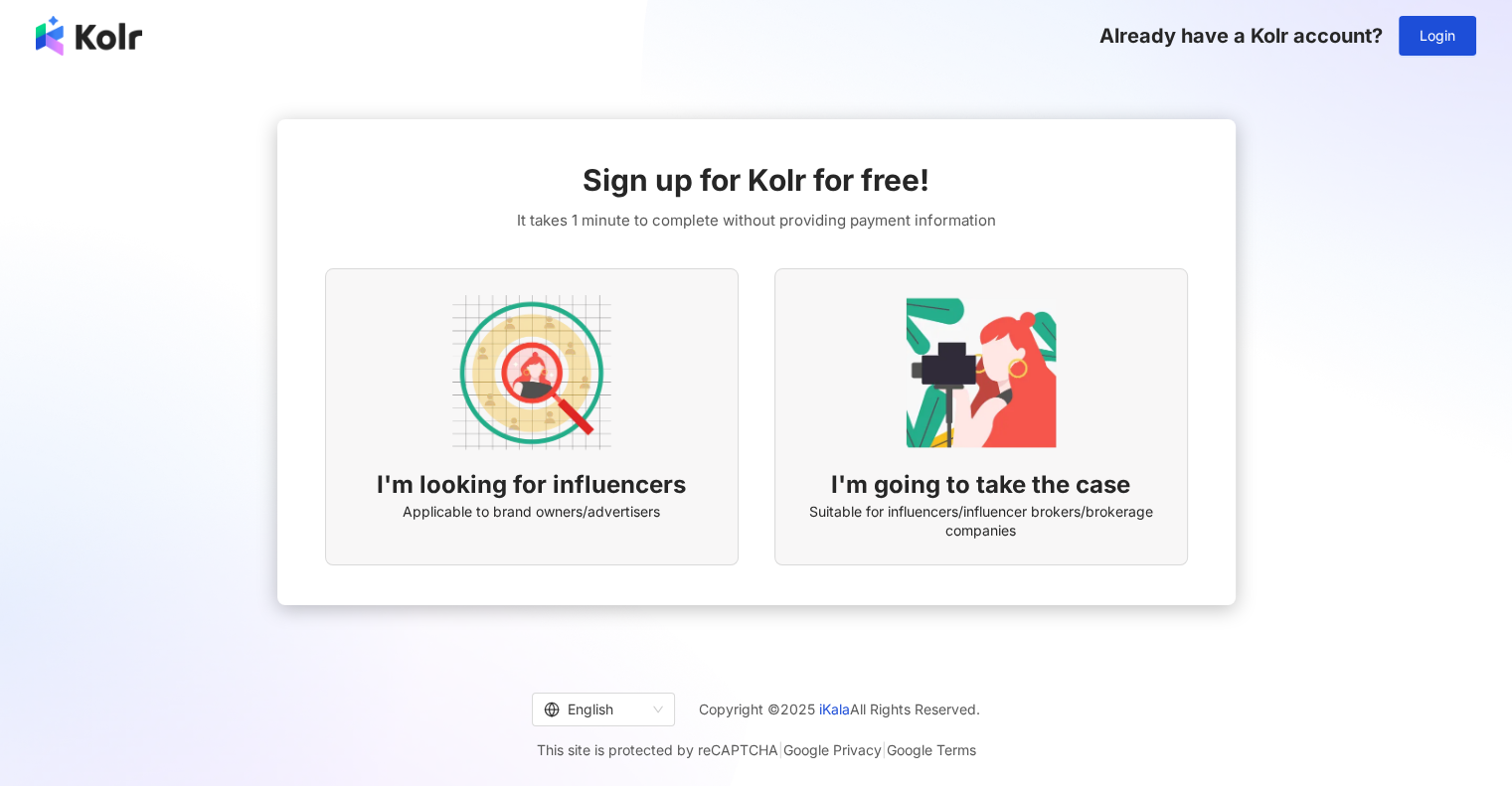 click at bounding box center [532, 373] 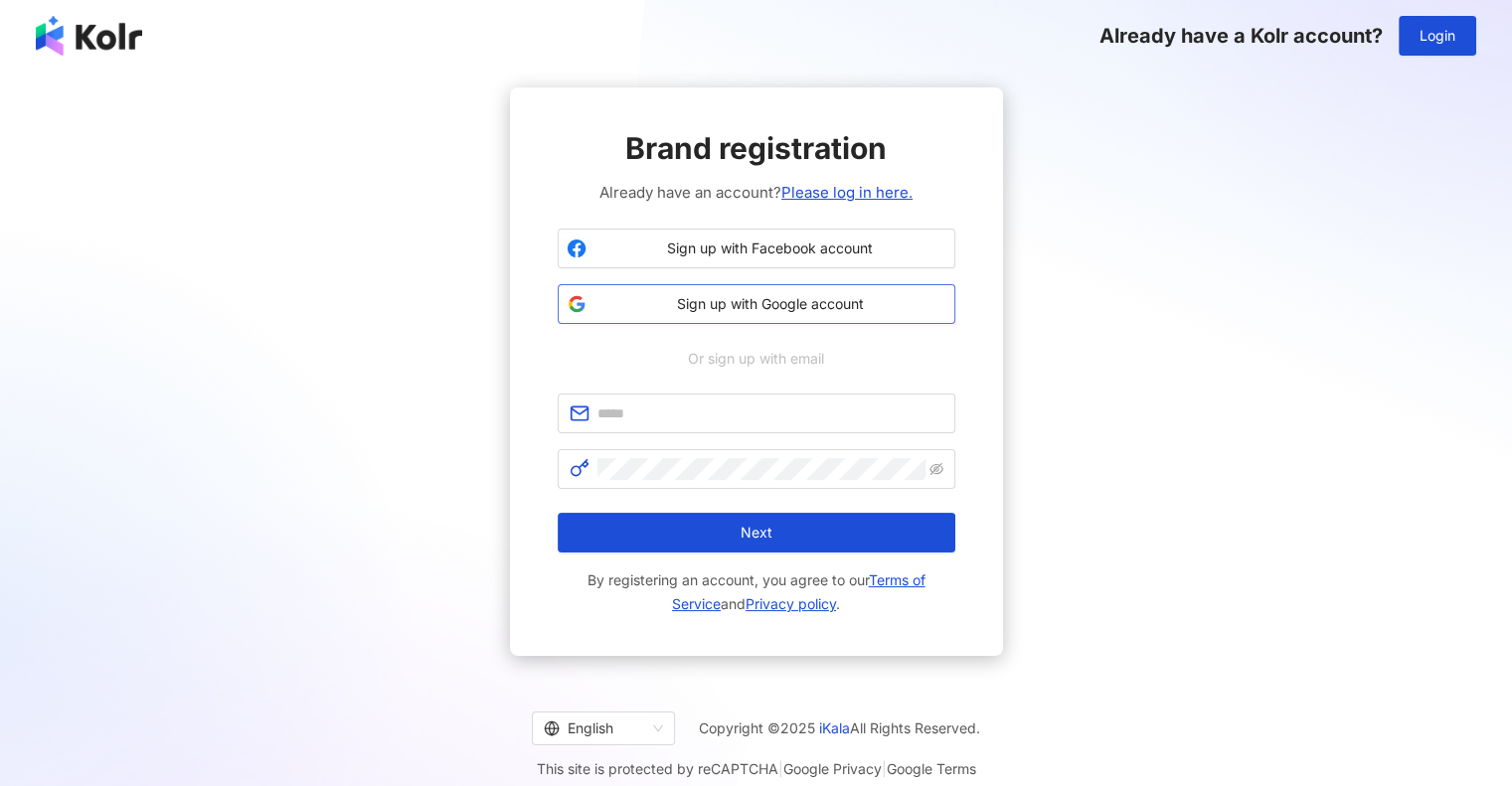 click on "Sign up with Google account" at bounding box center (770, 304) 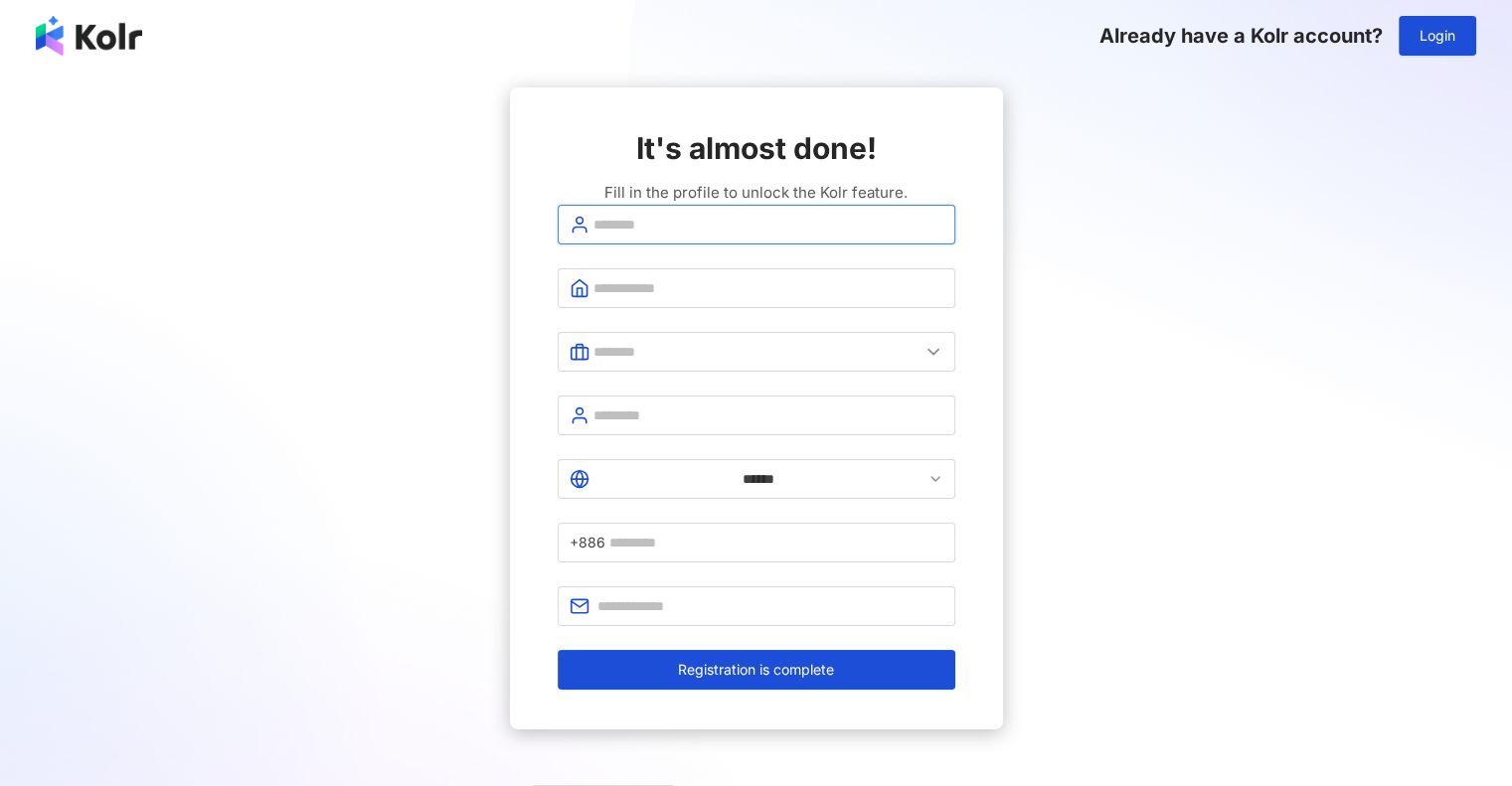 click at bounding box center [768, 225] 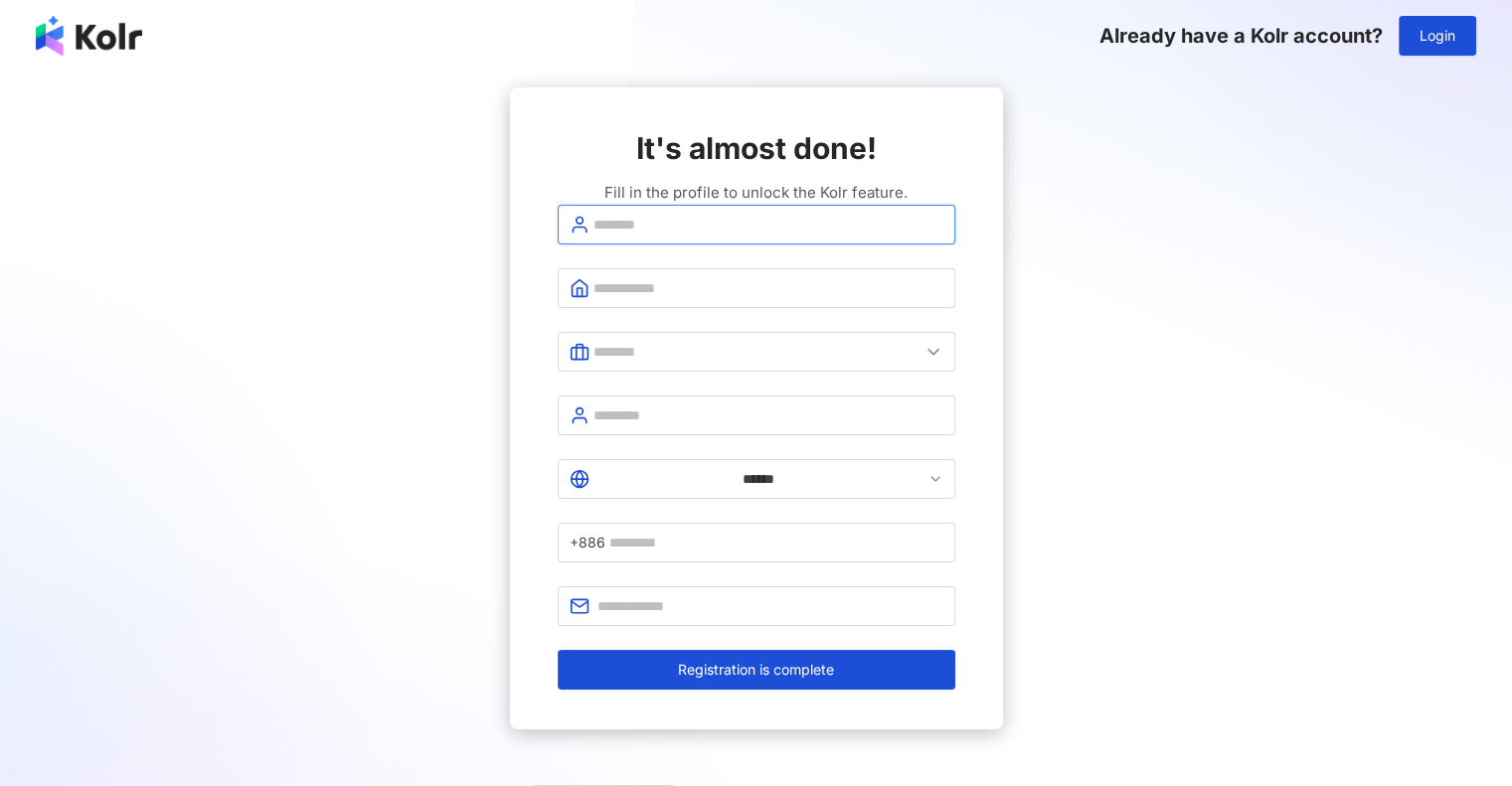 type on "**********" 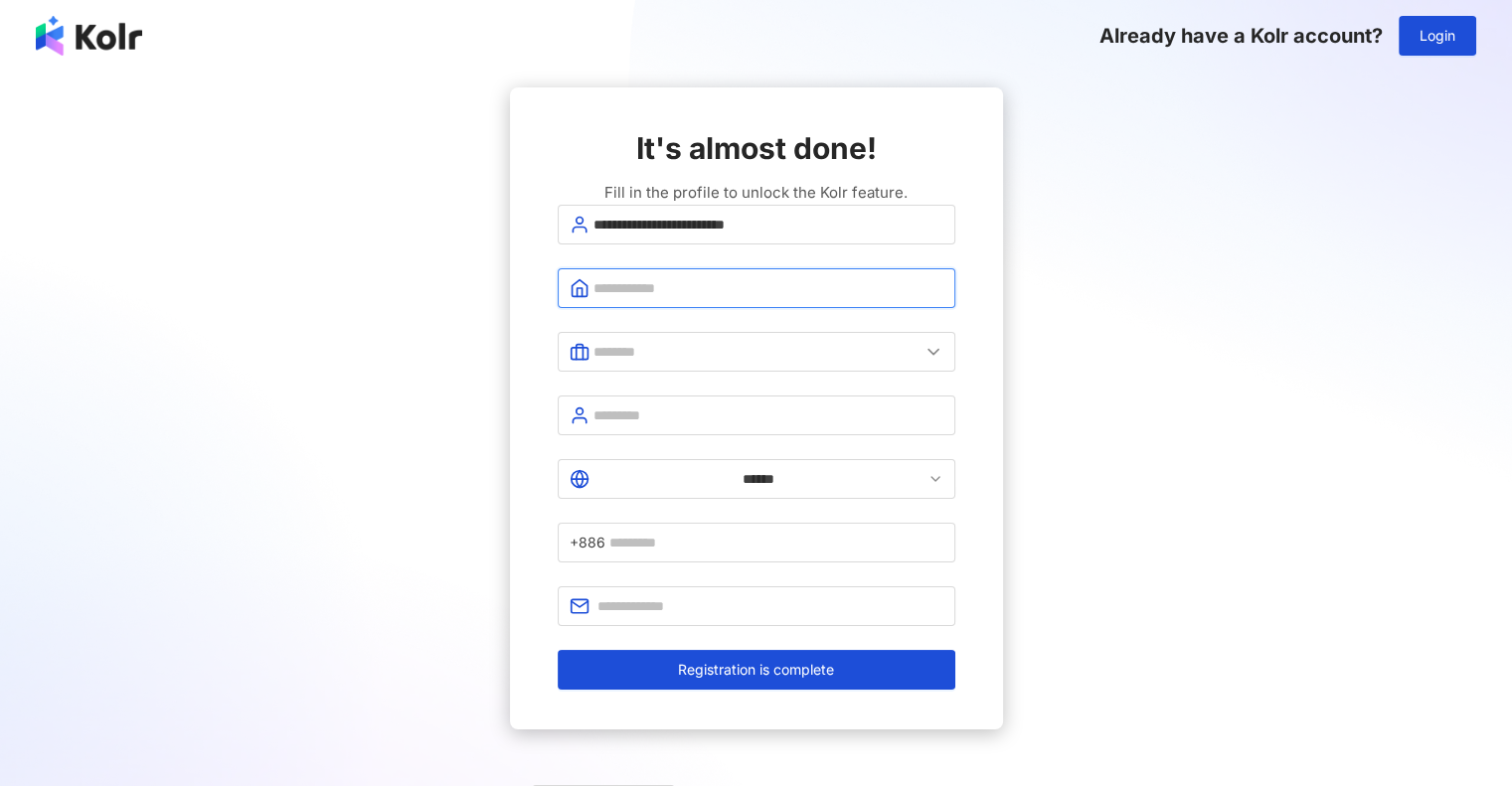 click at bounding box center [768, 288] 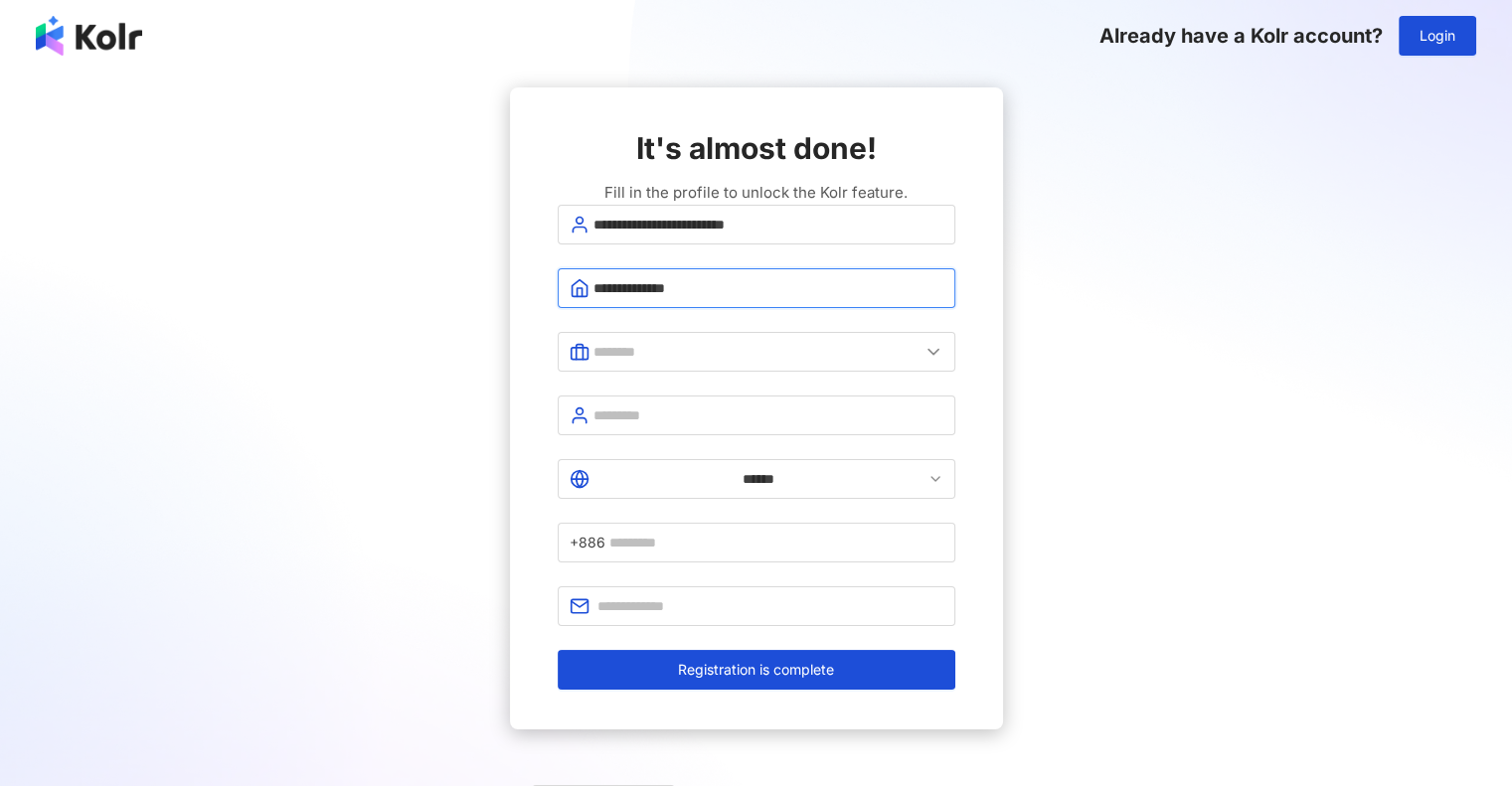 click on "**********" at bounding box center (768, 288) 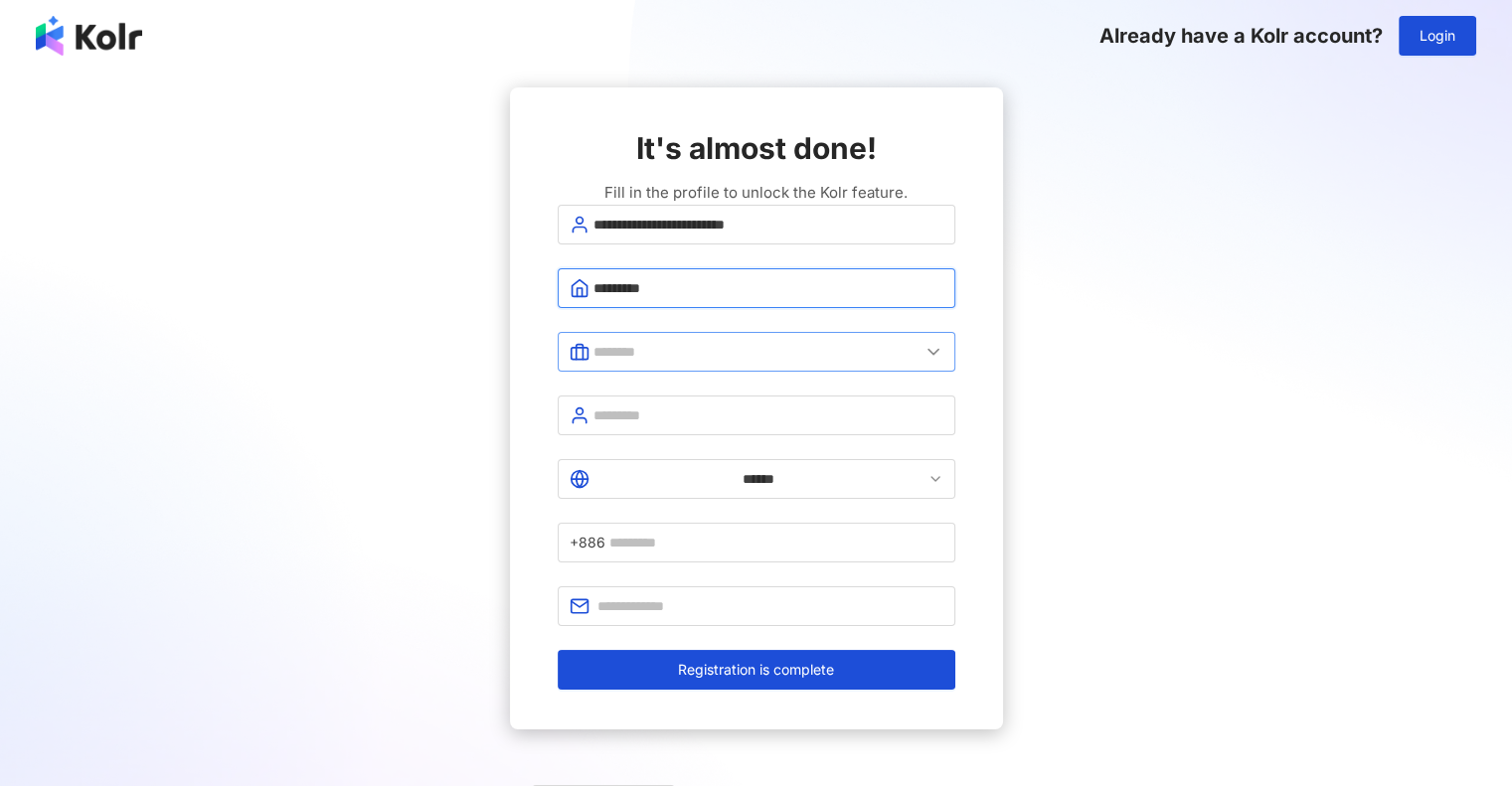 type on "*********" 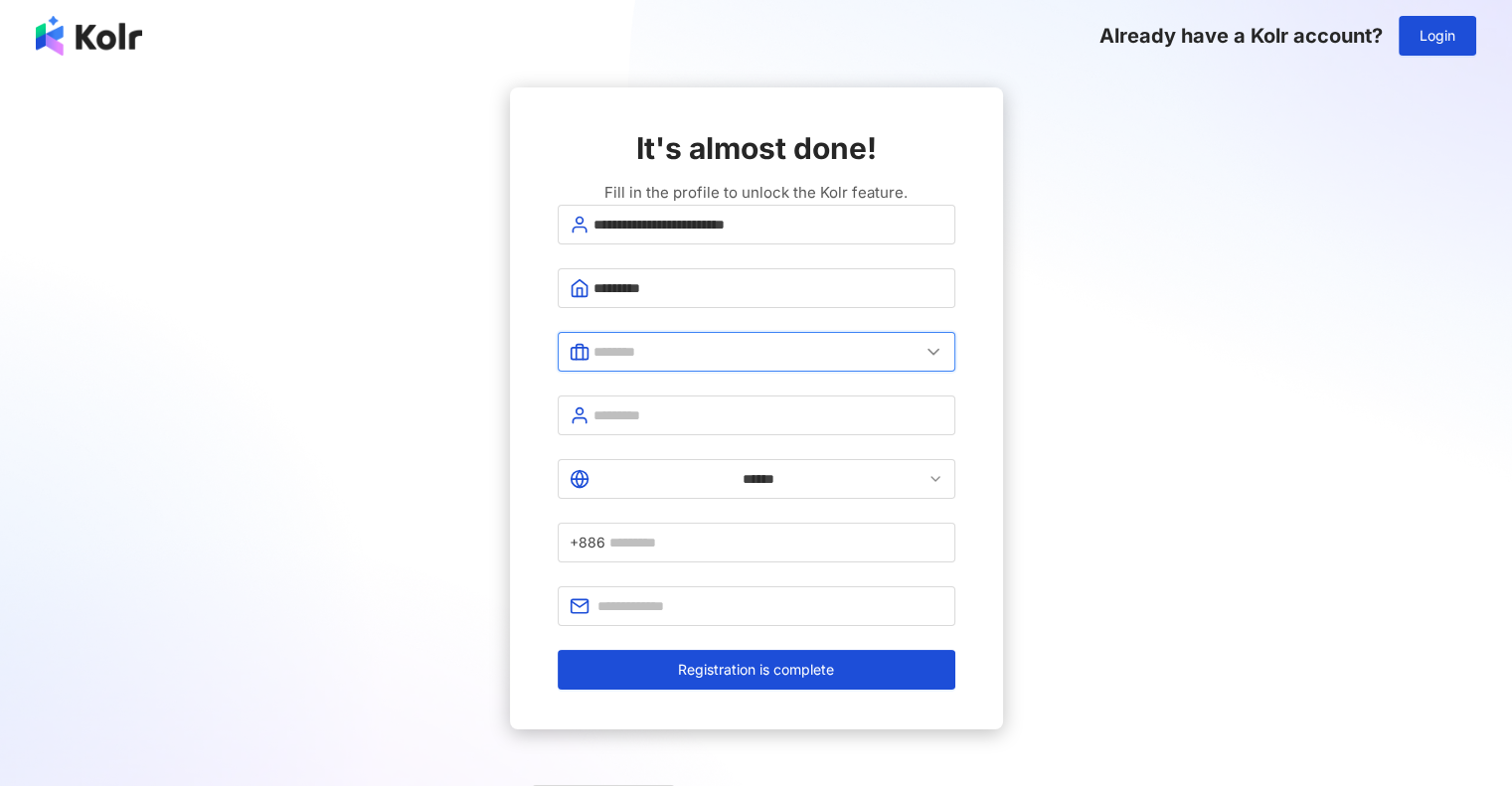 click at bounding box center (756, 352) 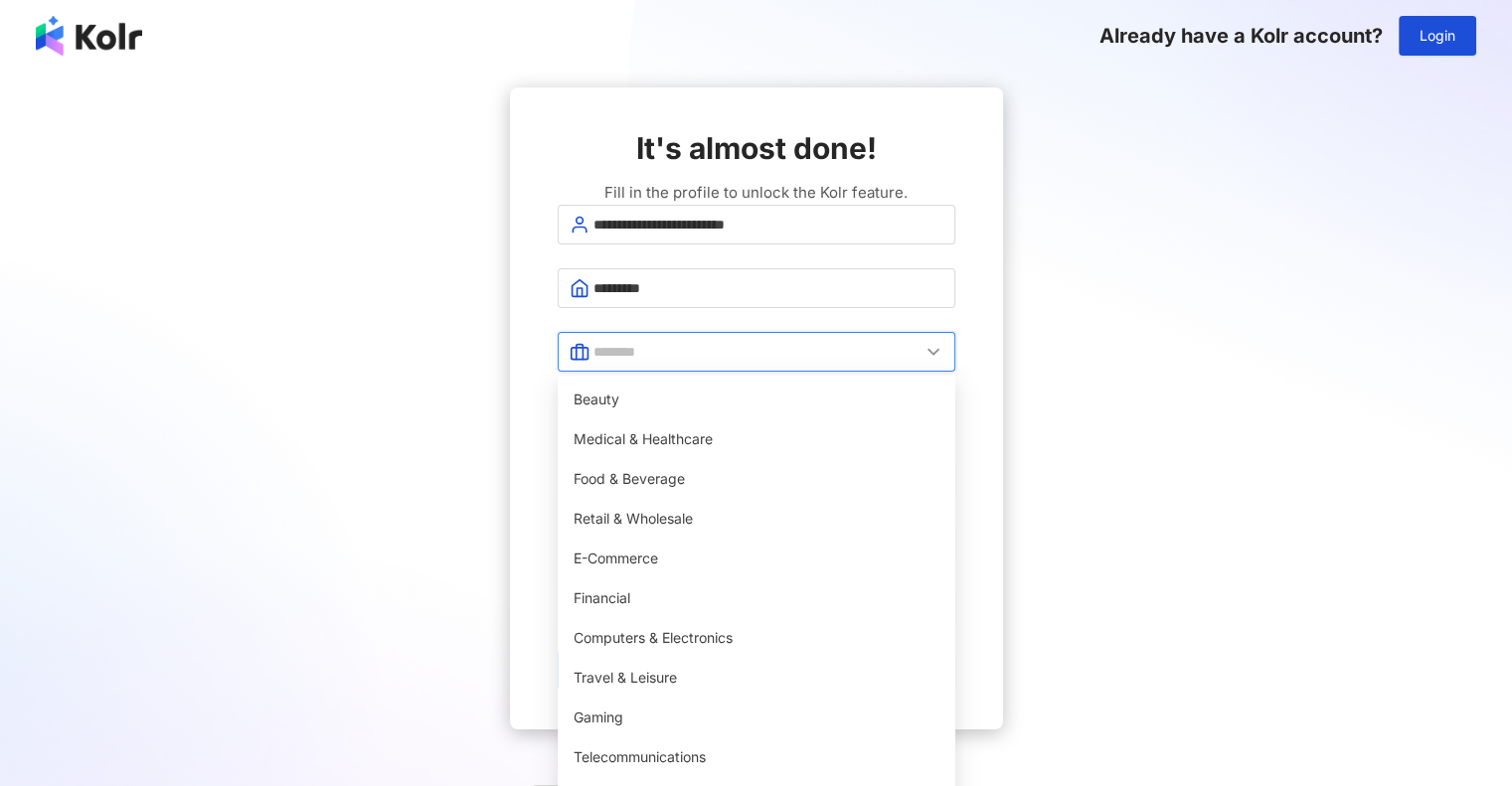 scroll, scrollTop: 405, scrollLeft: 0, axis: vertical 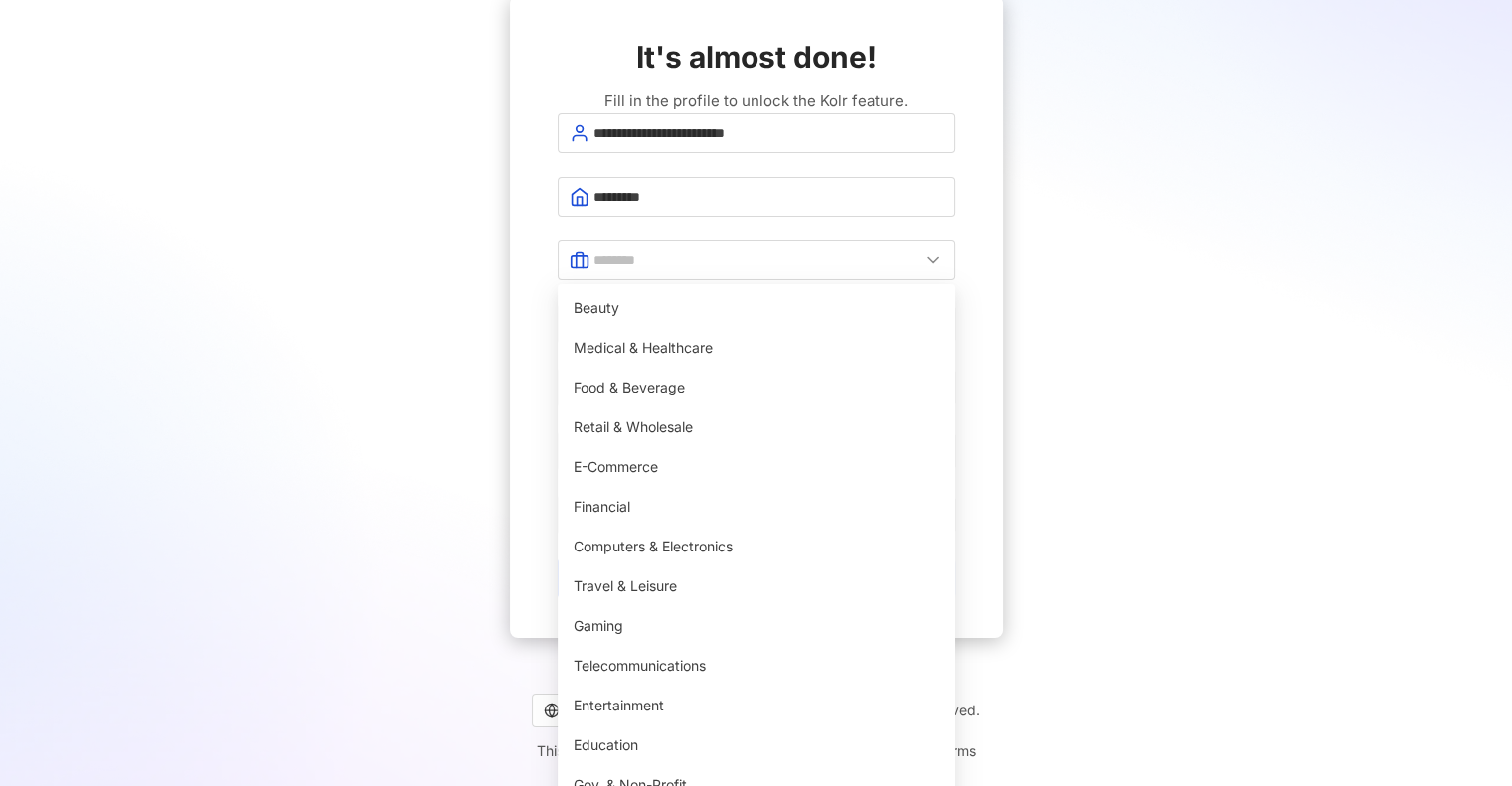 click on "Other Manufacturing" at bounding box center (756, 984) 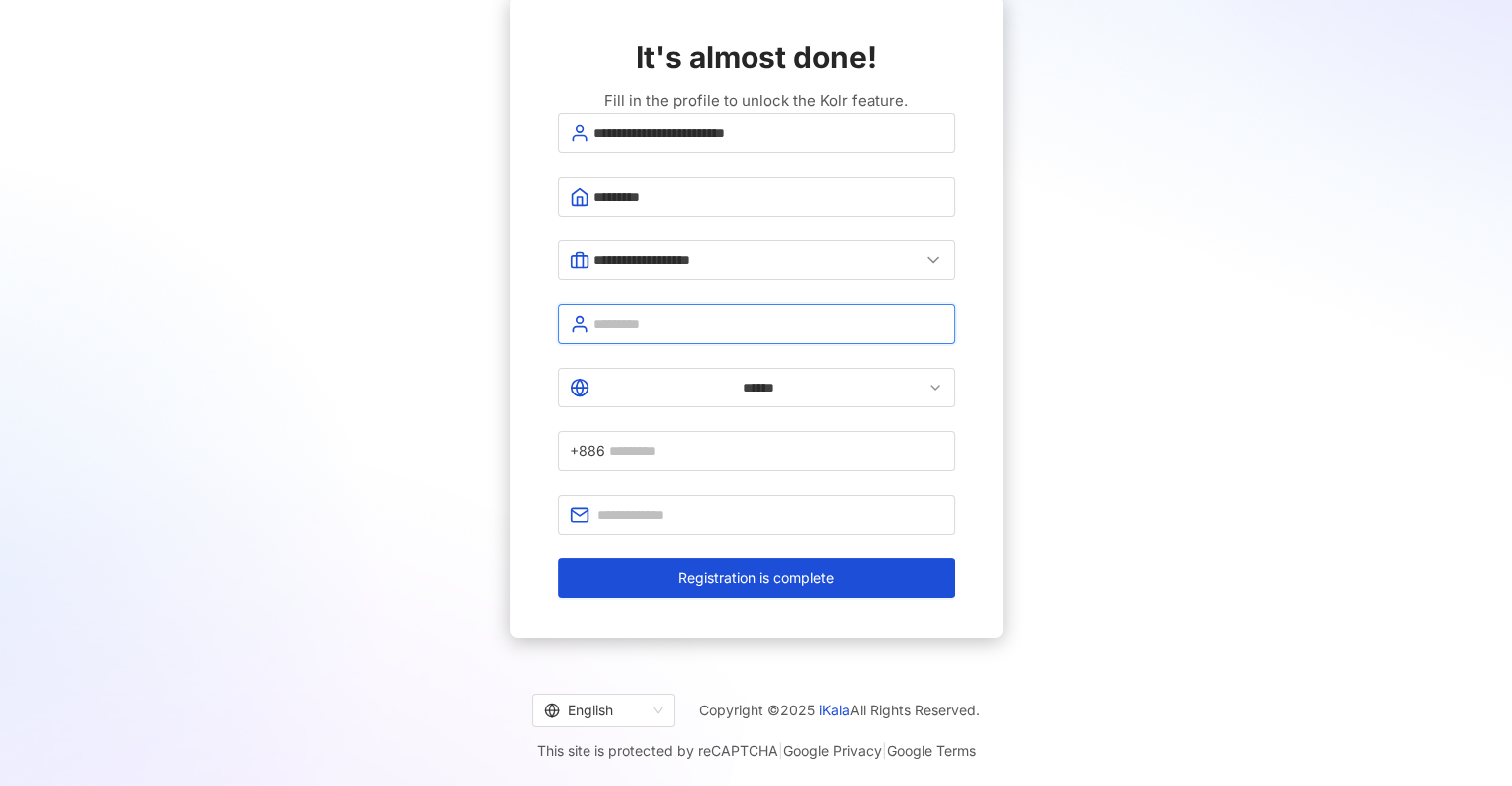 click at bounding box center (768, 324) 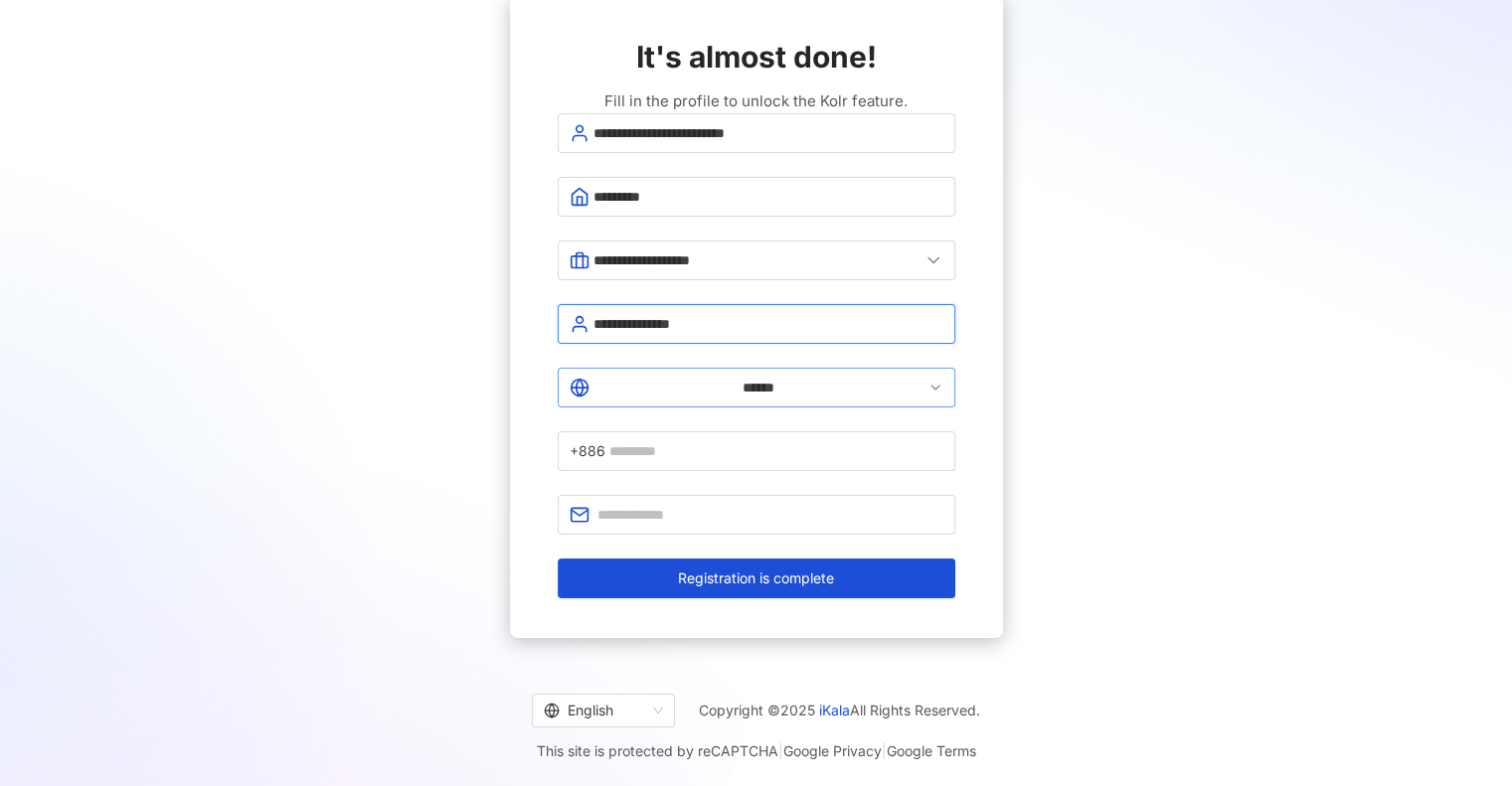 type on "**********" 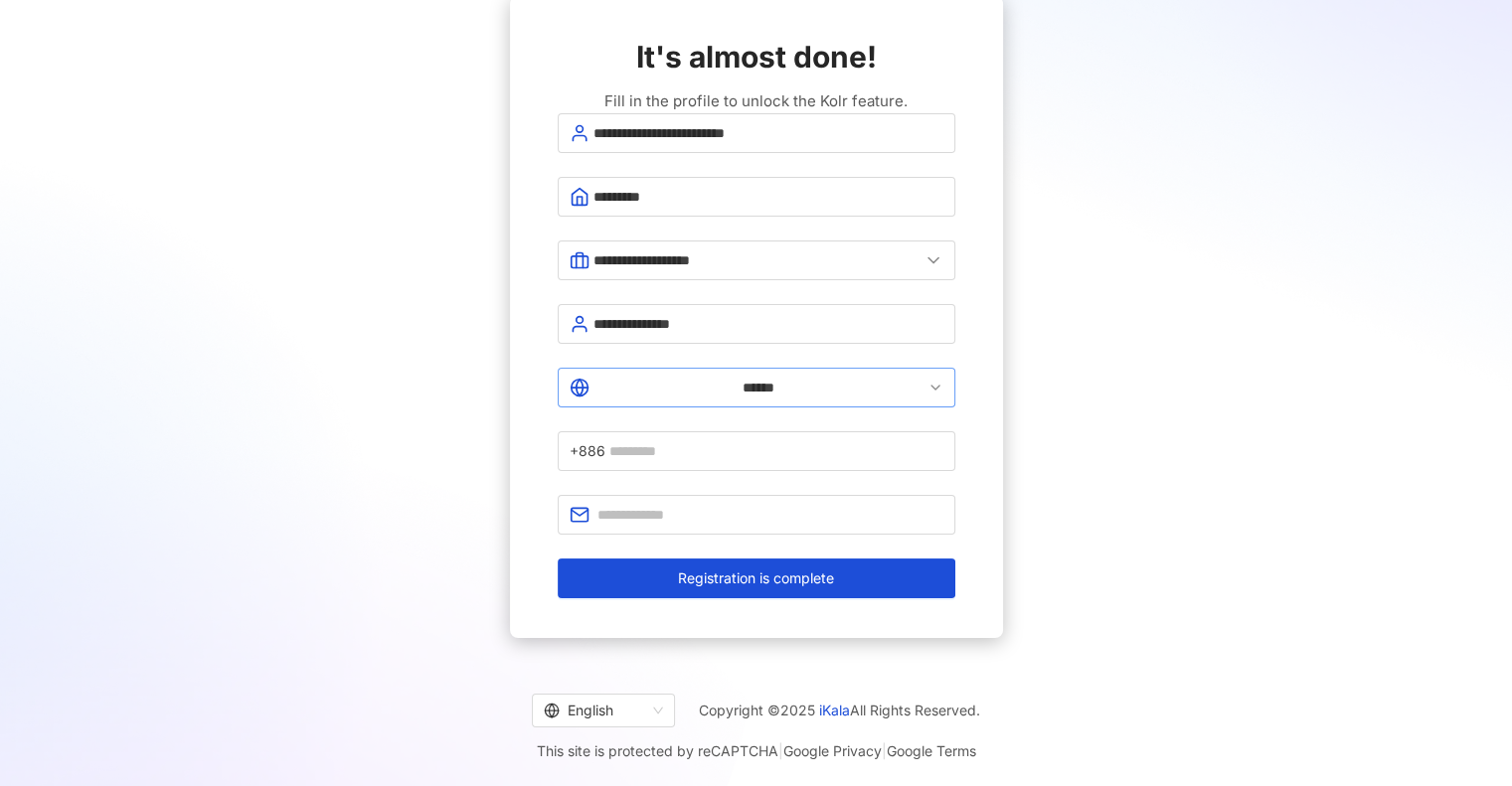 click 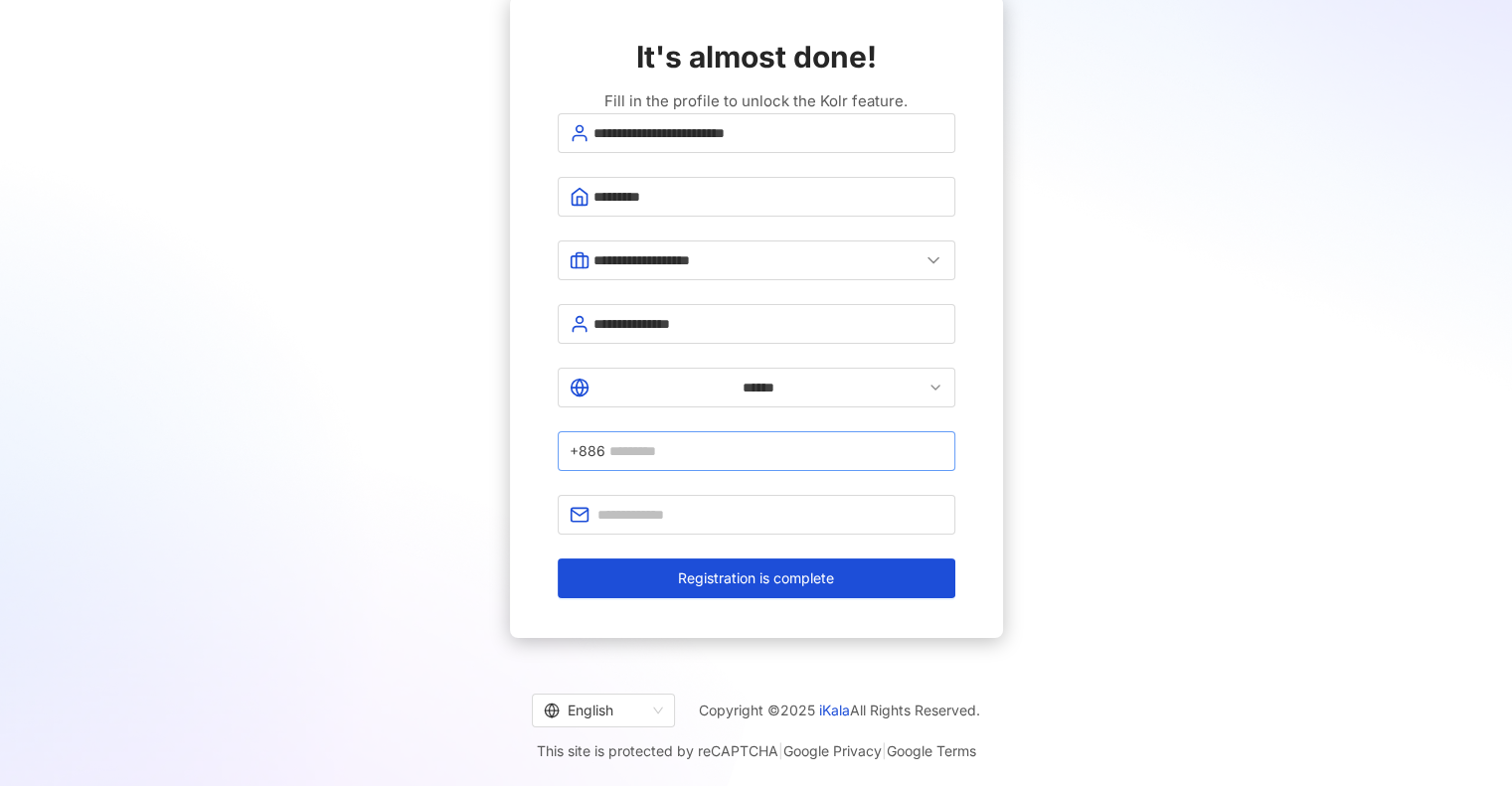 click on "+886" at bounding box center [588, 451] 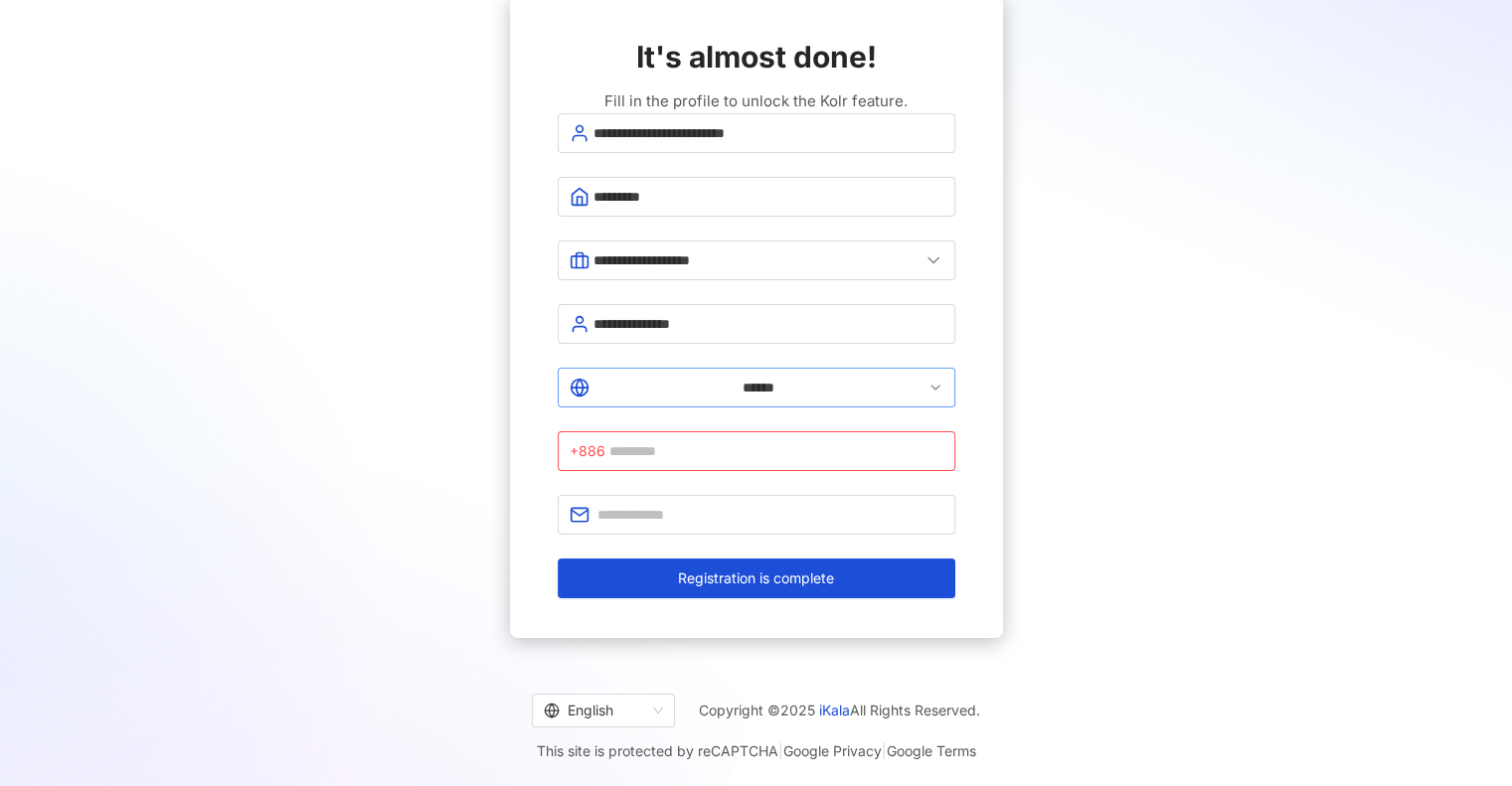 click 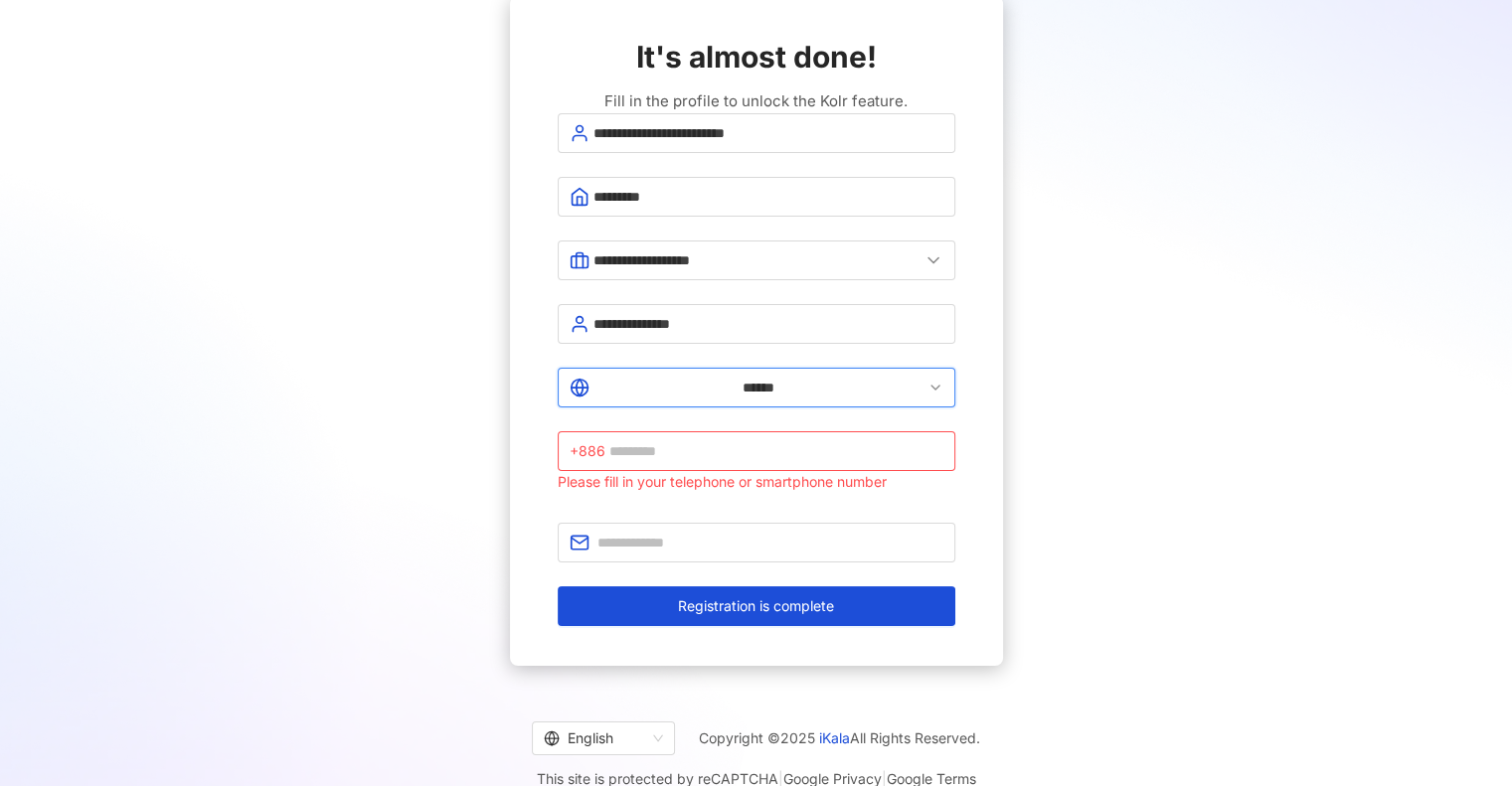 click on "******" at bounding box center [758, 388] 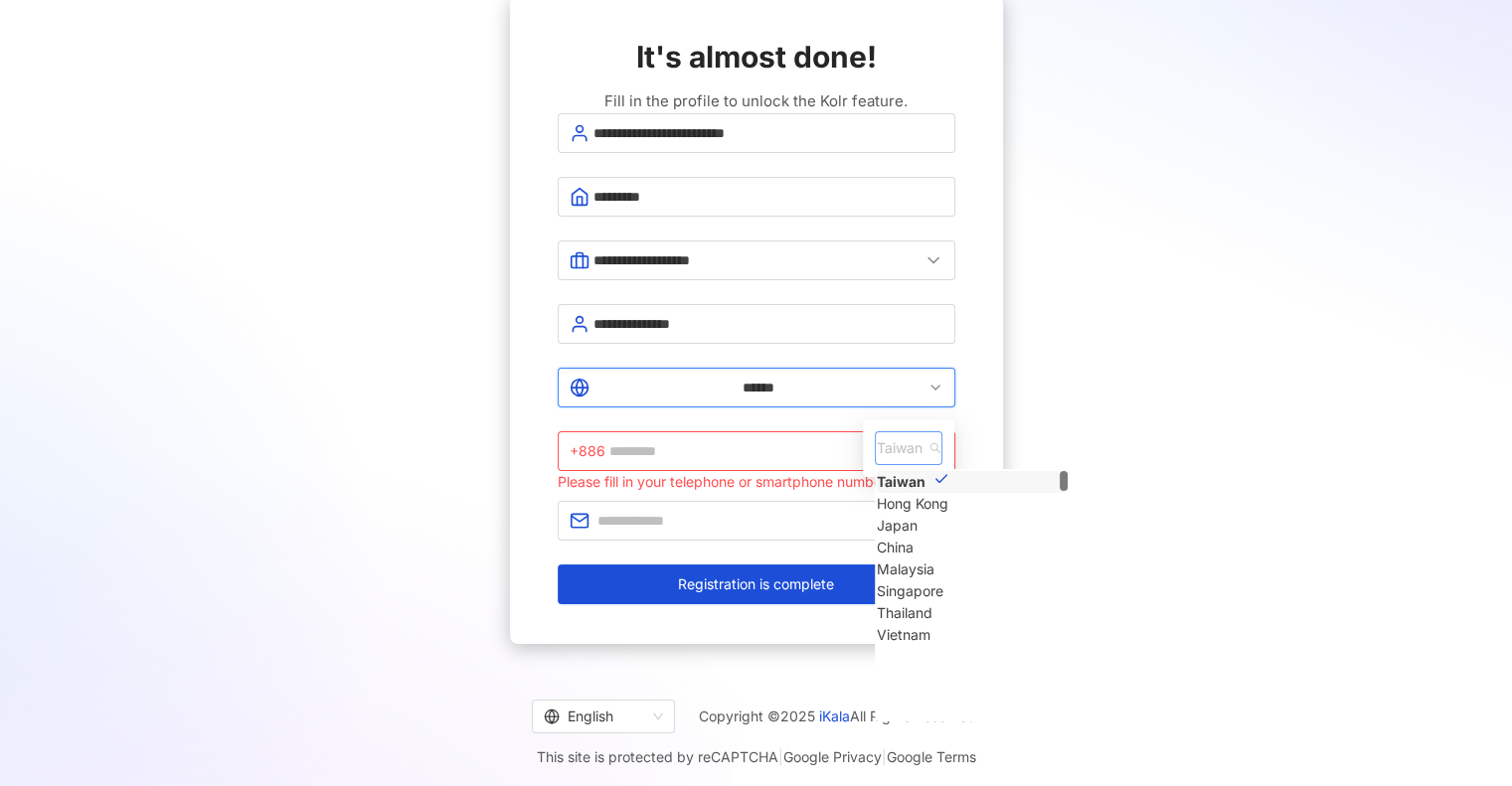 click on "Taiwan" at bounding box center (909, 448) 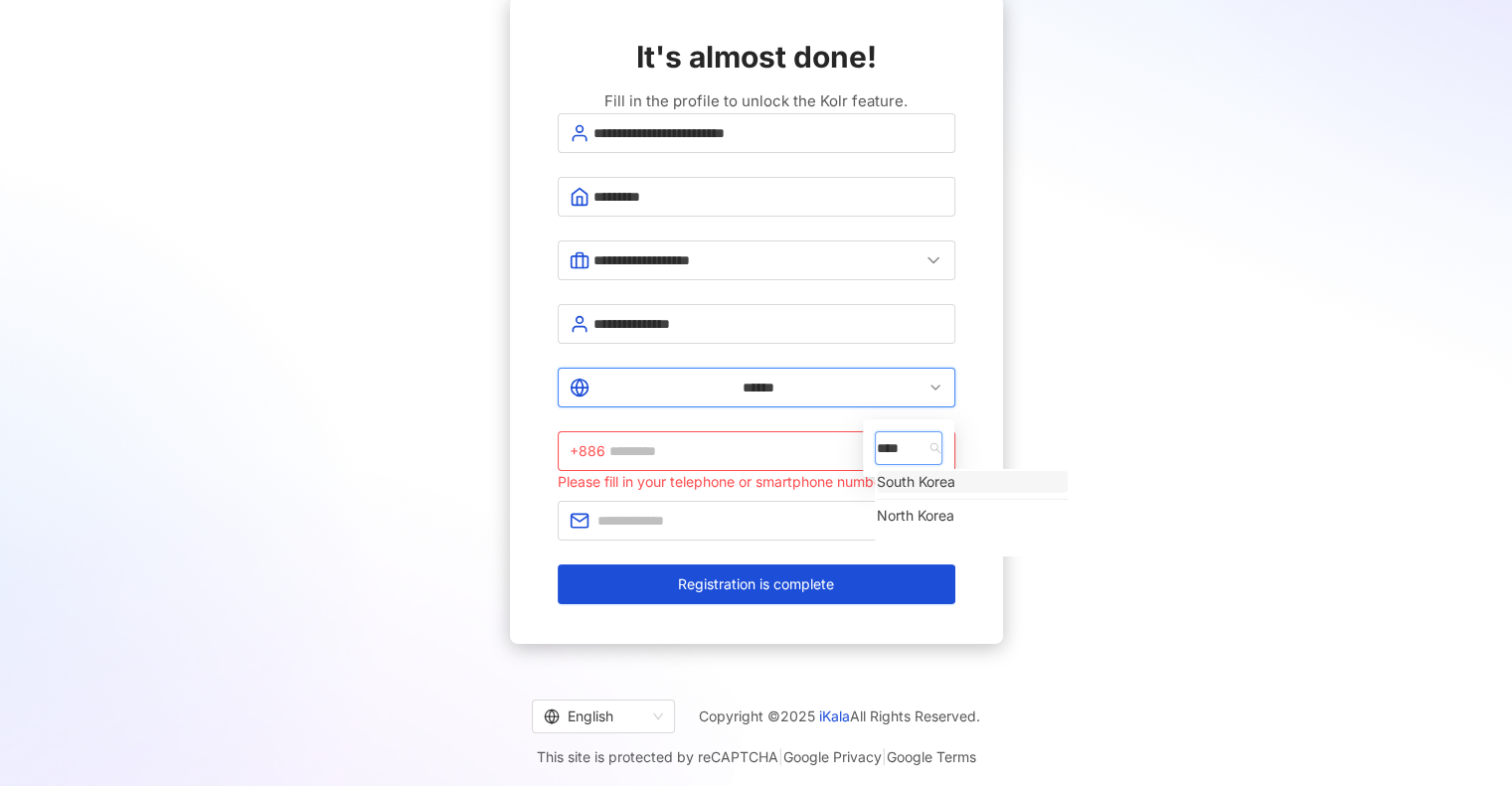 type on "*****" 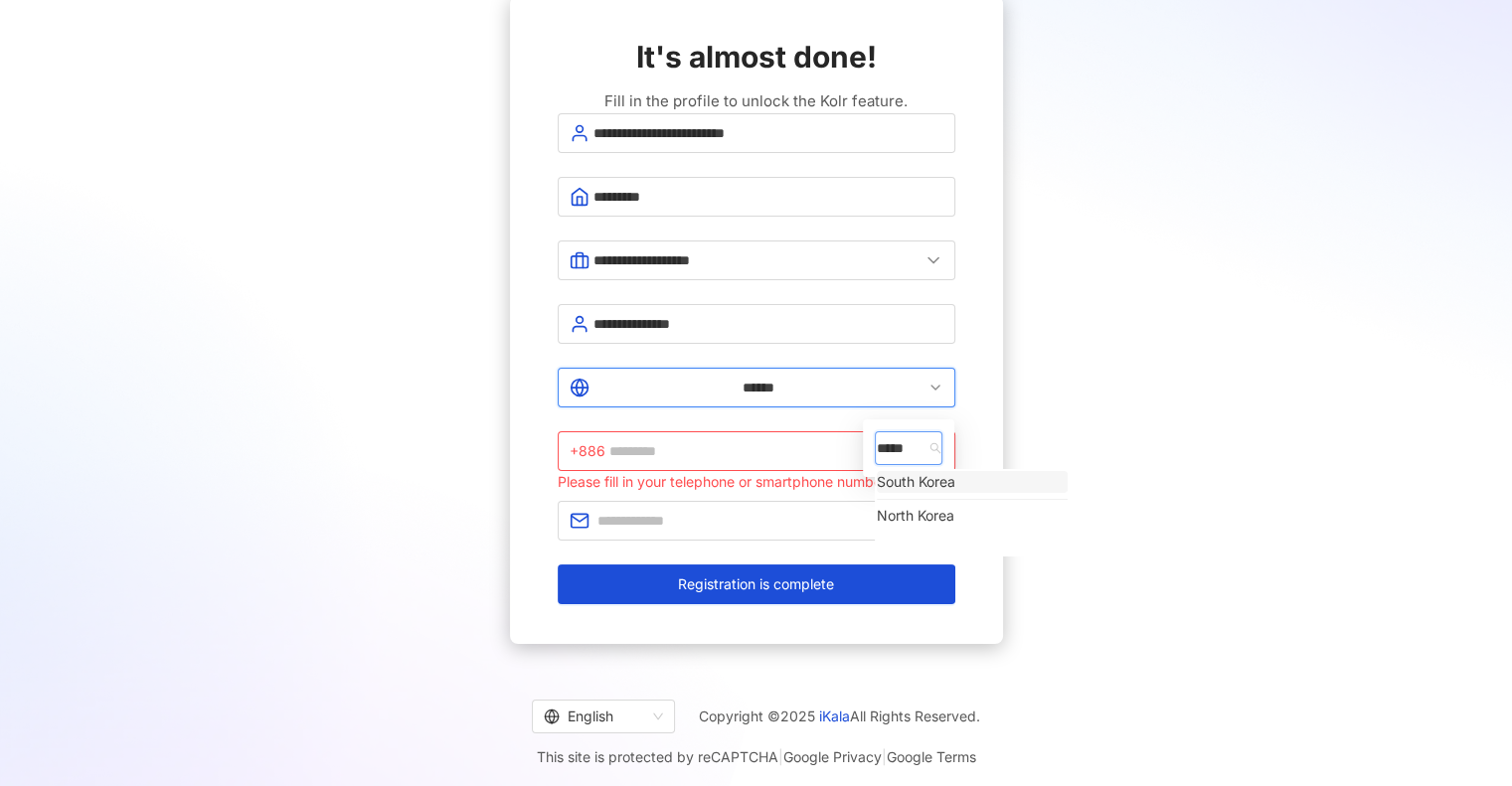 click on "South Korea" at bounding box center (916, 482) 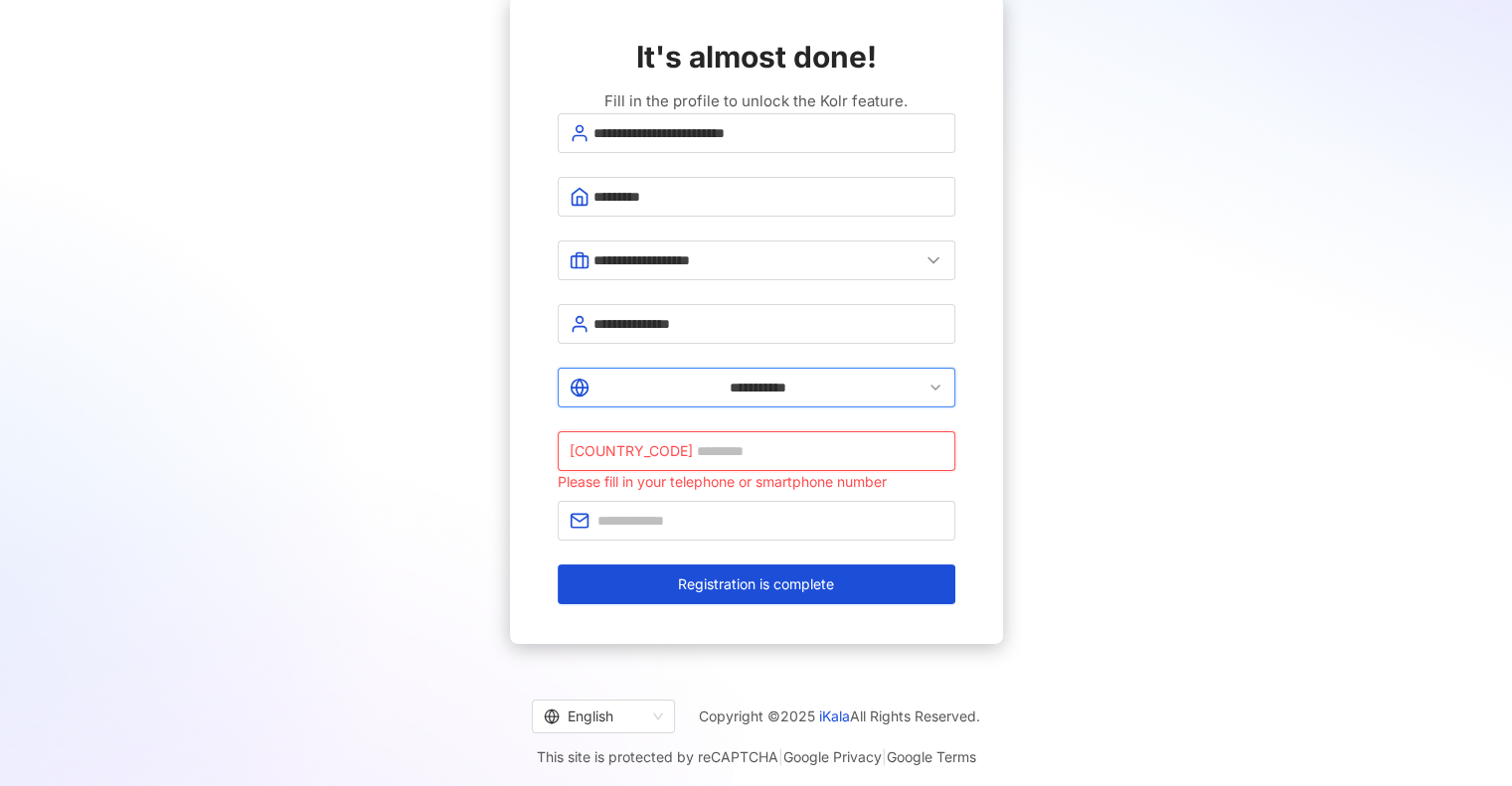 click at bounding box center (820, 451) 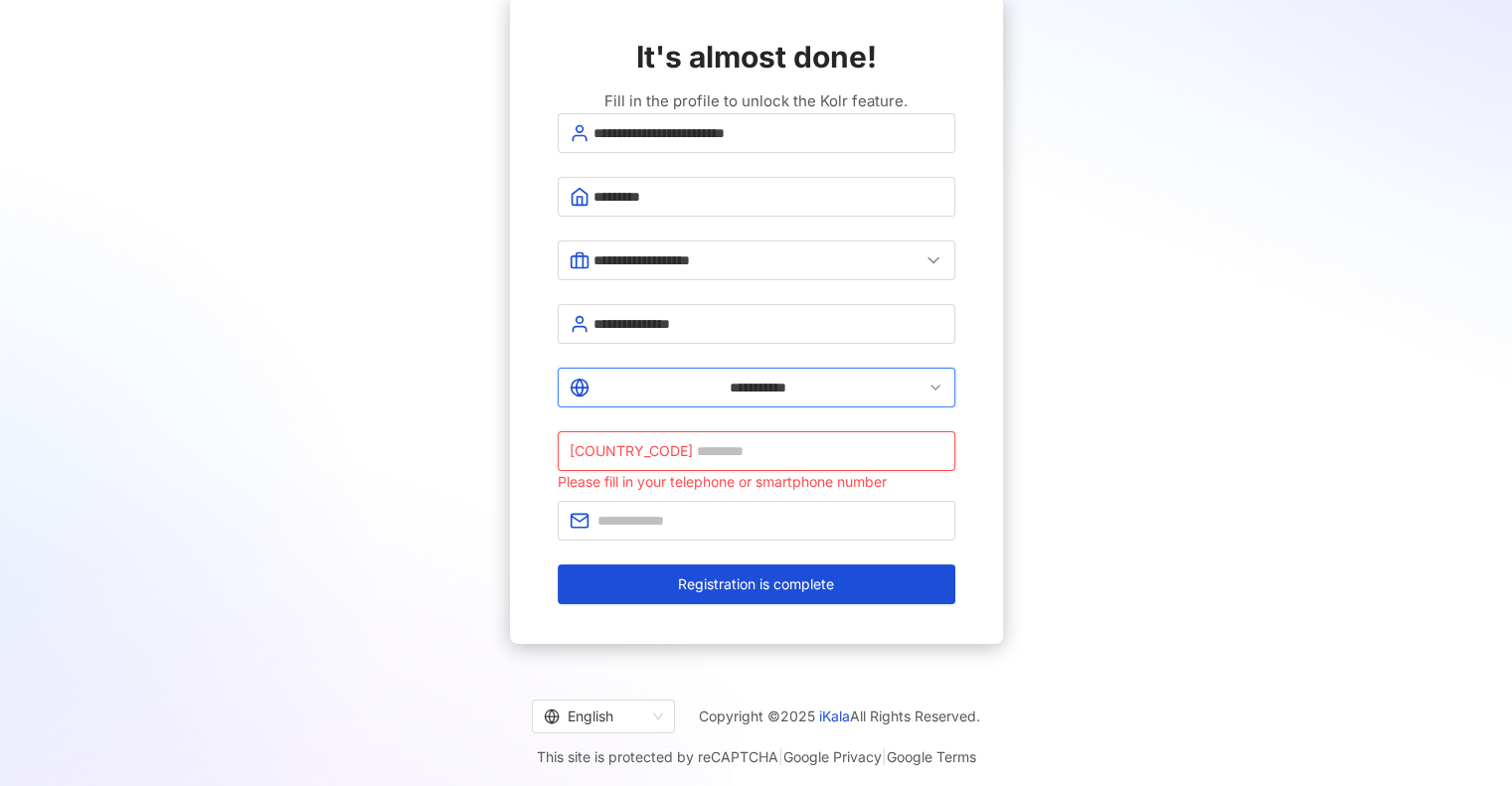type on "**********" 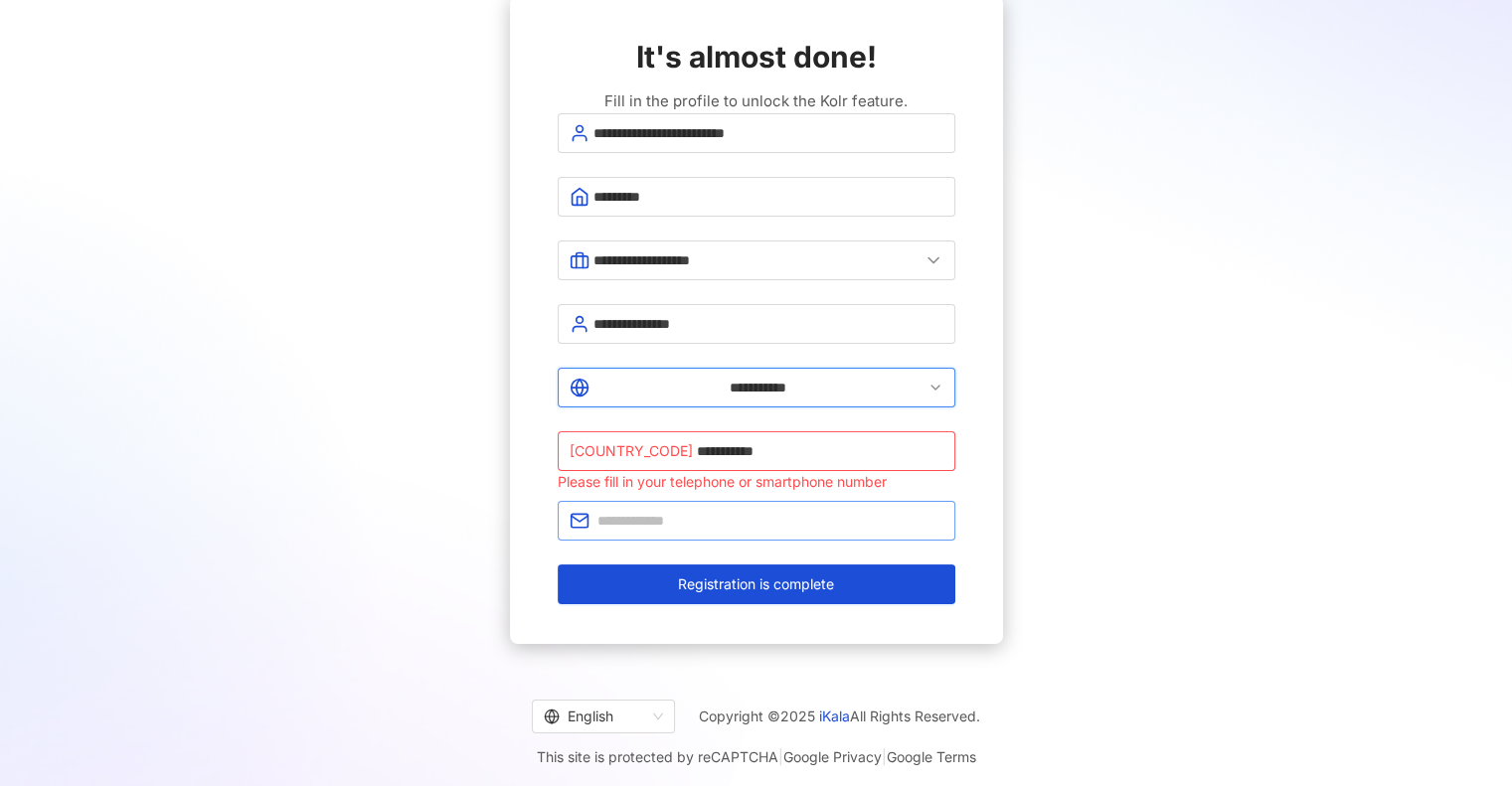 click at bounding box center [756, 521] 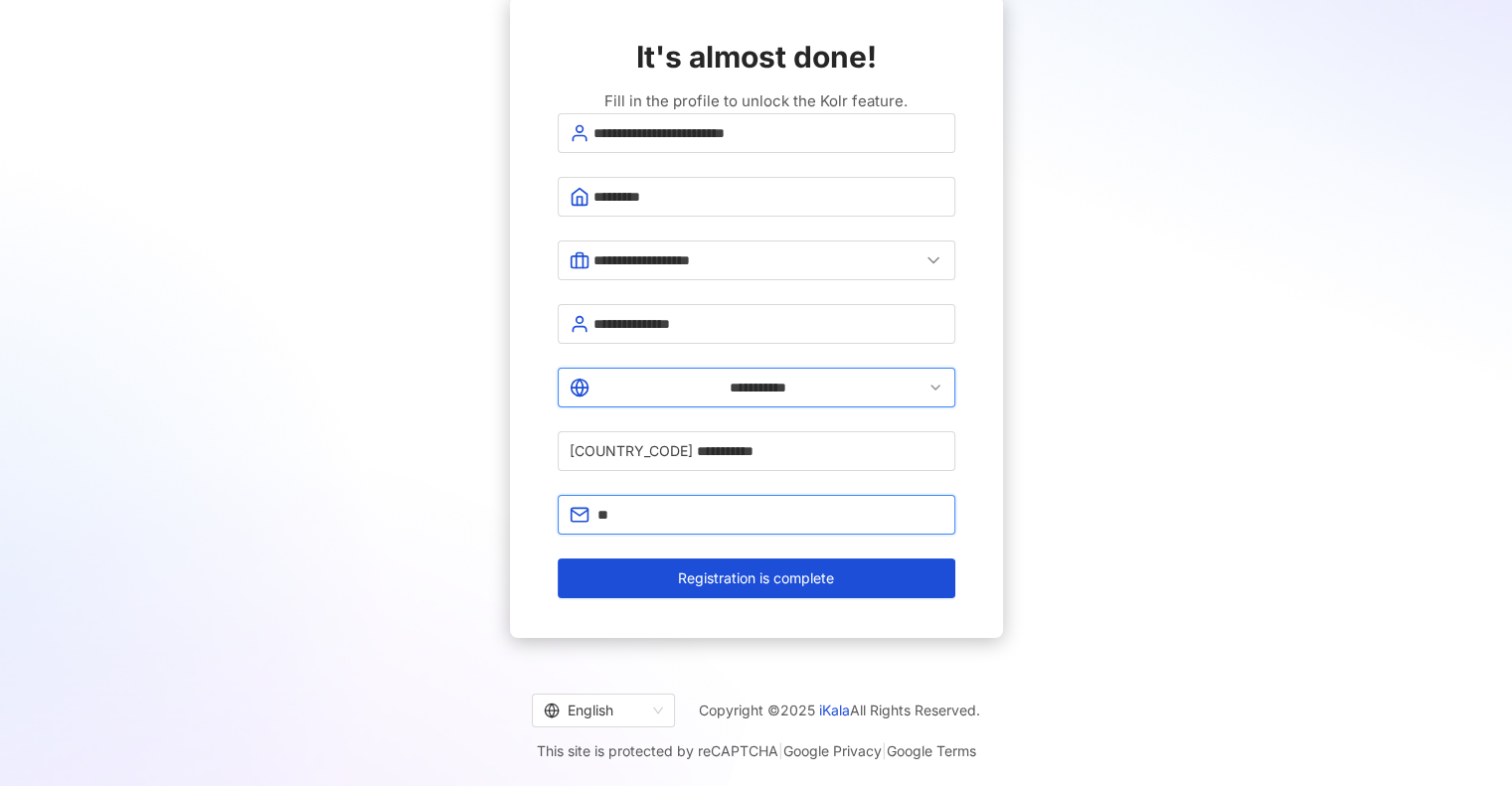 type on "**********" 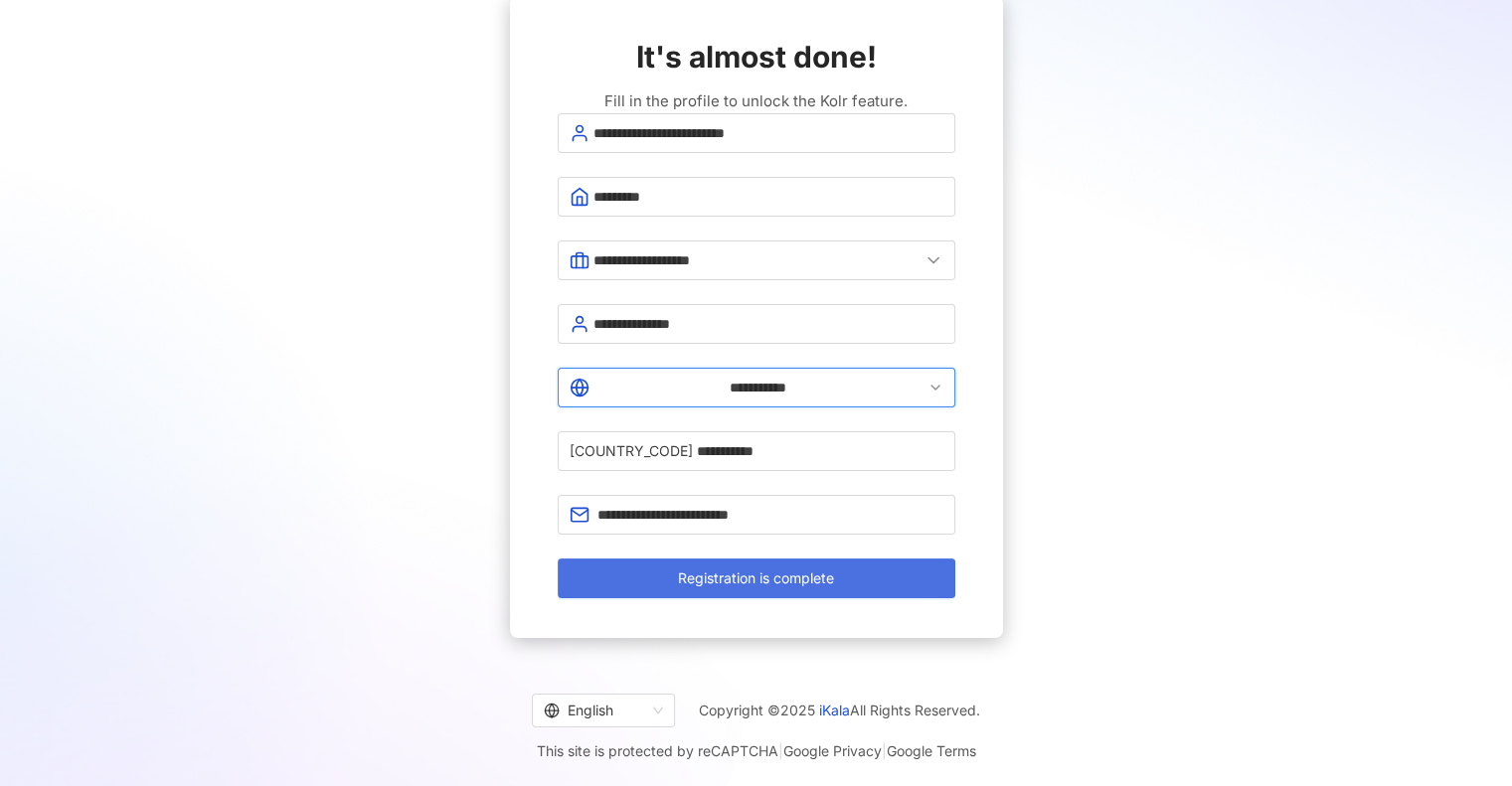 click on "Registration is complete" at bounding box center [756, 578] 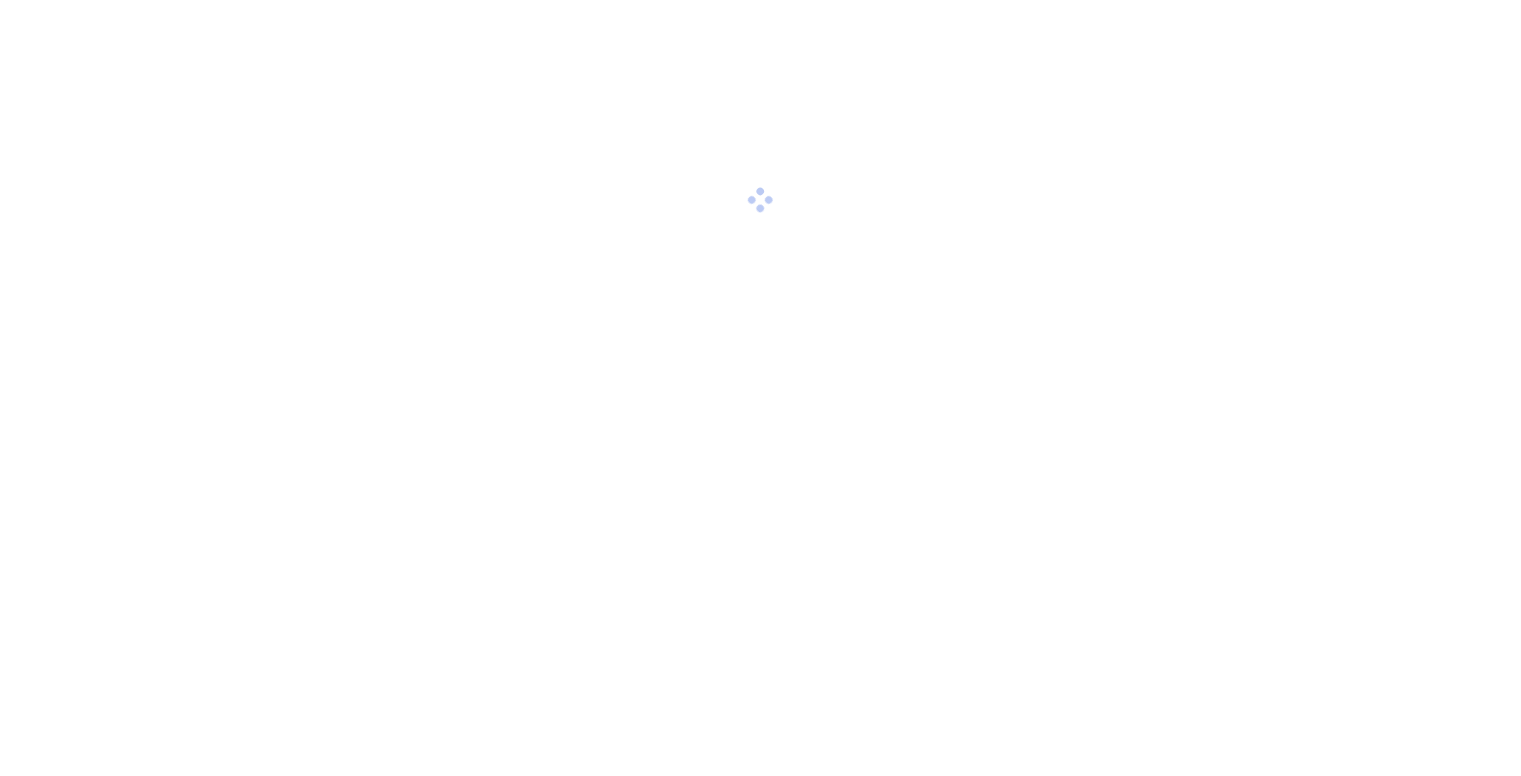 scroll, scrollTop: 0, scrollLeft: 0, axis: both 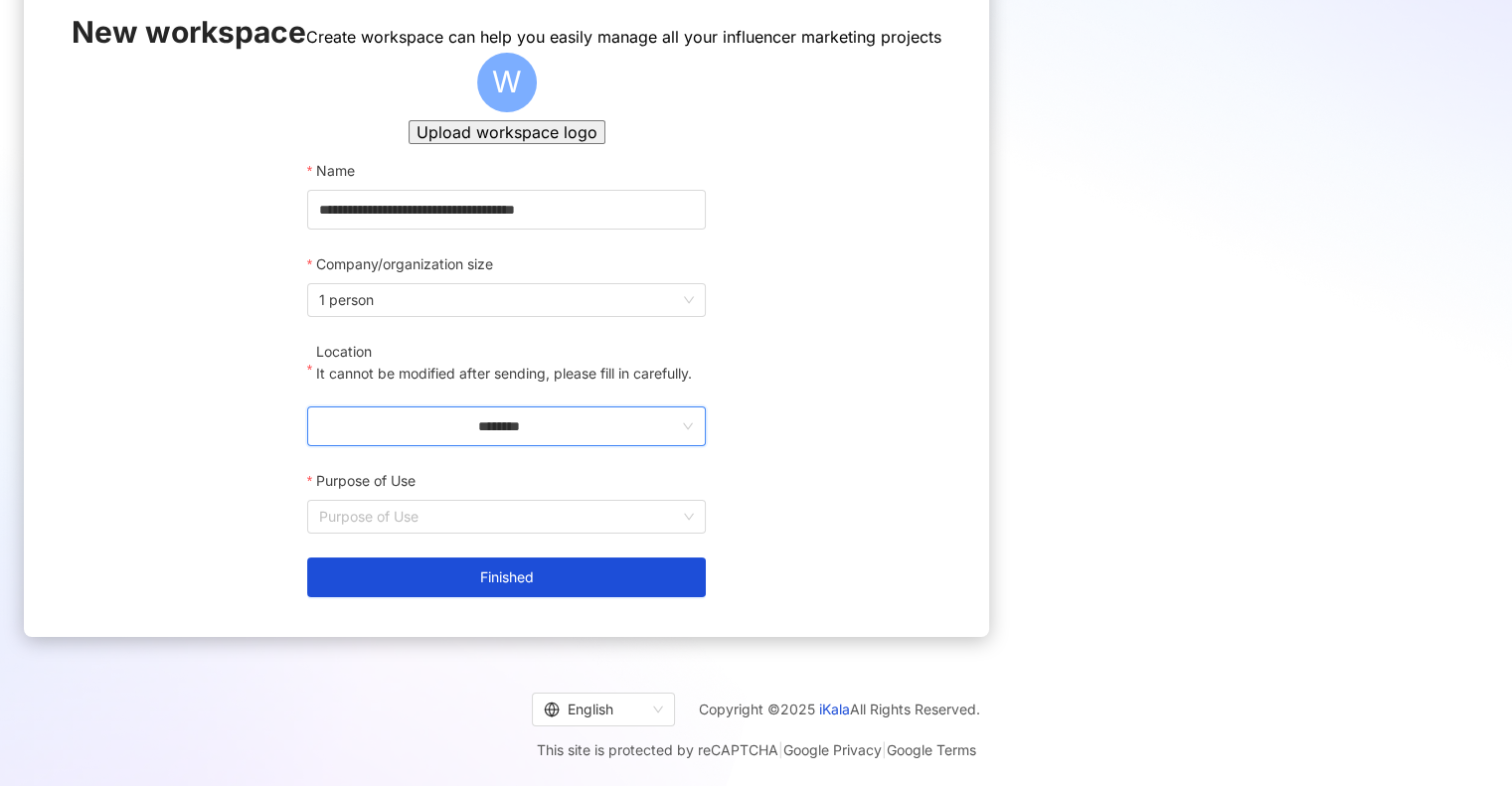 click on "********" at bounding box center [498, 426] 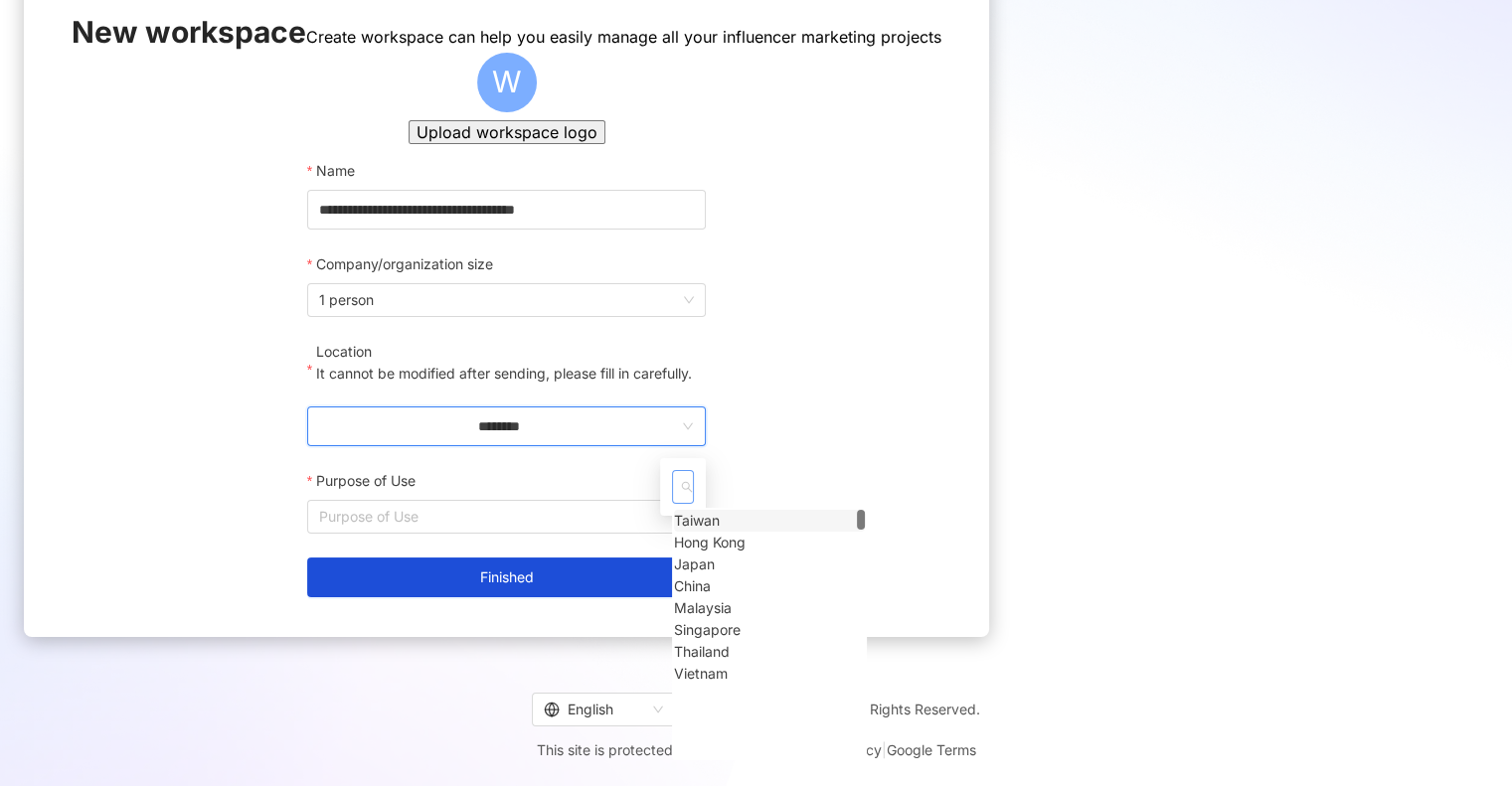 click at bounding box center [683, 487] 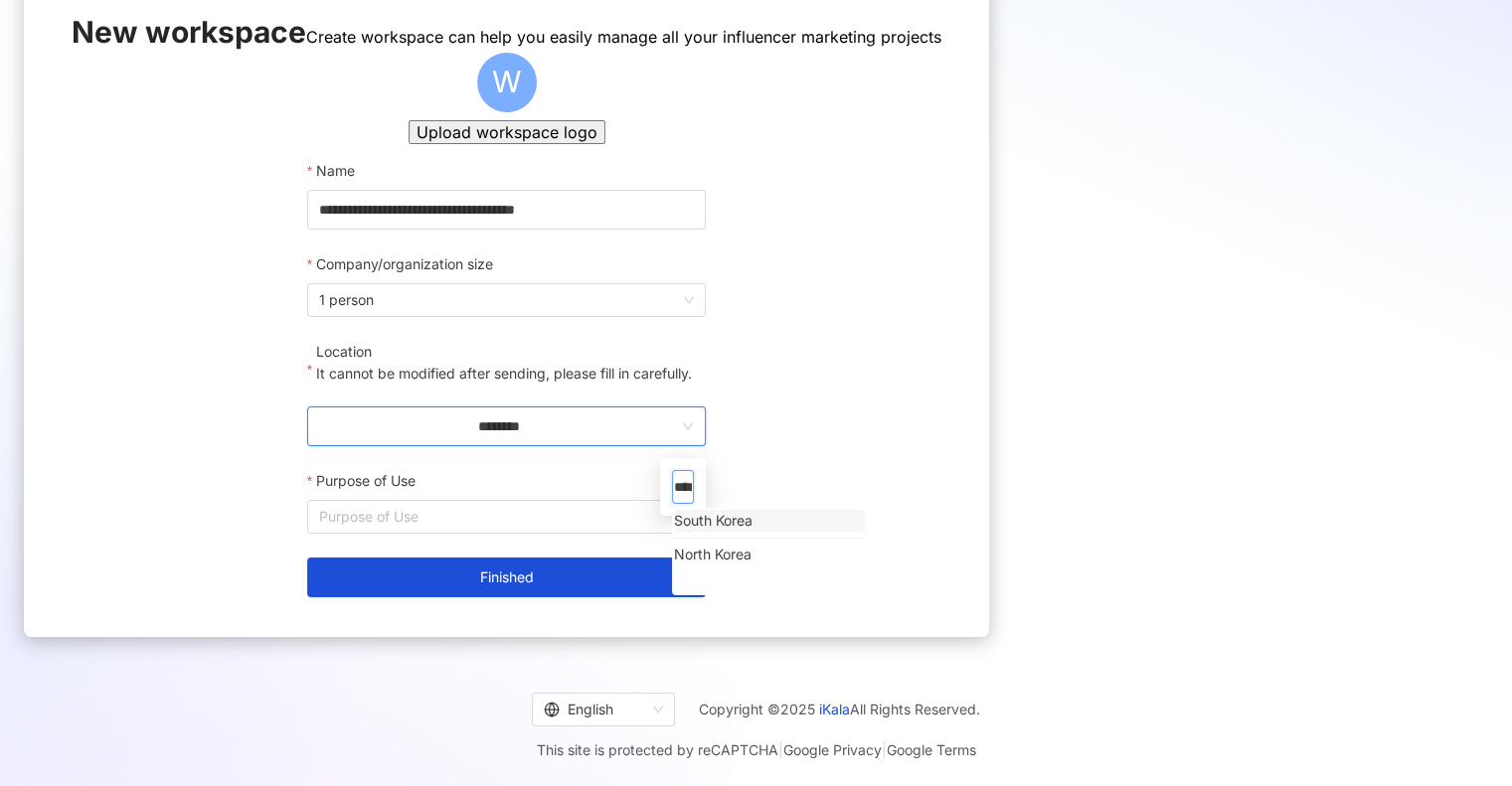 type on "*****" 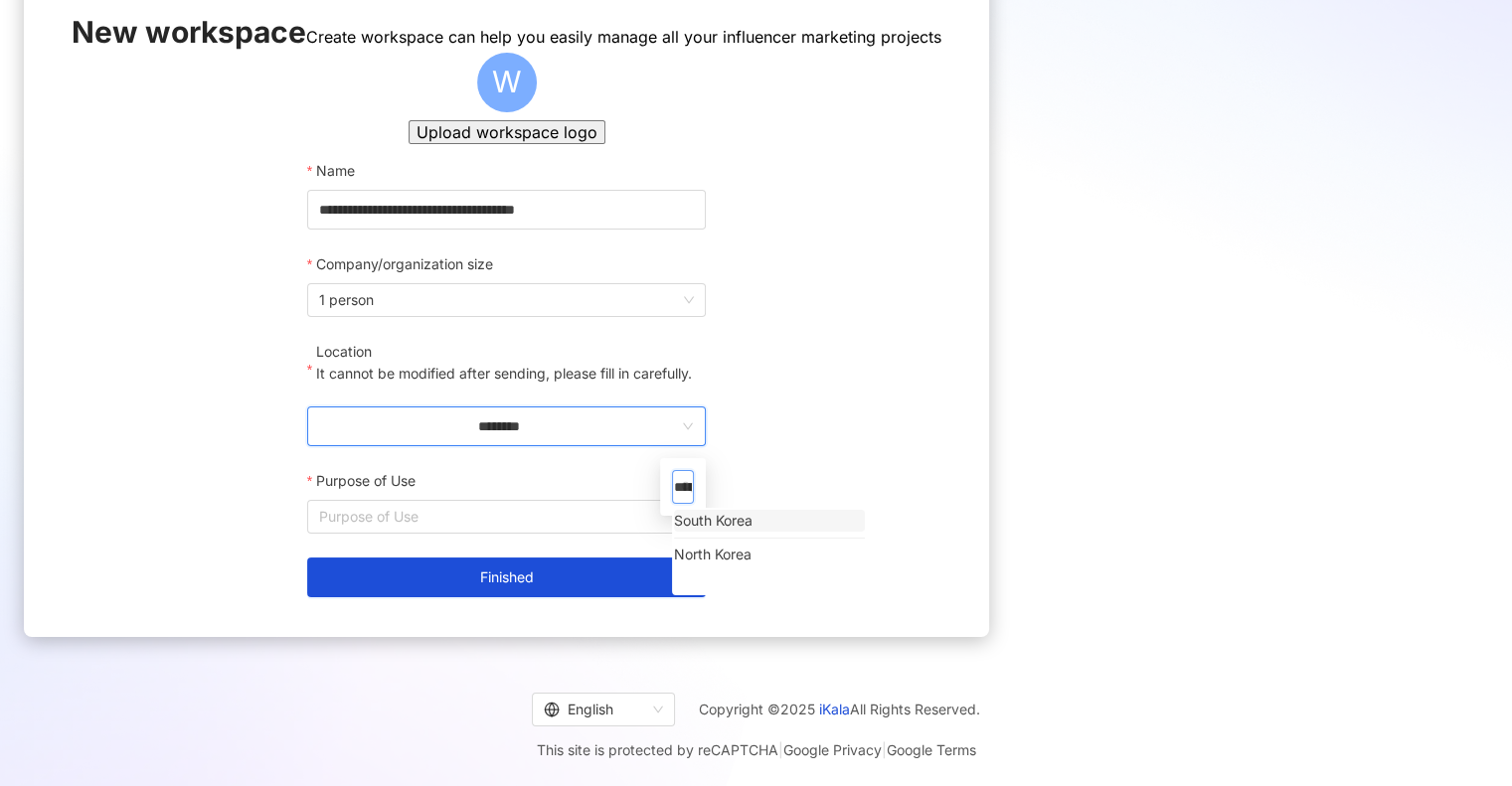 click on "South Korea" at bounding box center (713, 521) 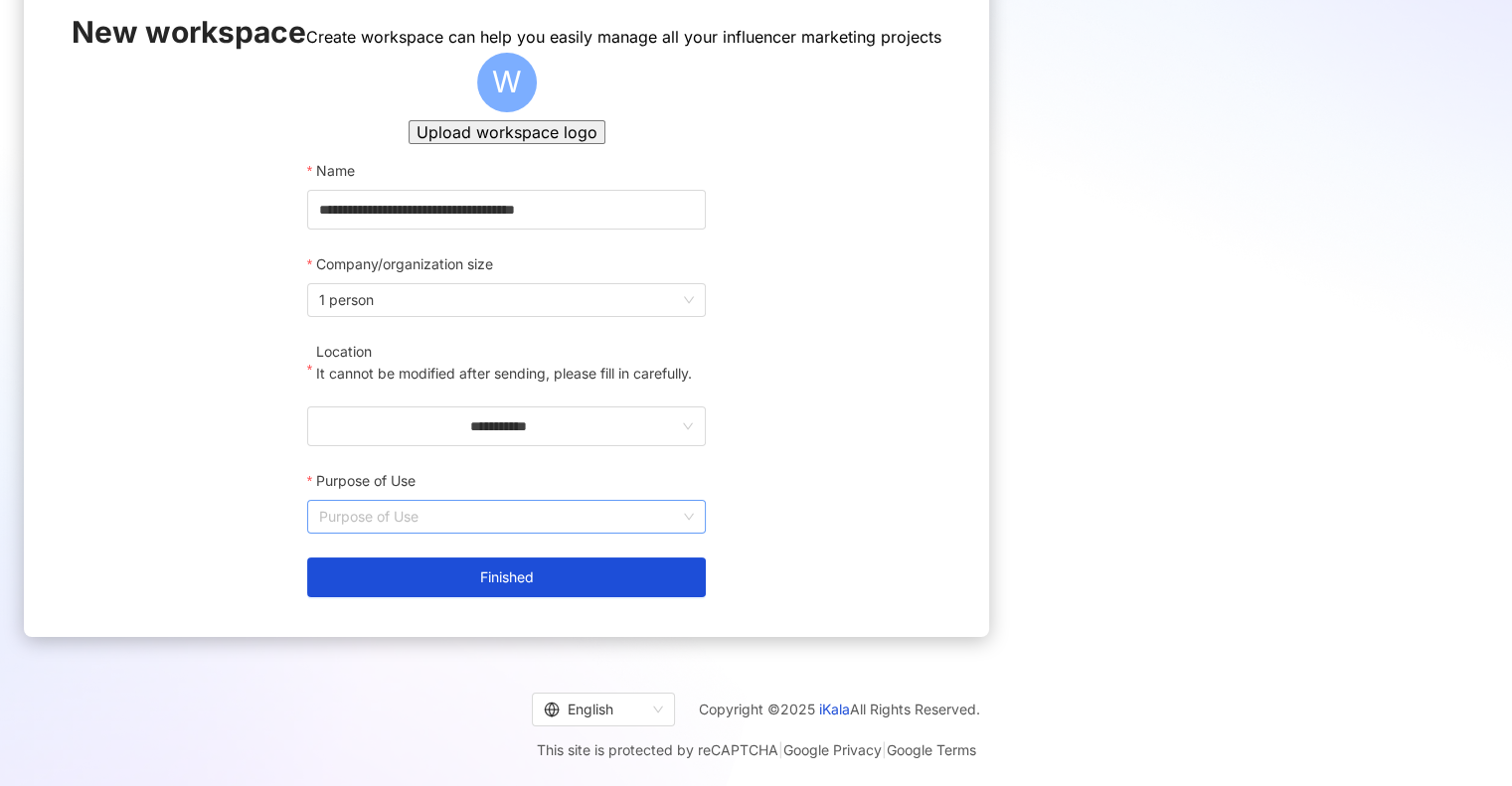 click on "Purpose of Use" at bounding box center [506, 517] 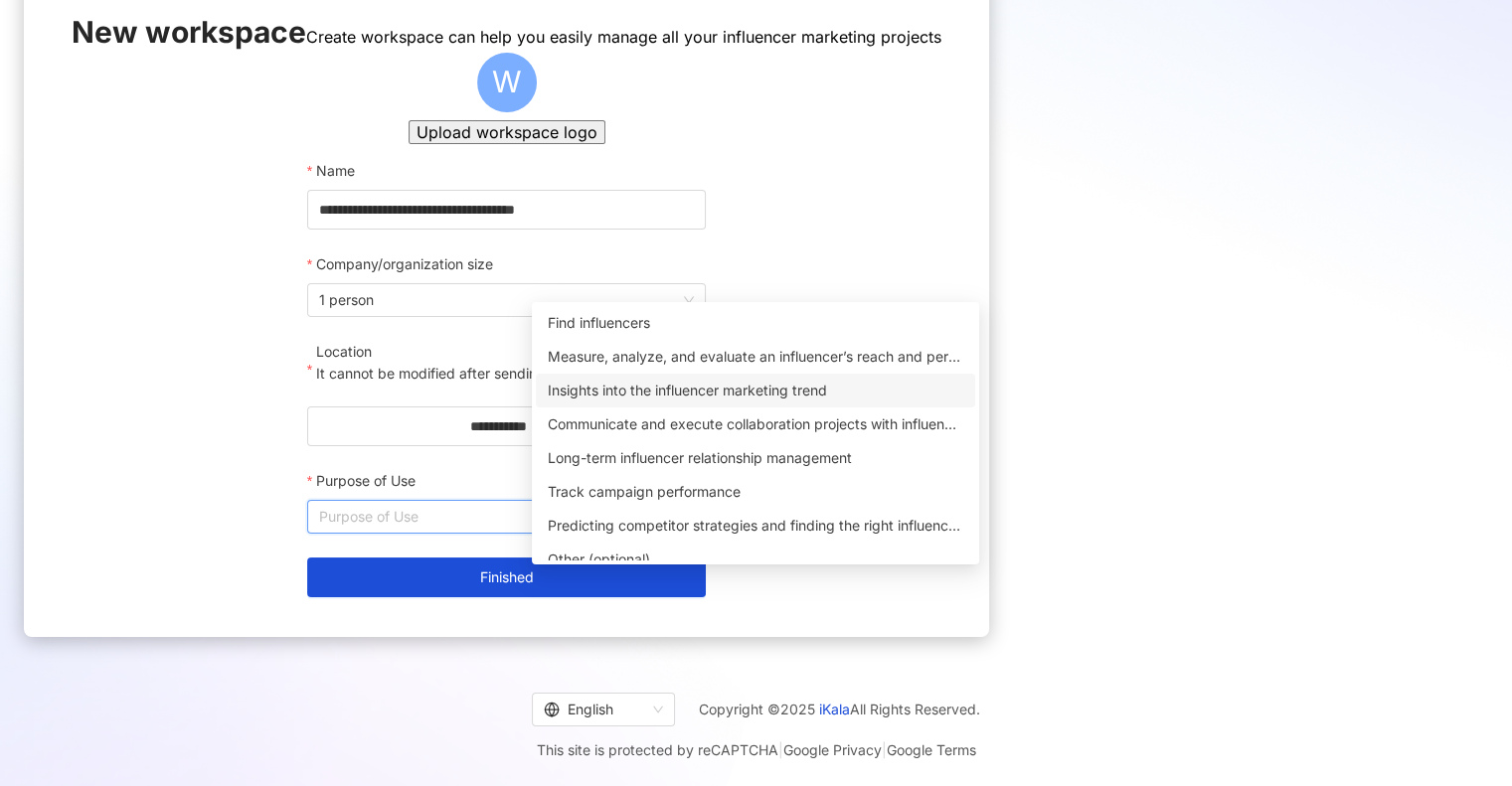 click on "Insights into the influencer marketing trend" at bounding box center [756, 391] 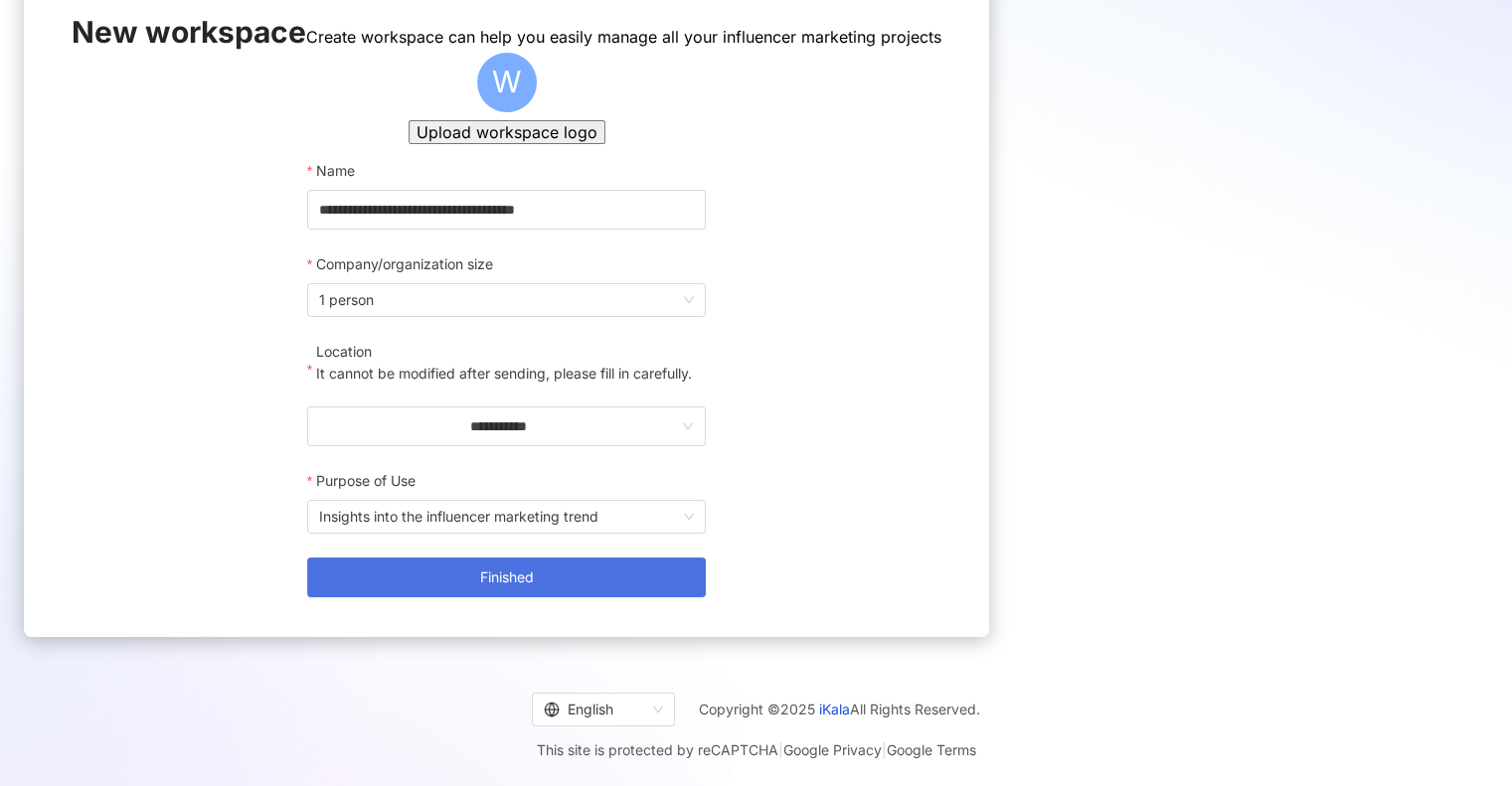 click on "Finished" at bounding box center (506, 577) 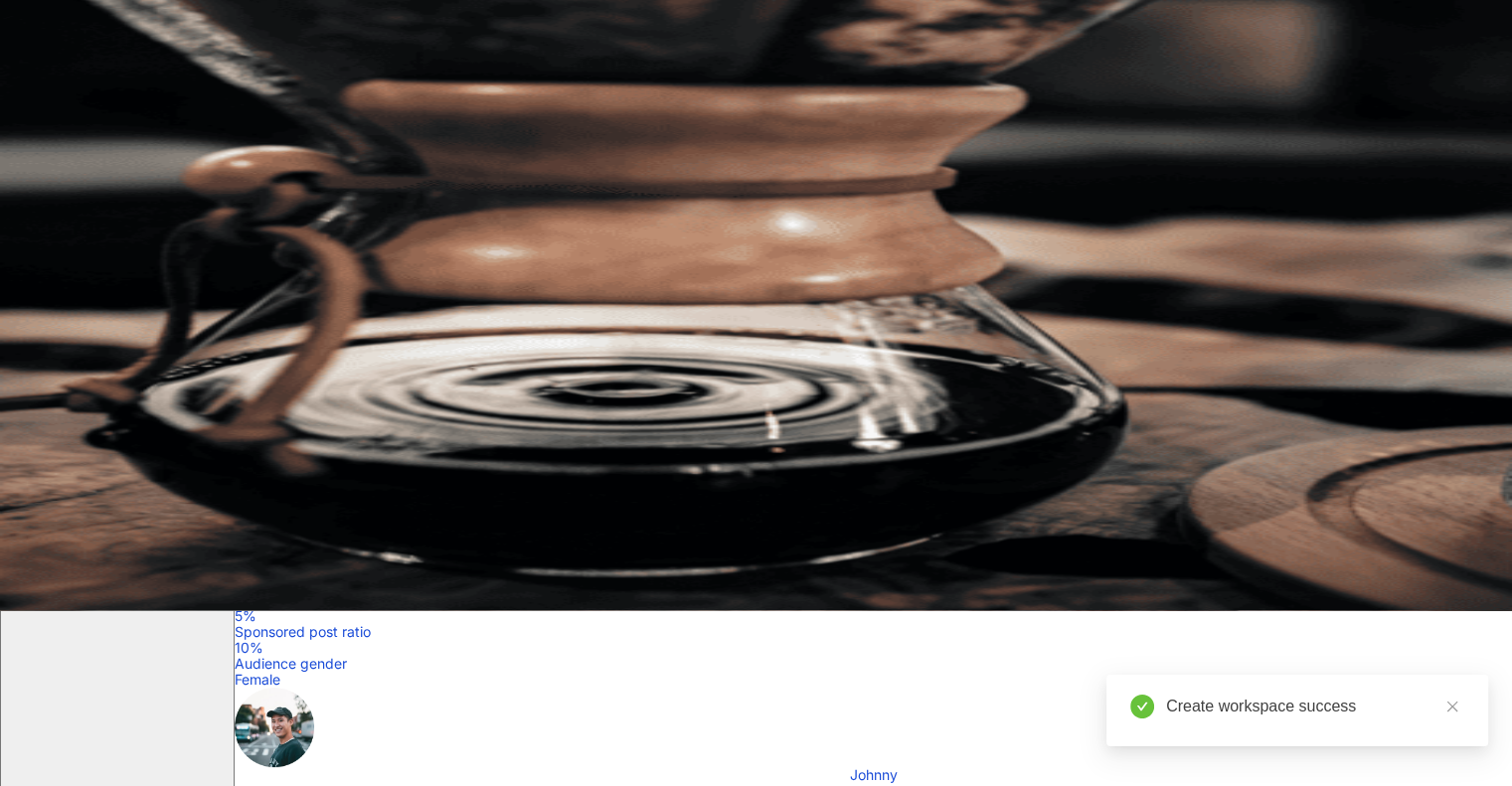 scroll, scrollTop: 0, scrollLeft: 0, axis: both 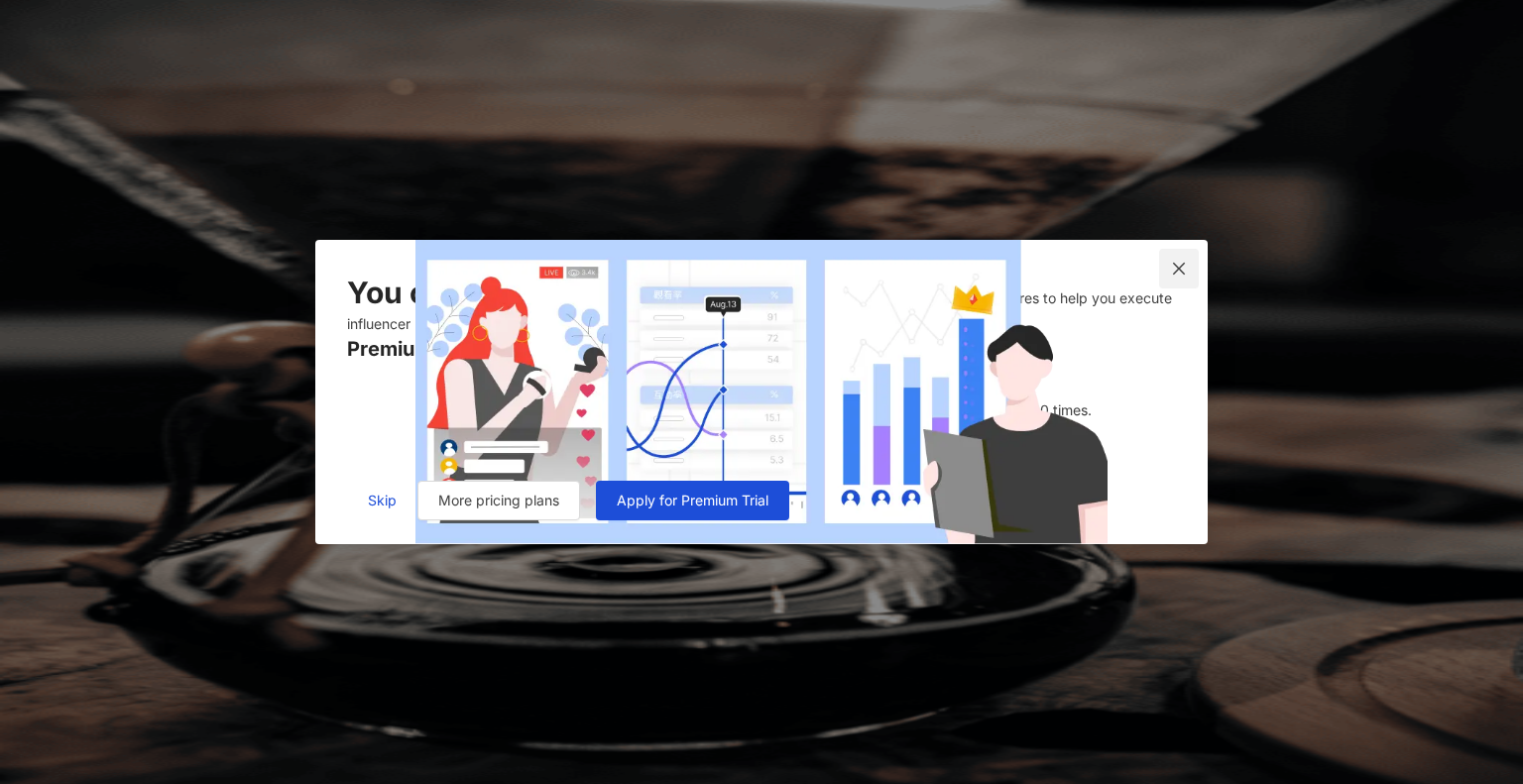click at bounding box center (1179, 269) 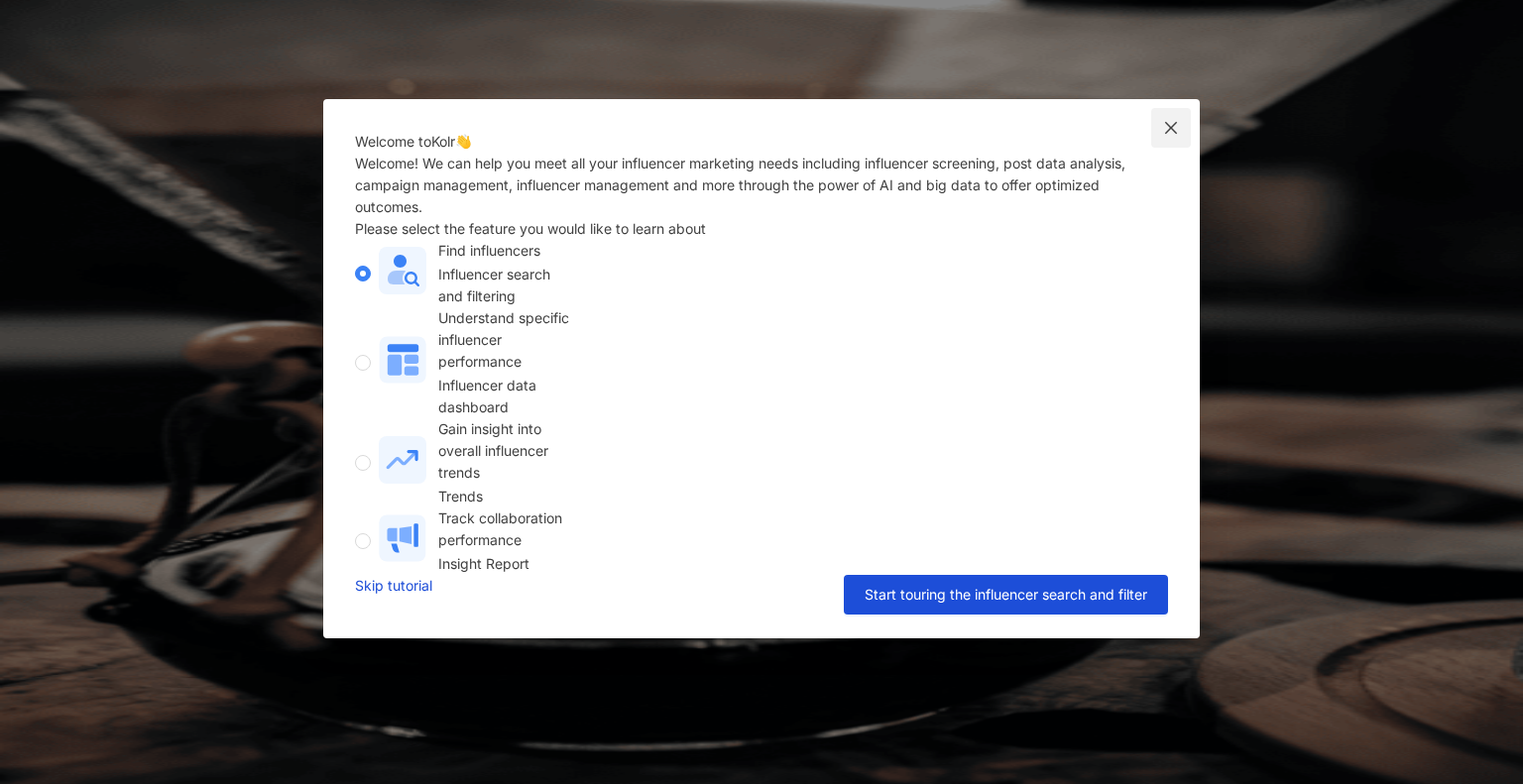 click 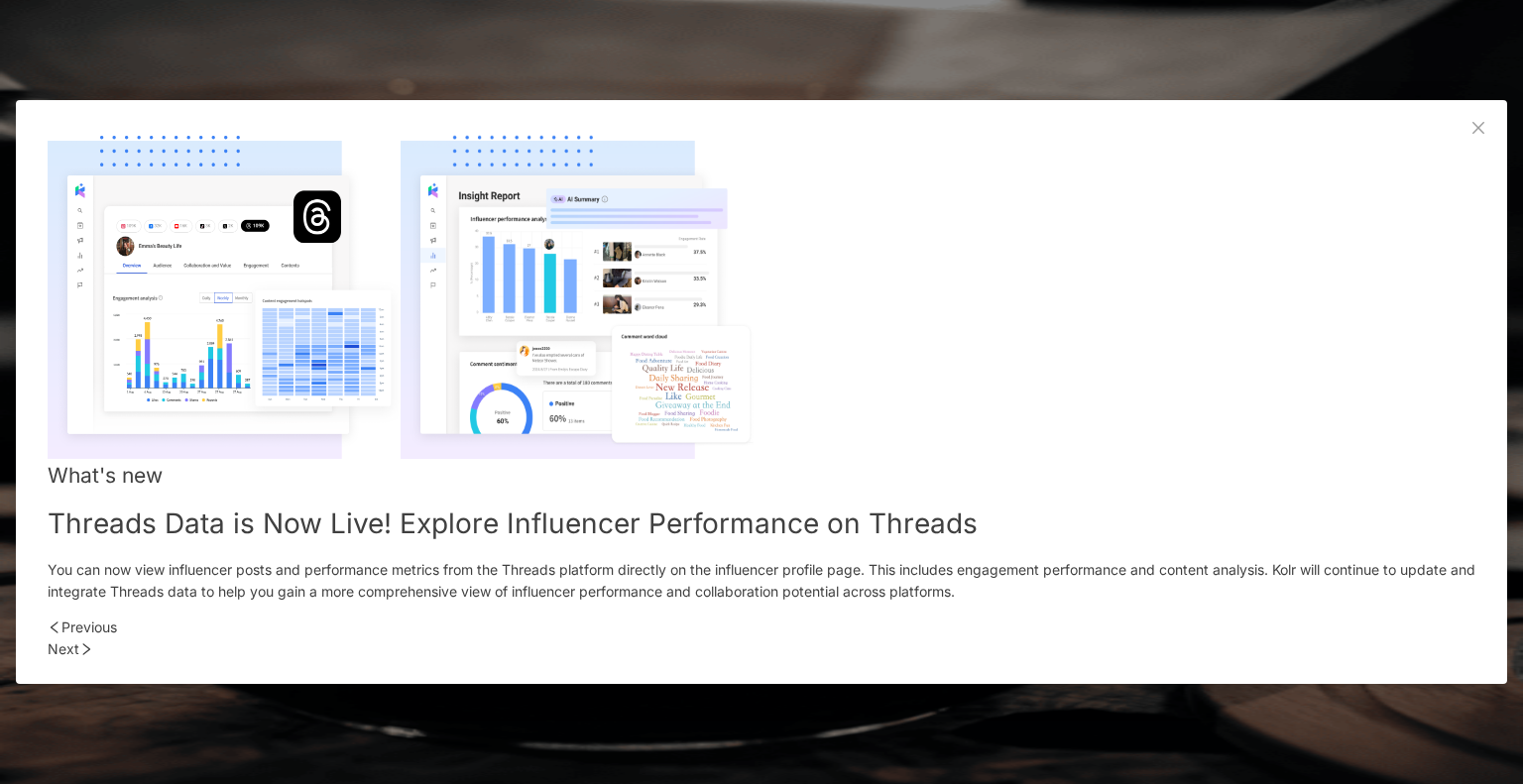 click on "Next" at bounding box center [762, 649] 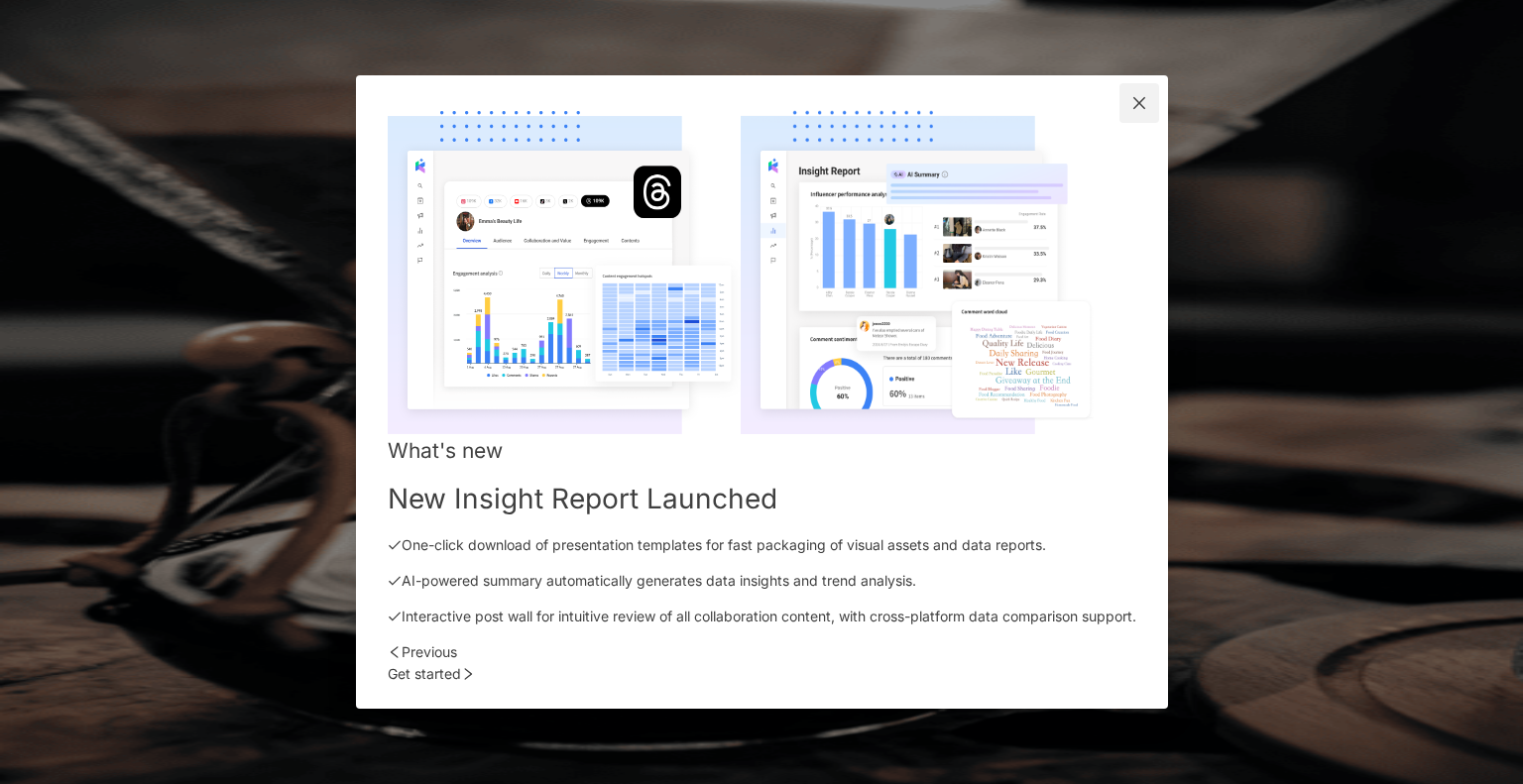 click 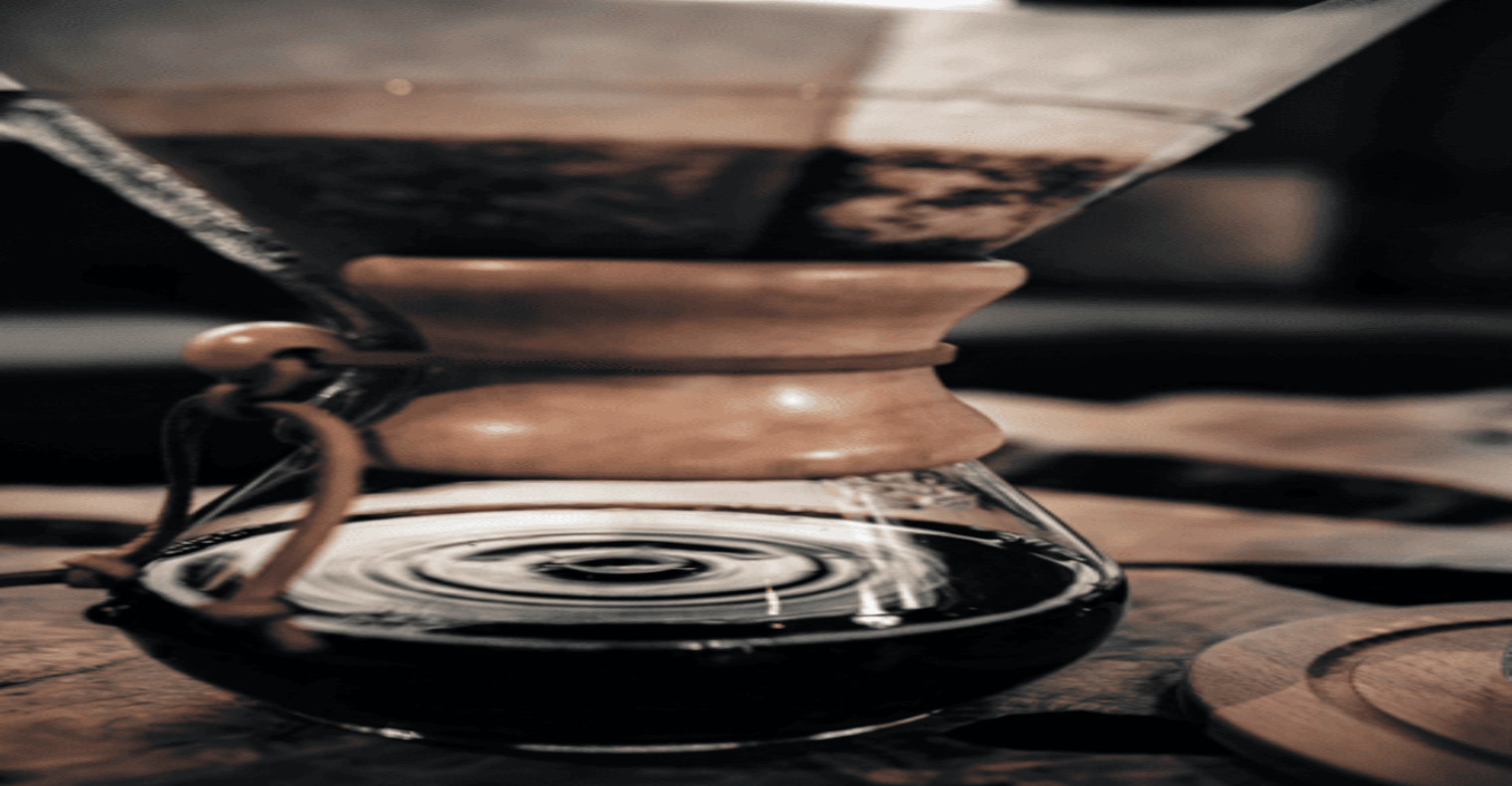click at bounding box center (469, 98) 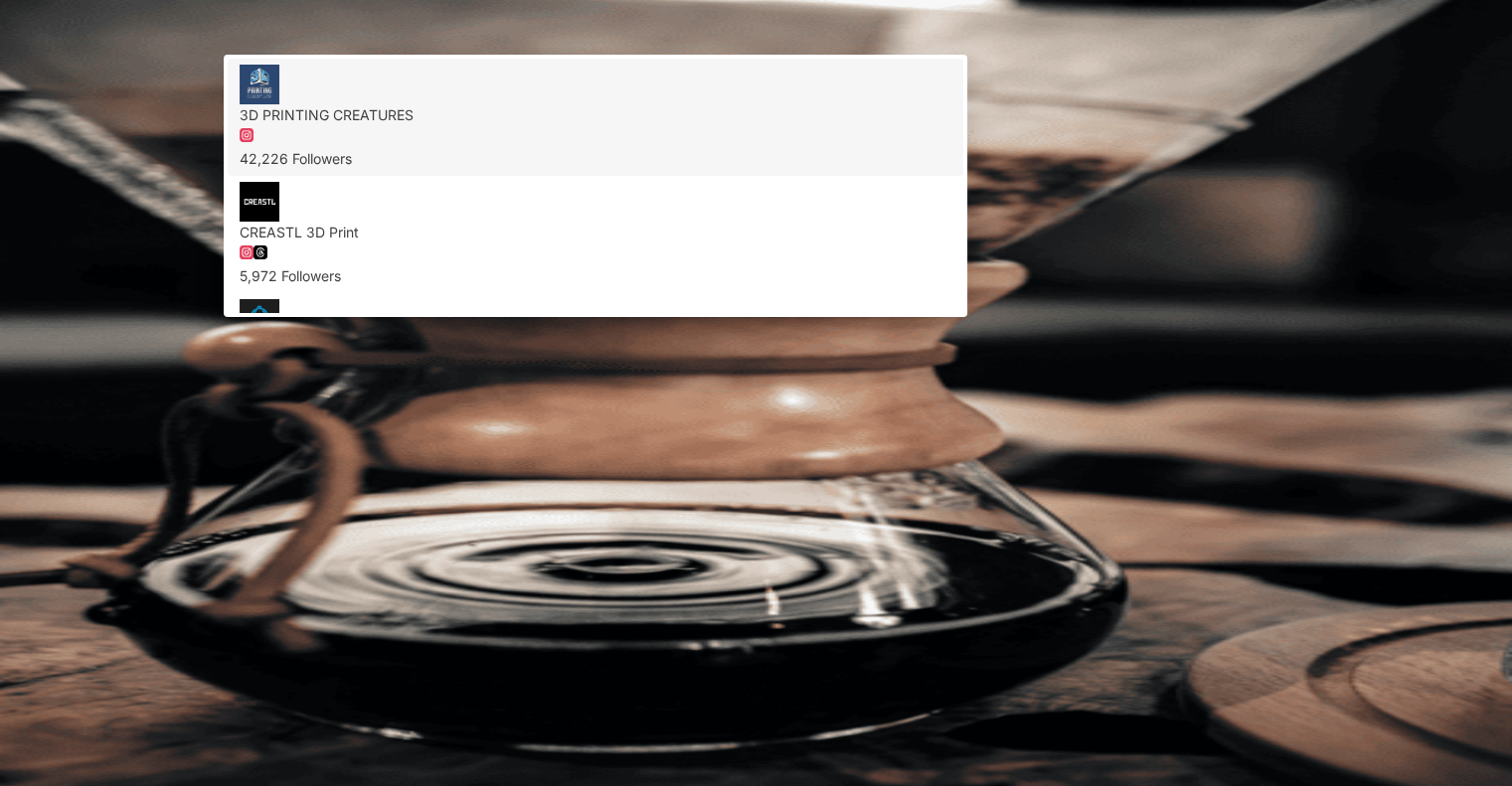 type on "**********" 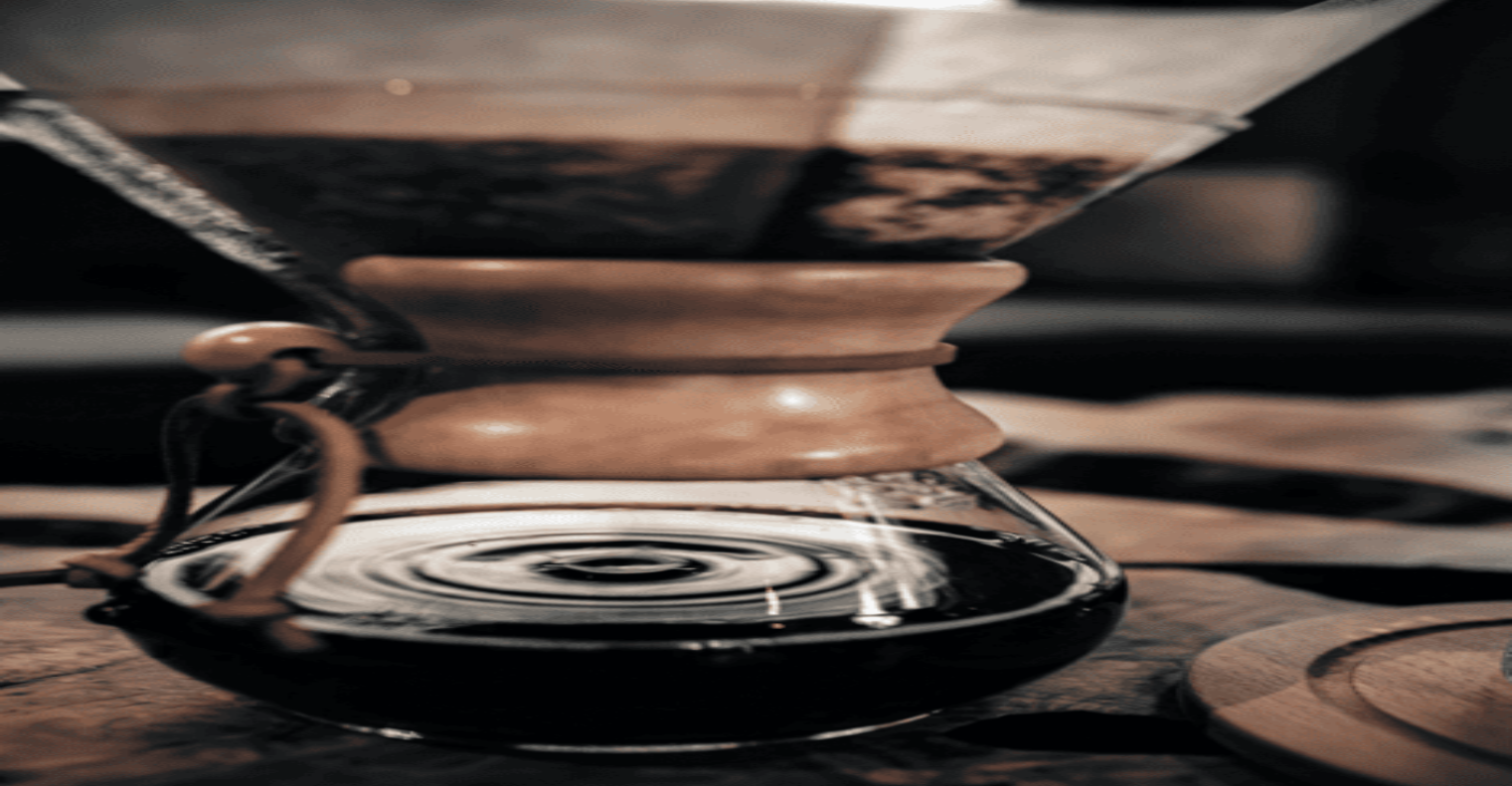 click on "Free trial" at bounding box center [294, 585] 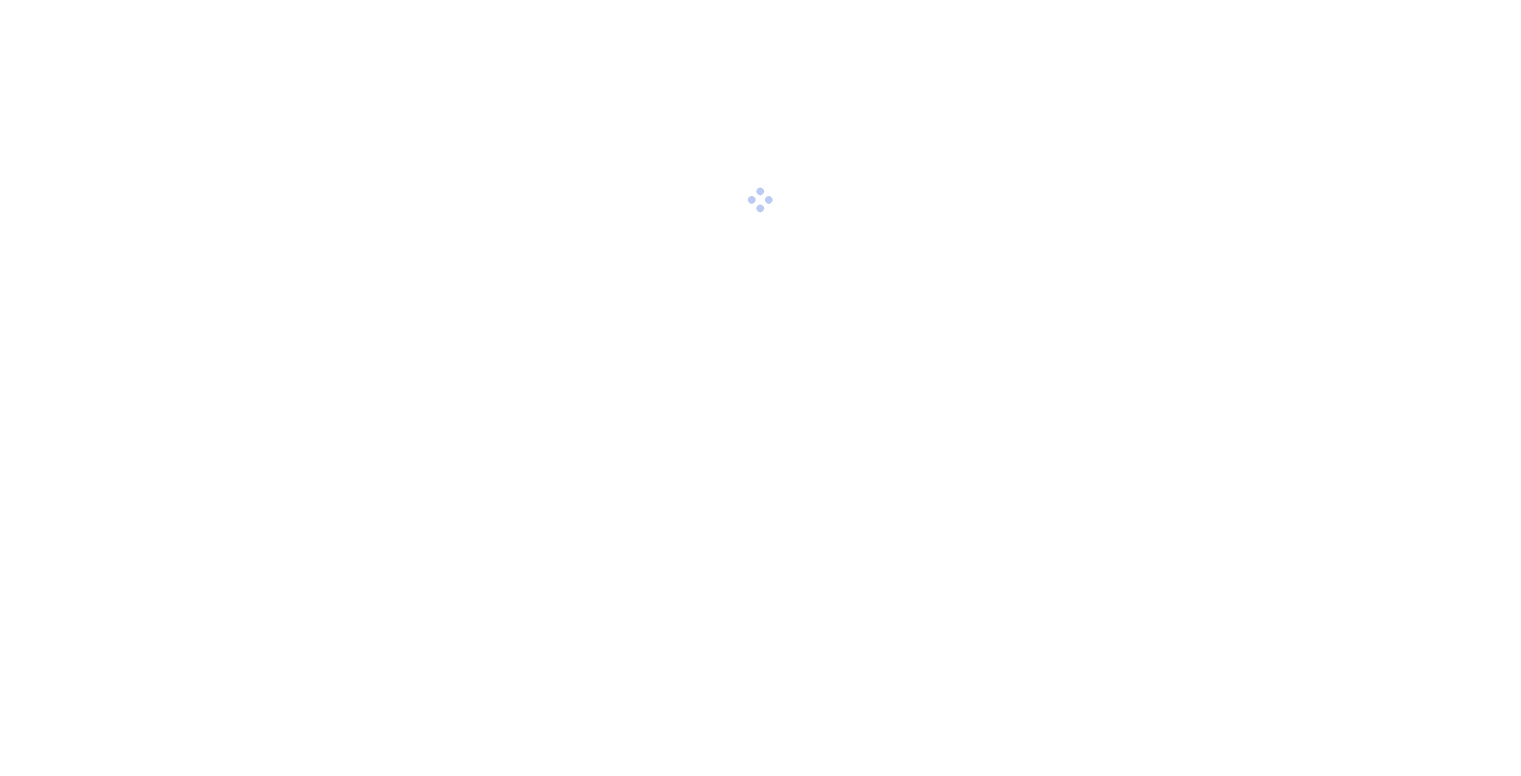scroll, scrollTop: 0, scrollLeft: 0, axis: both 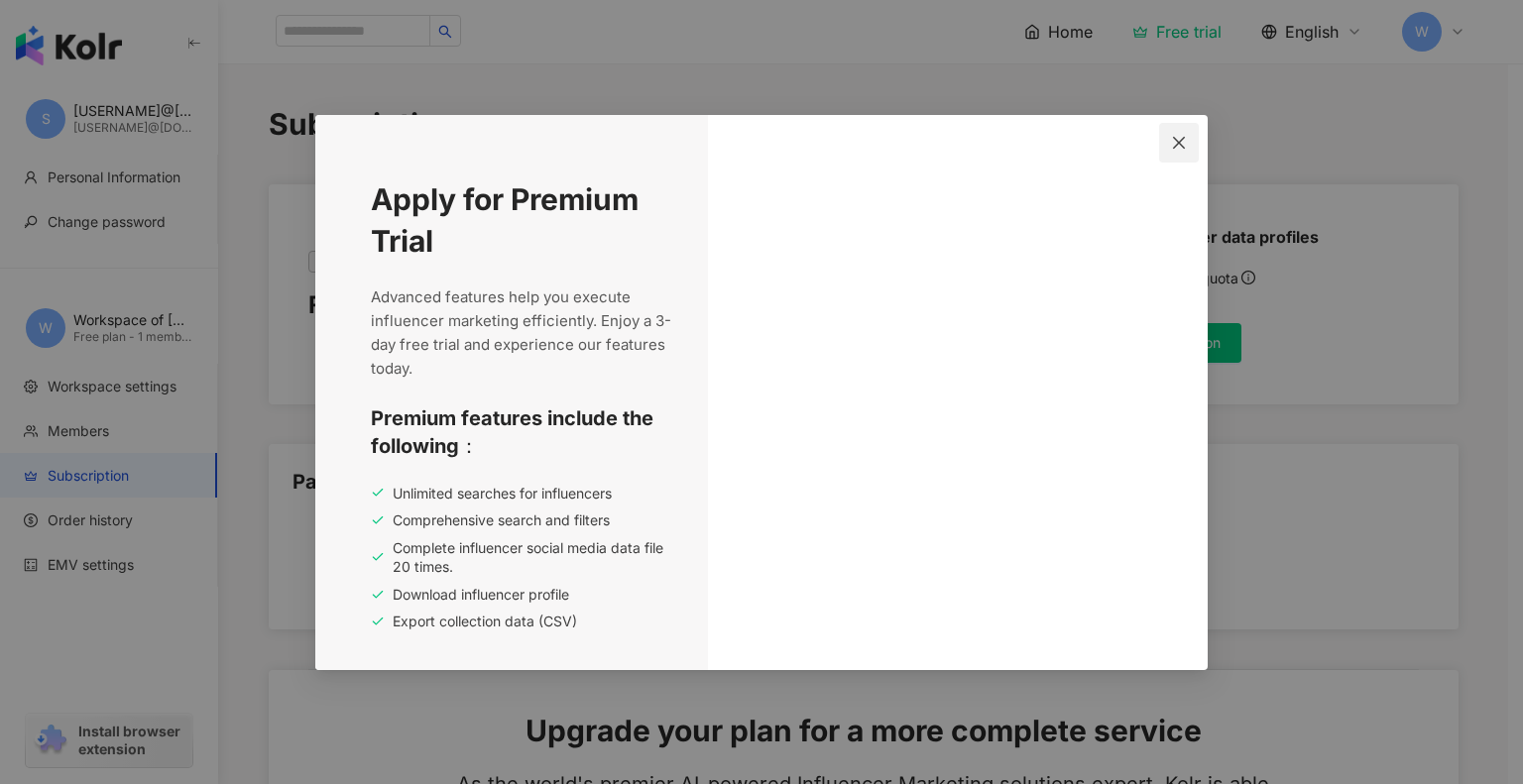 click 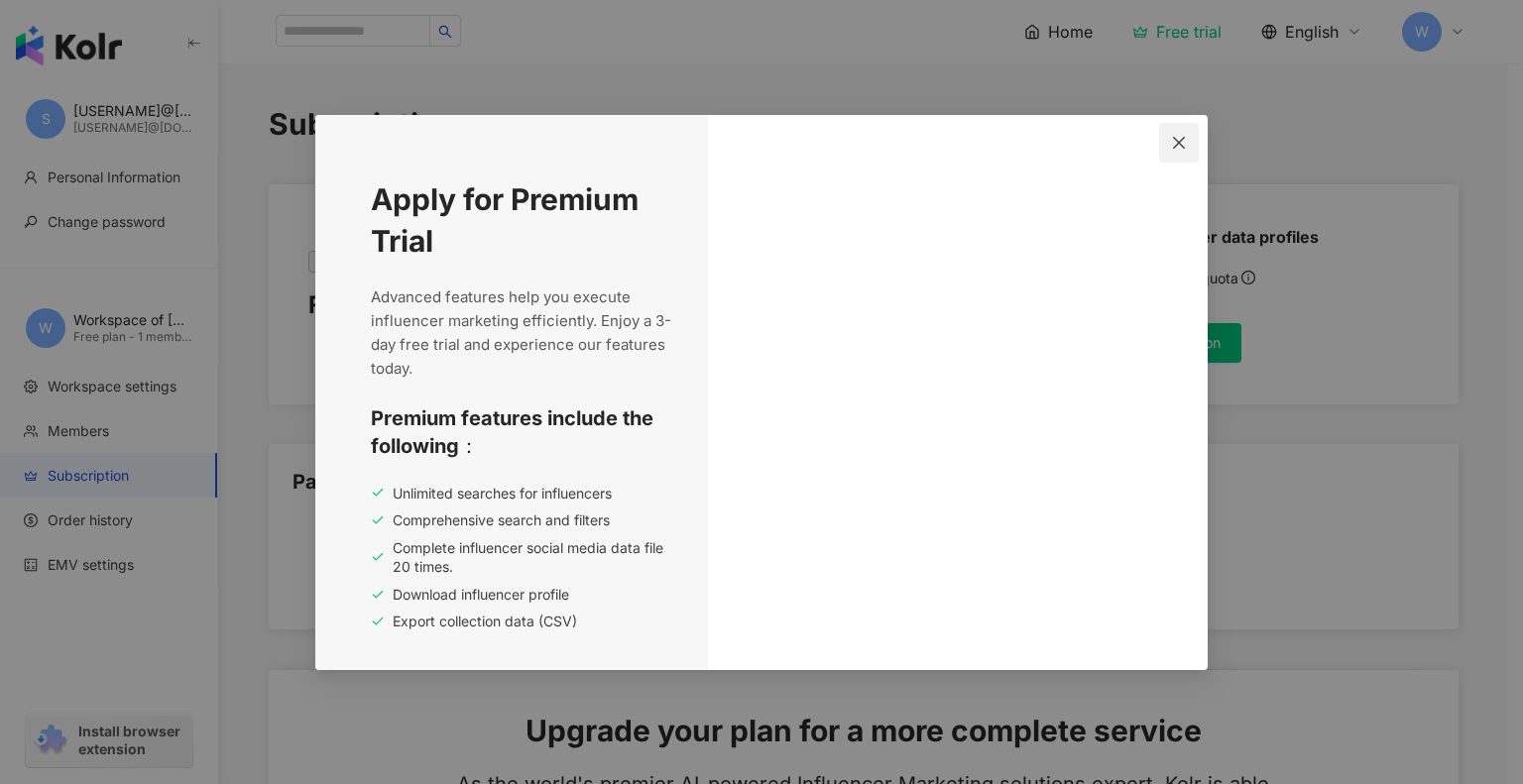 click 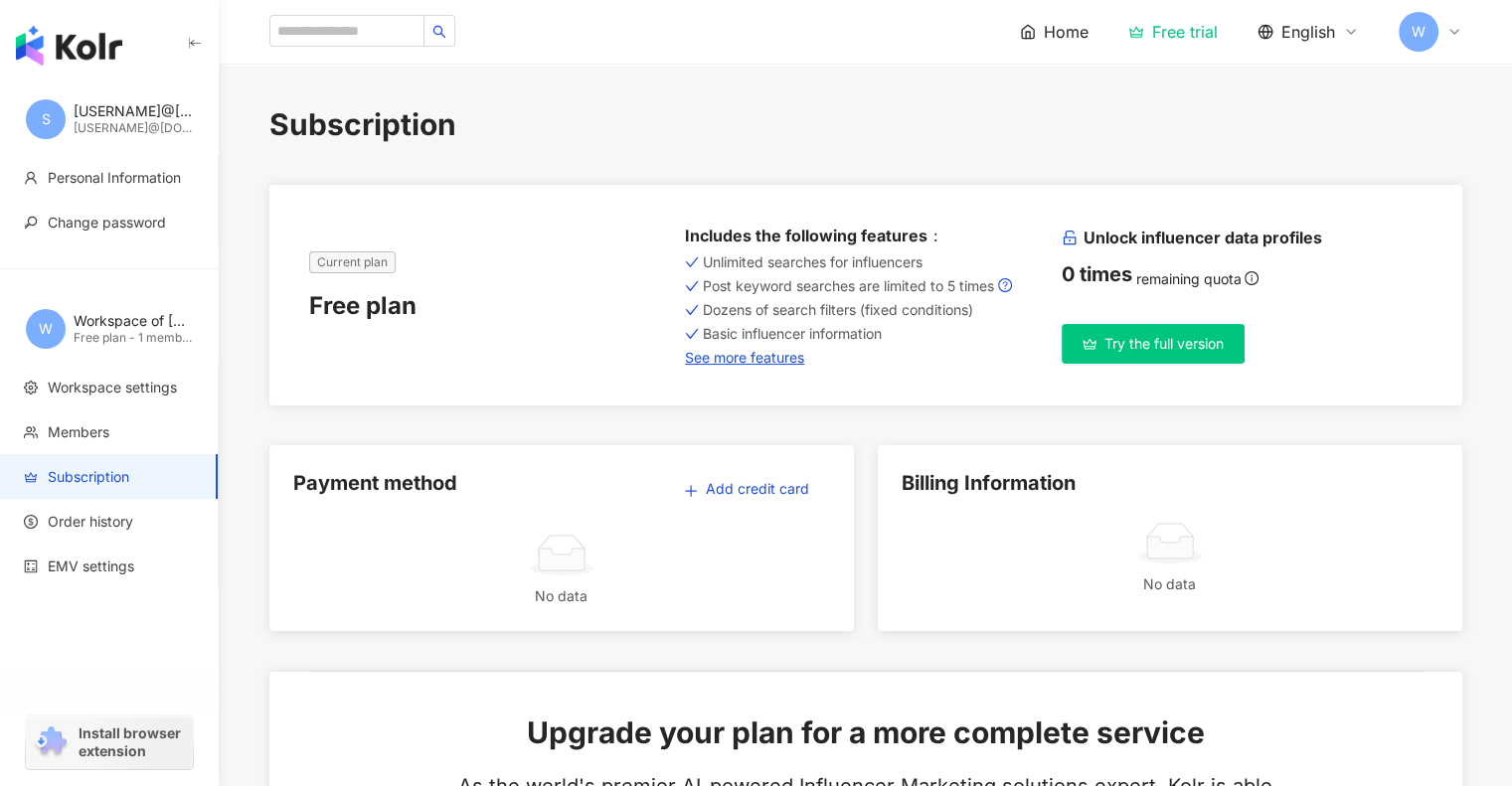click on "English" at bounding box center (1308, 32) 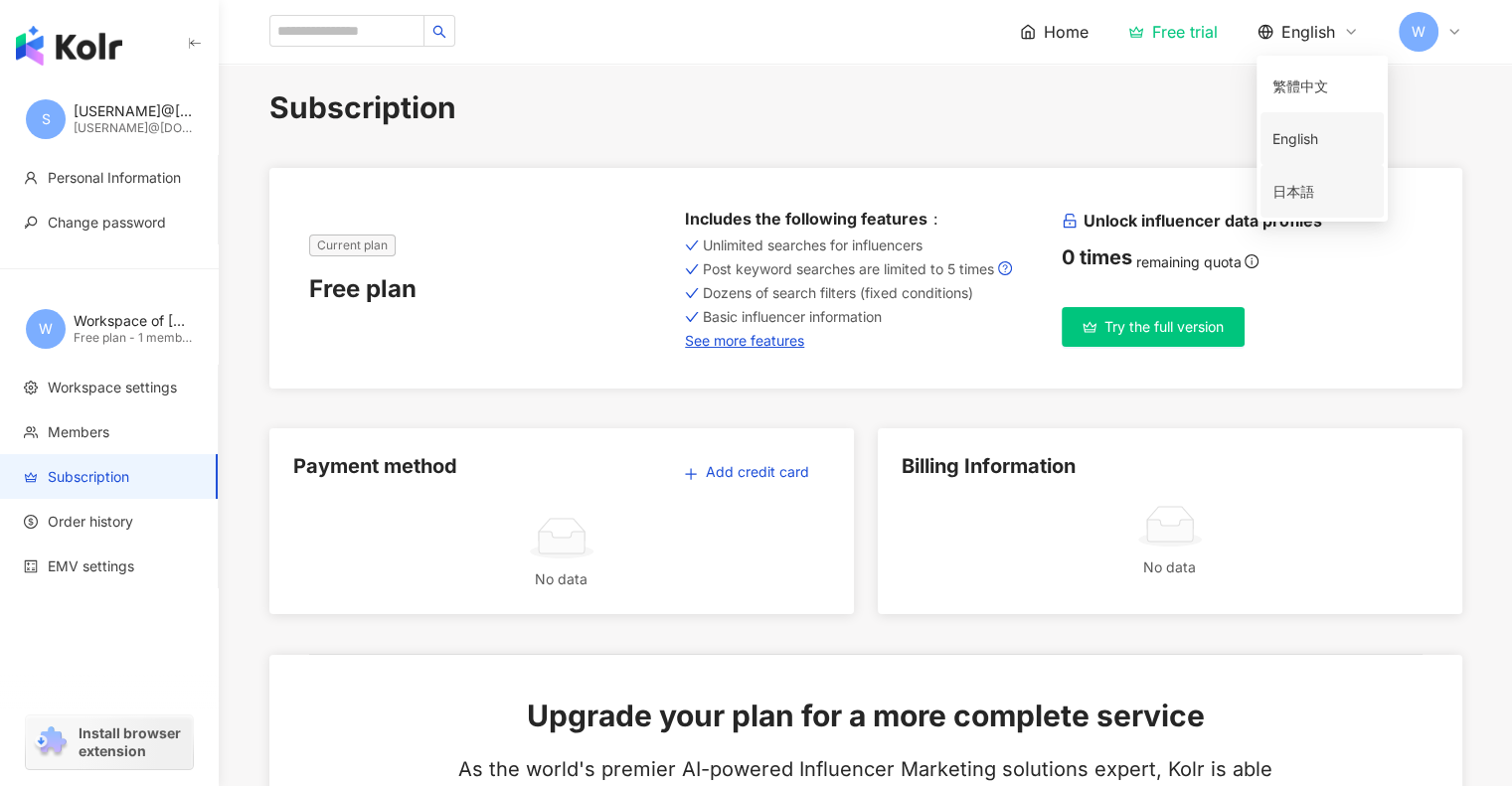 scroll, scrollTop: 0, scrollLeft: 0, axis: both 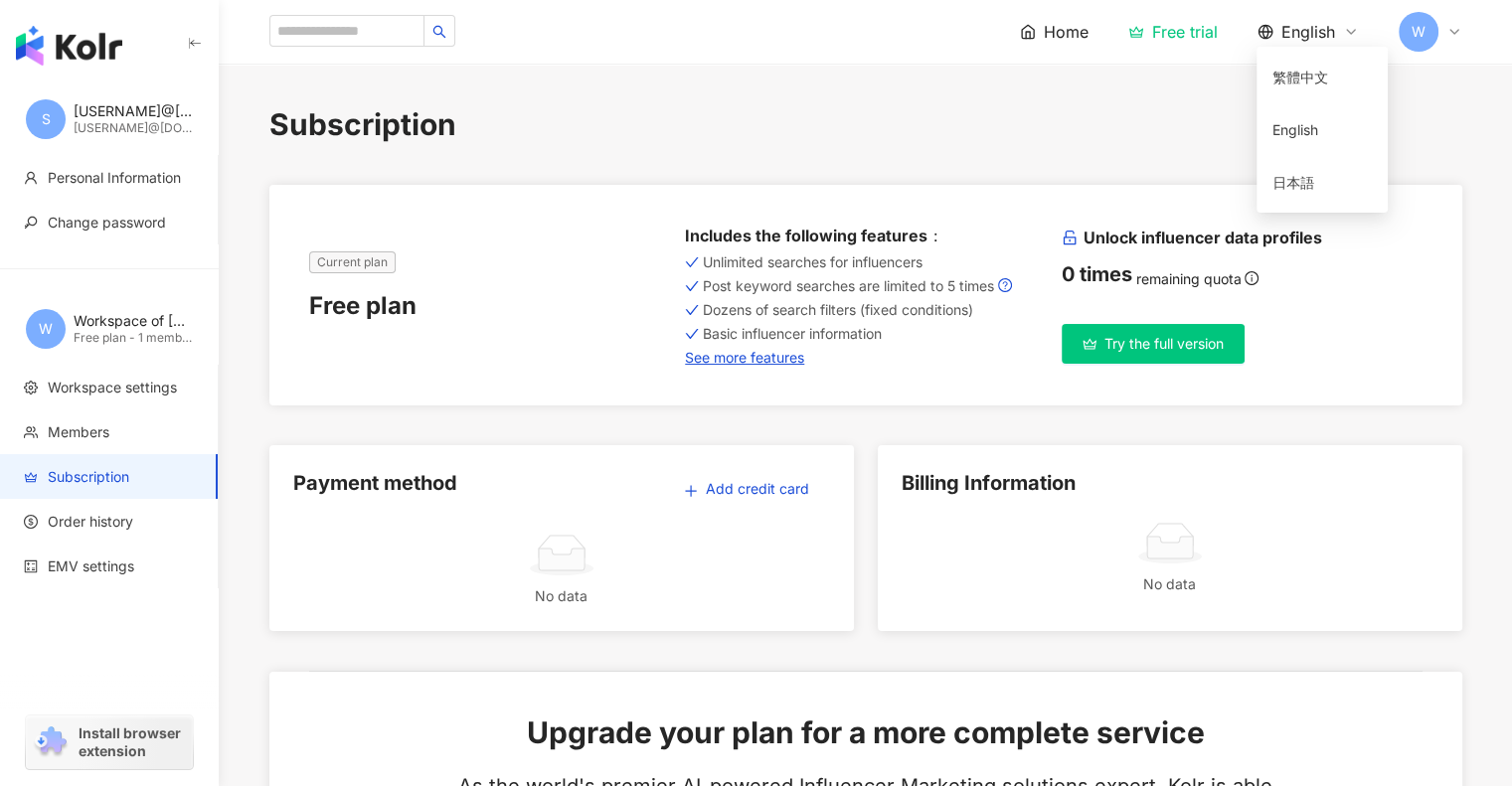 click on "Subscription" at bounding box center (866, 124) 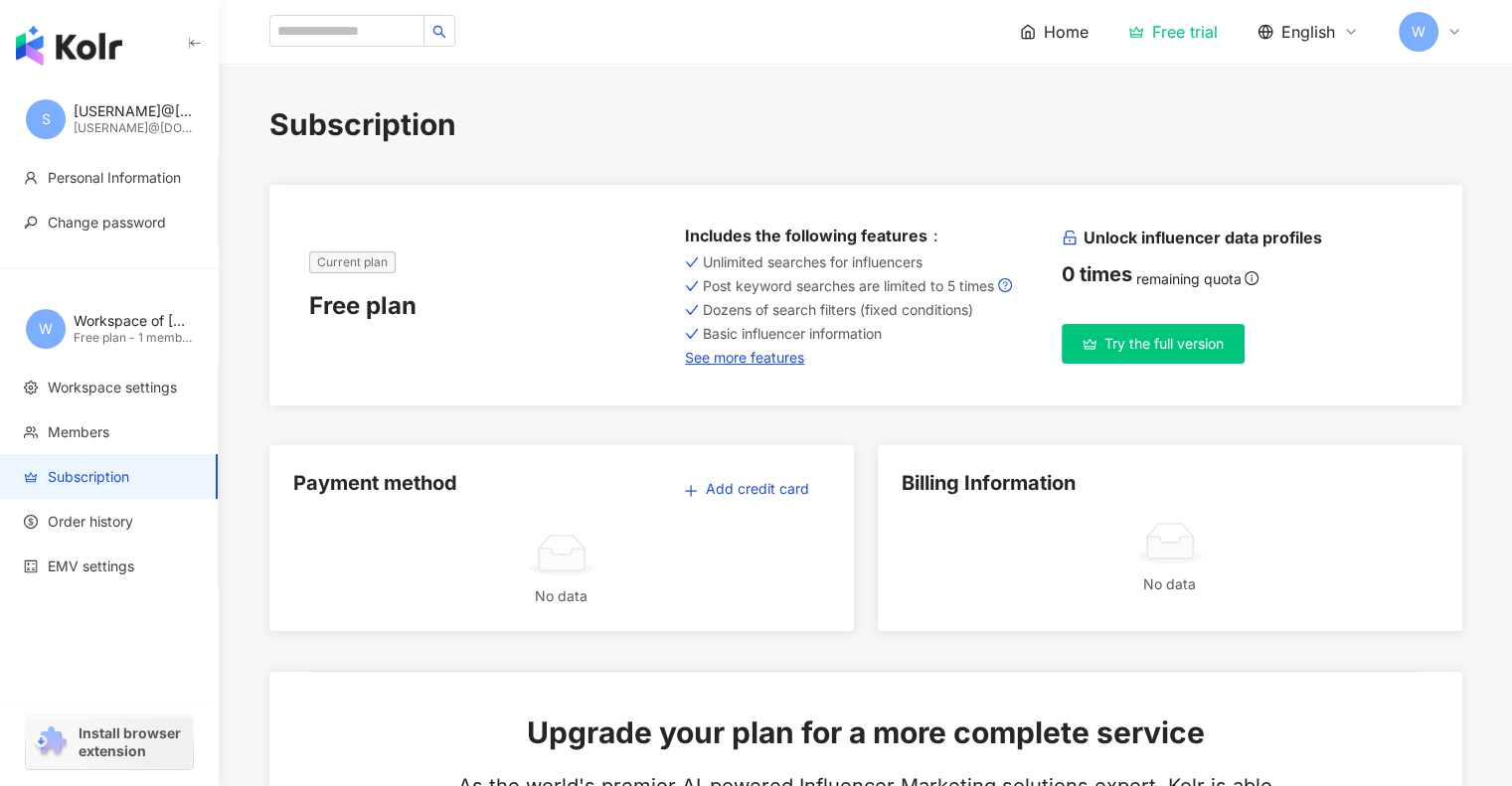 click at bounding box center [69, 46] 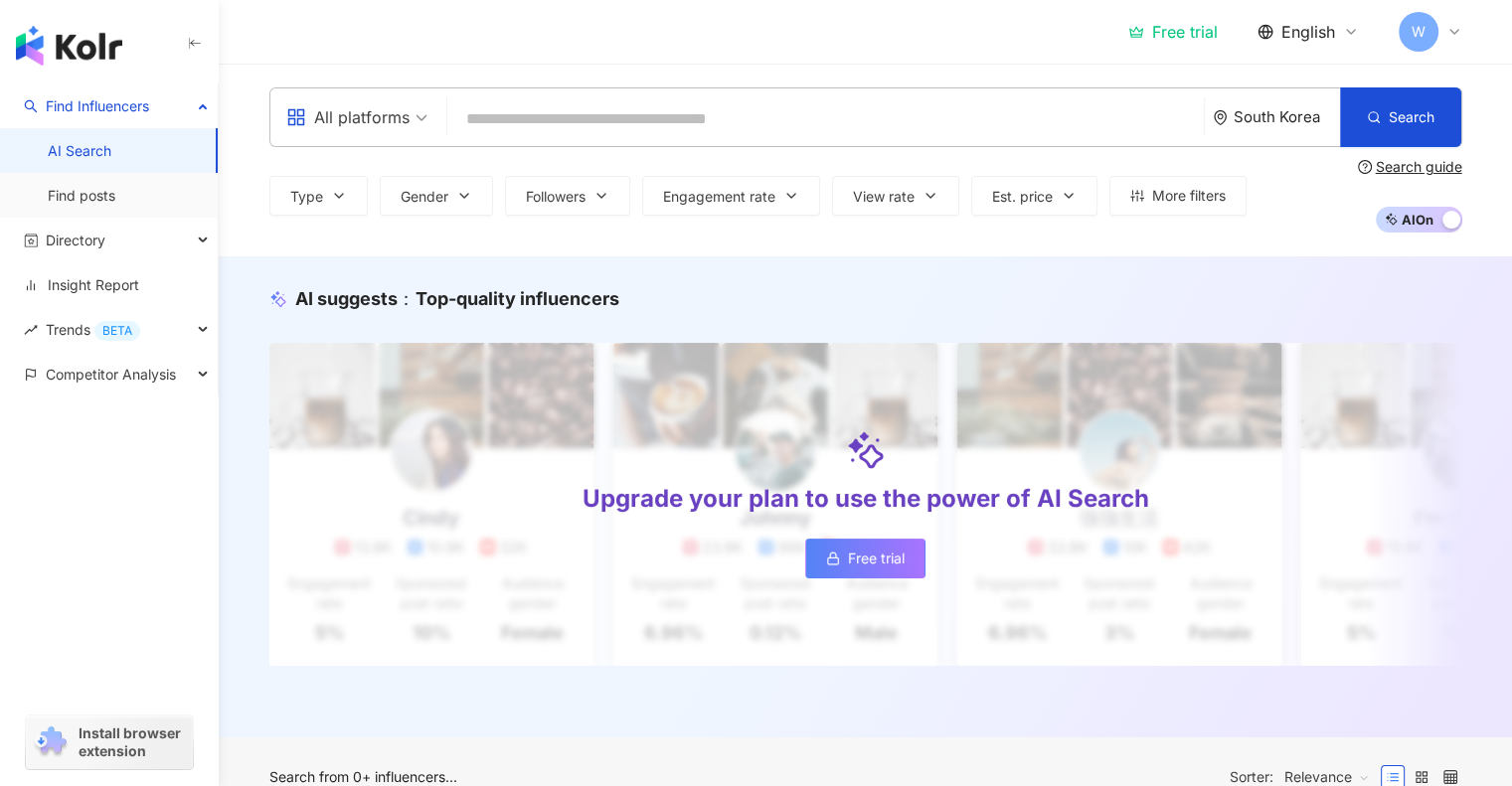 click at bounding box center [825, 119] 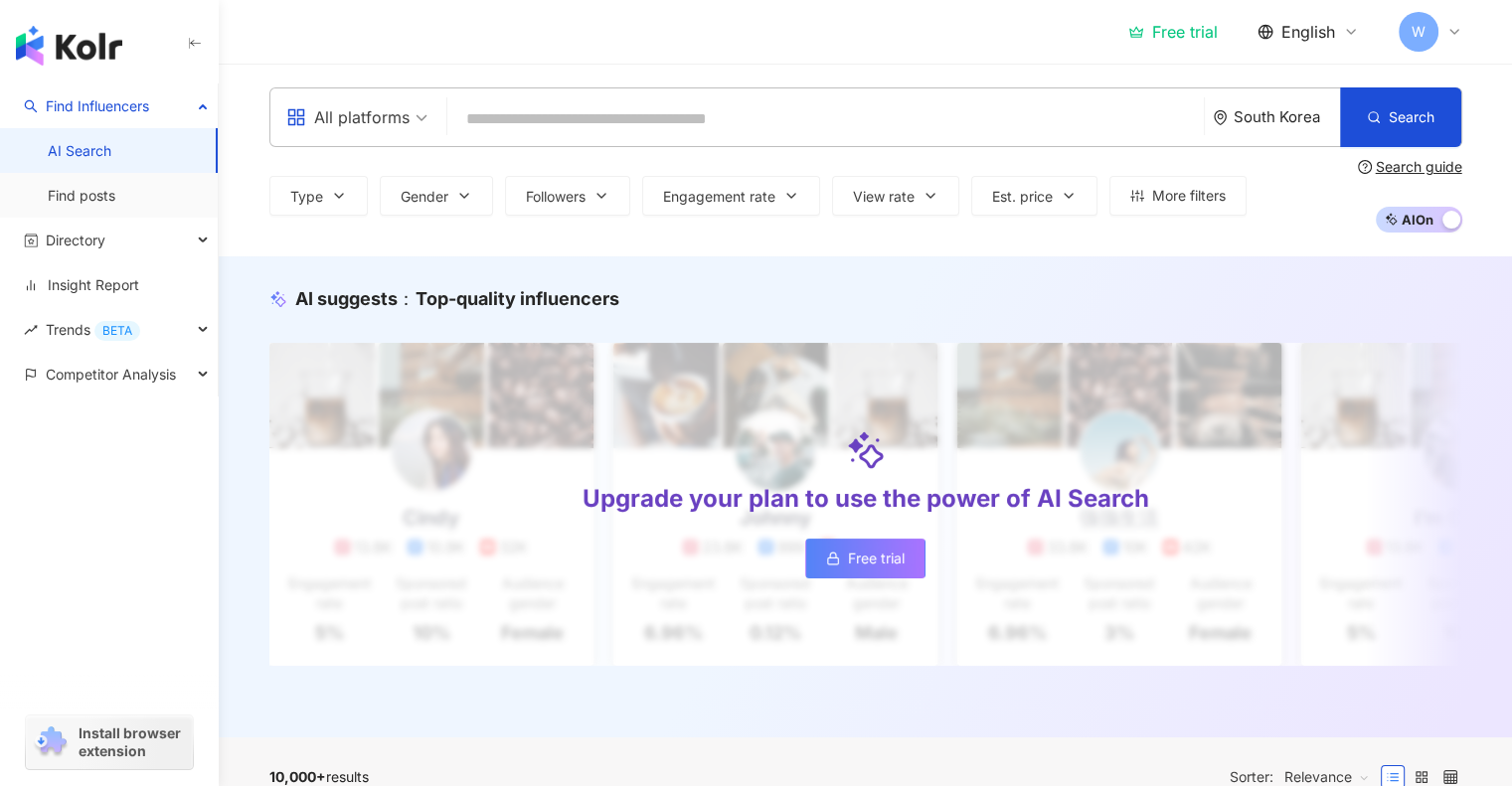 click on "All platforms South Korea Search" at bounding box center (866, 117) 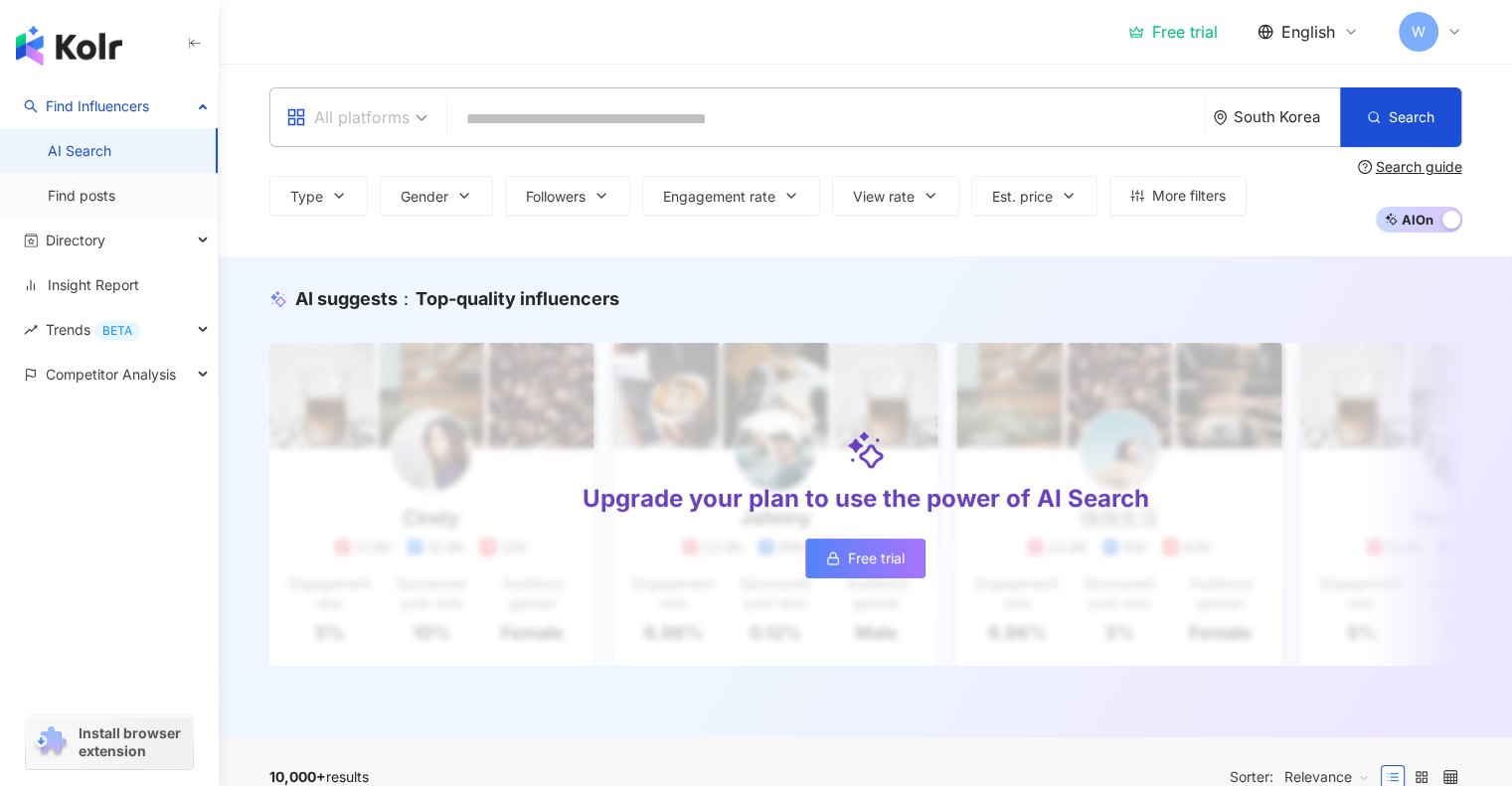 click on "All platforms" at bounding box center (357, 117) 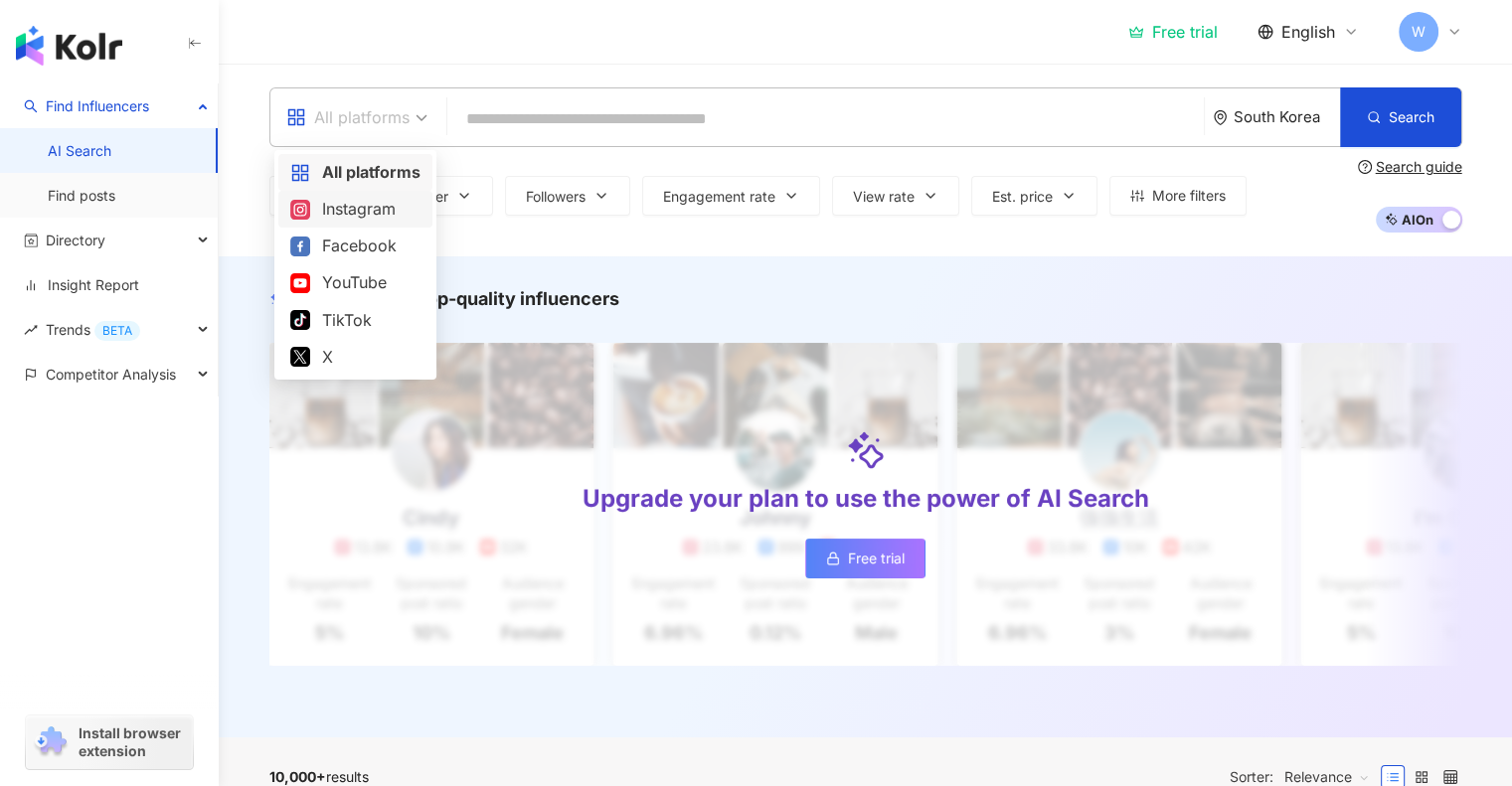 click on "Instagram" at bounding box center (355, 209) 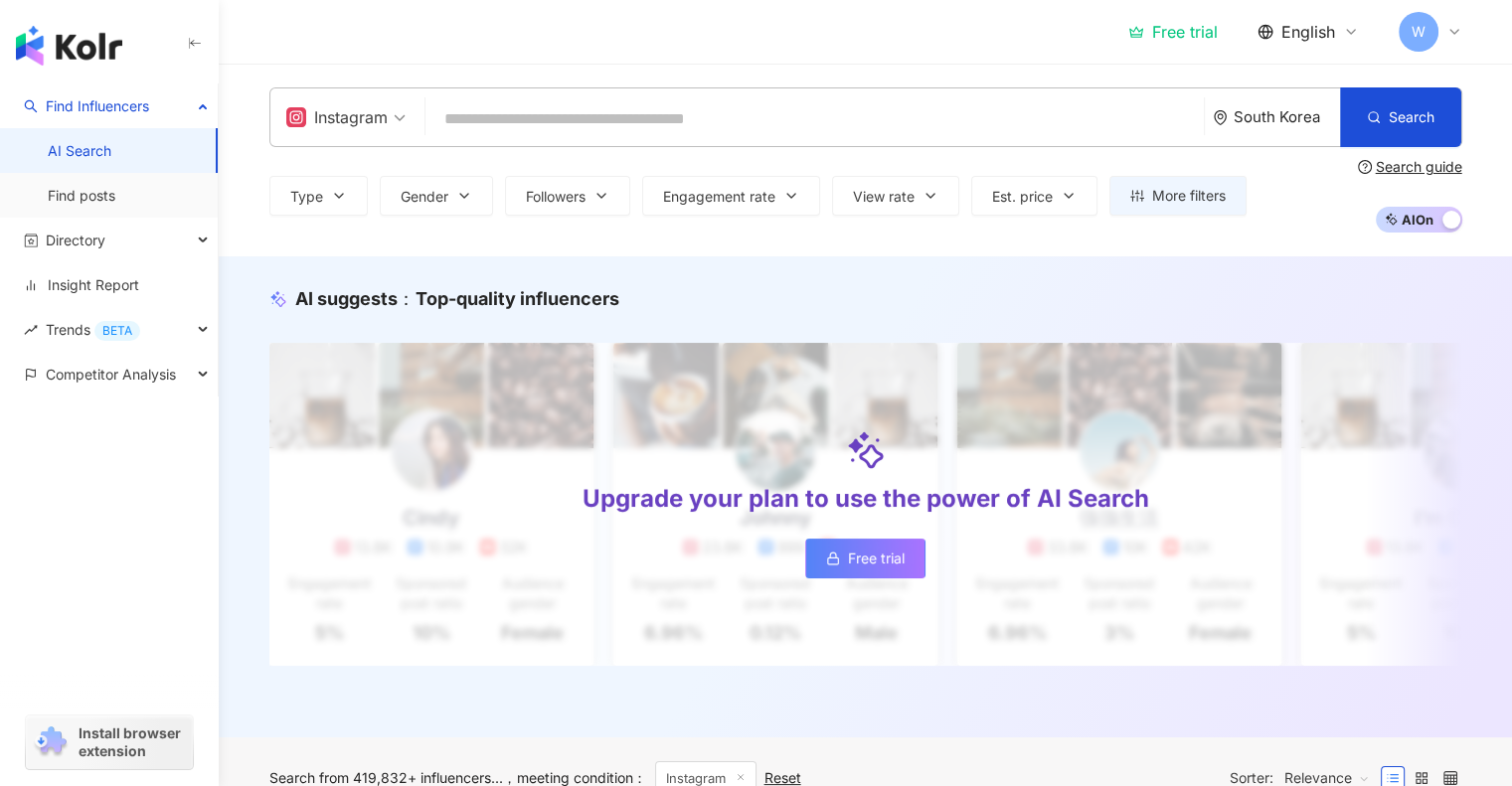 click at bounding box center [814, 119] 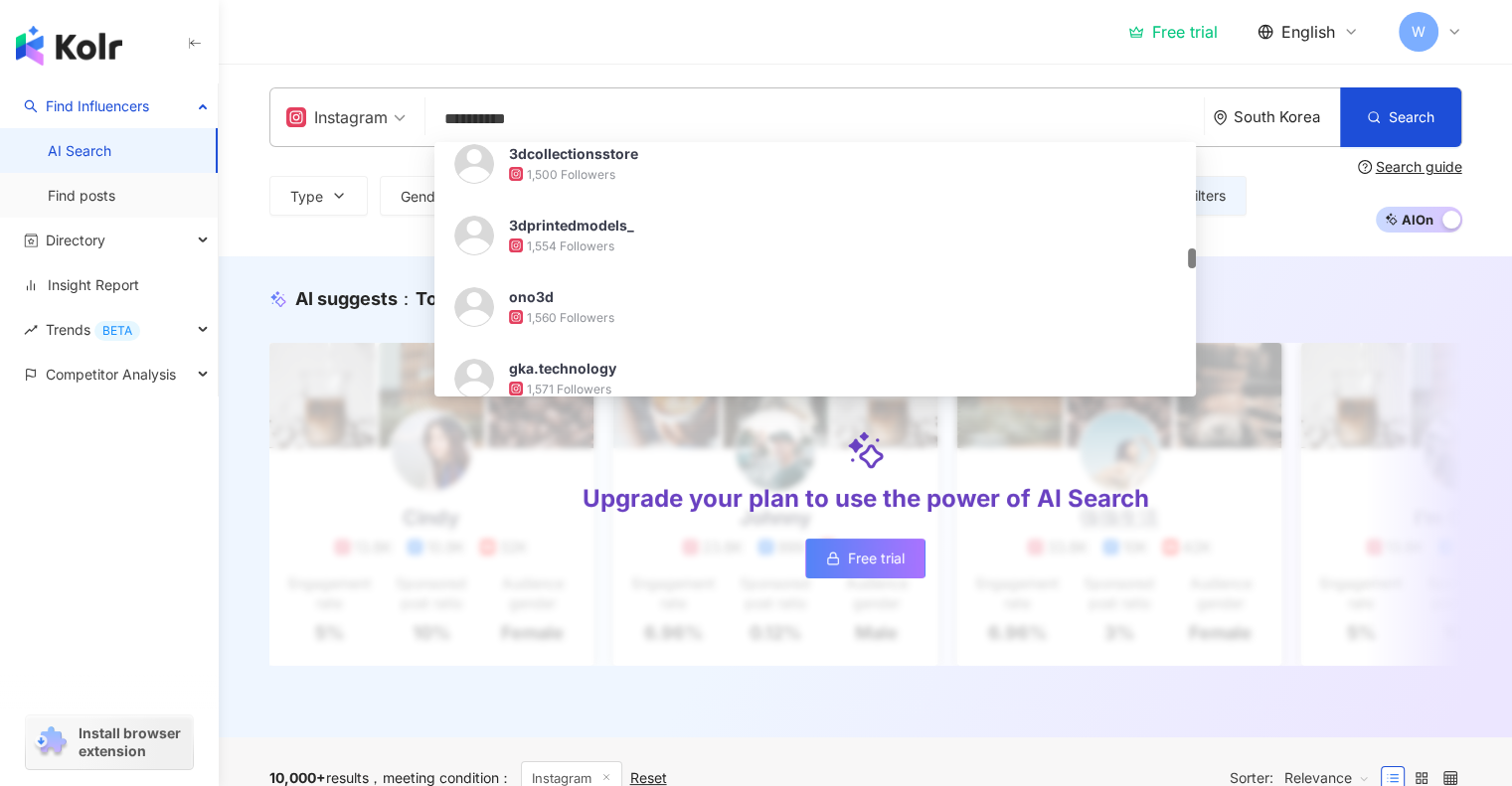 scroll, scrollTop: 1336, scrollLeft: 0, axis: vertical 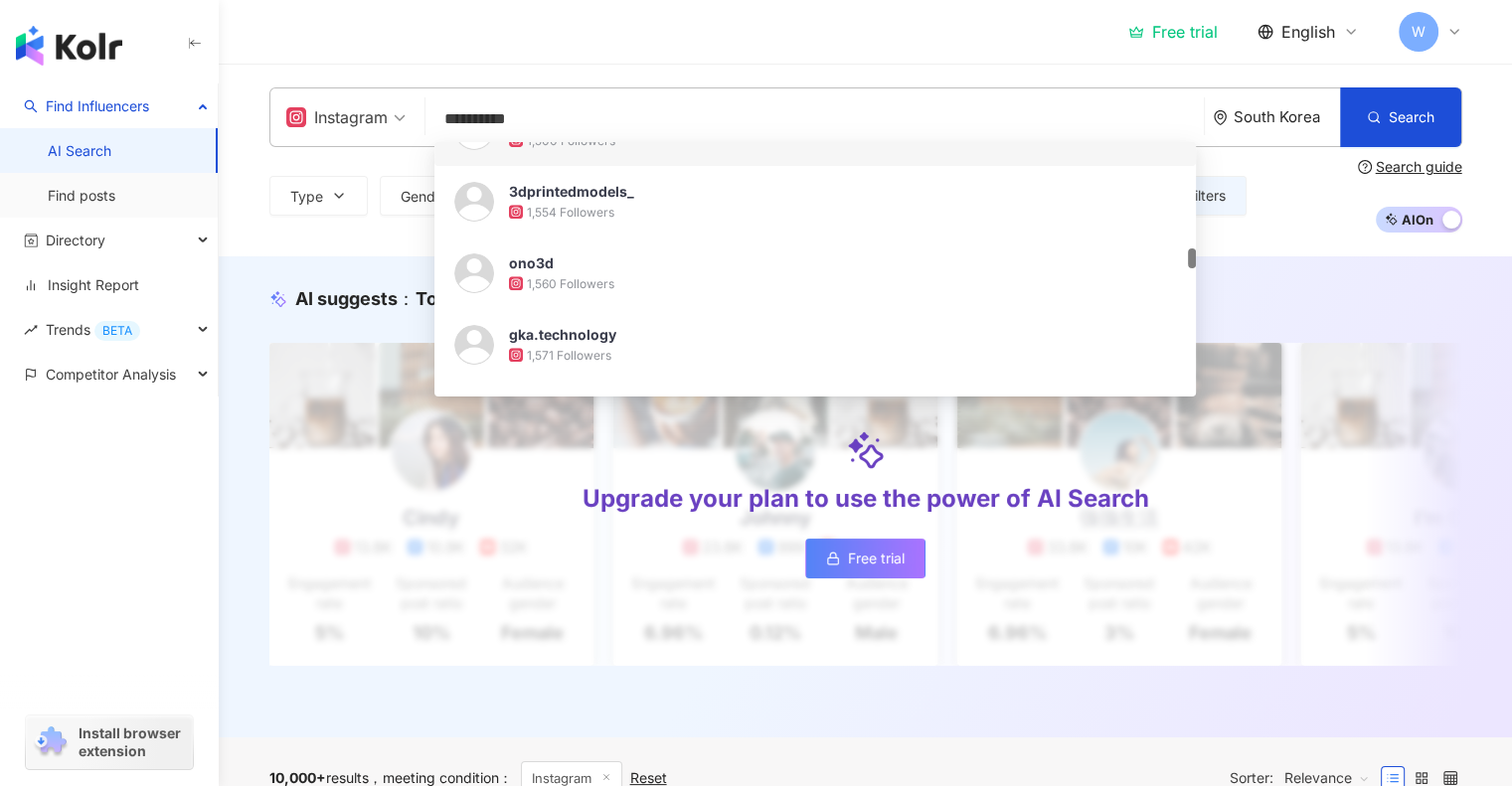 click on "**********" at bounding box center [814, 119] 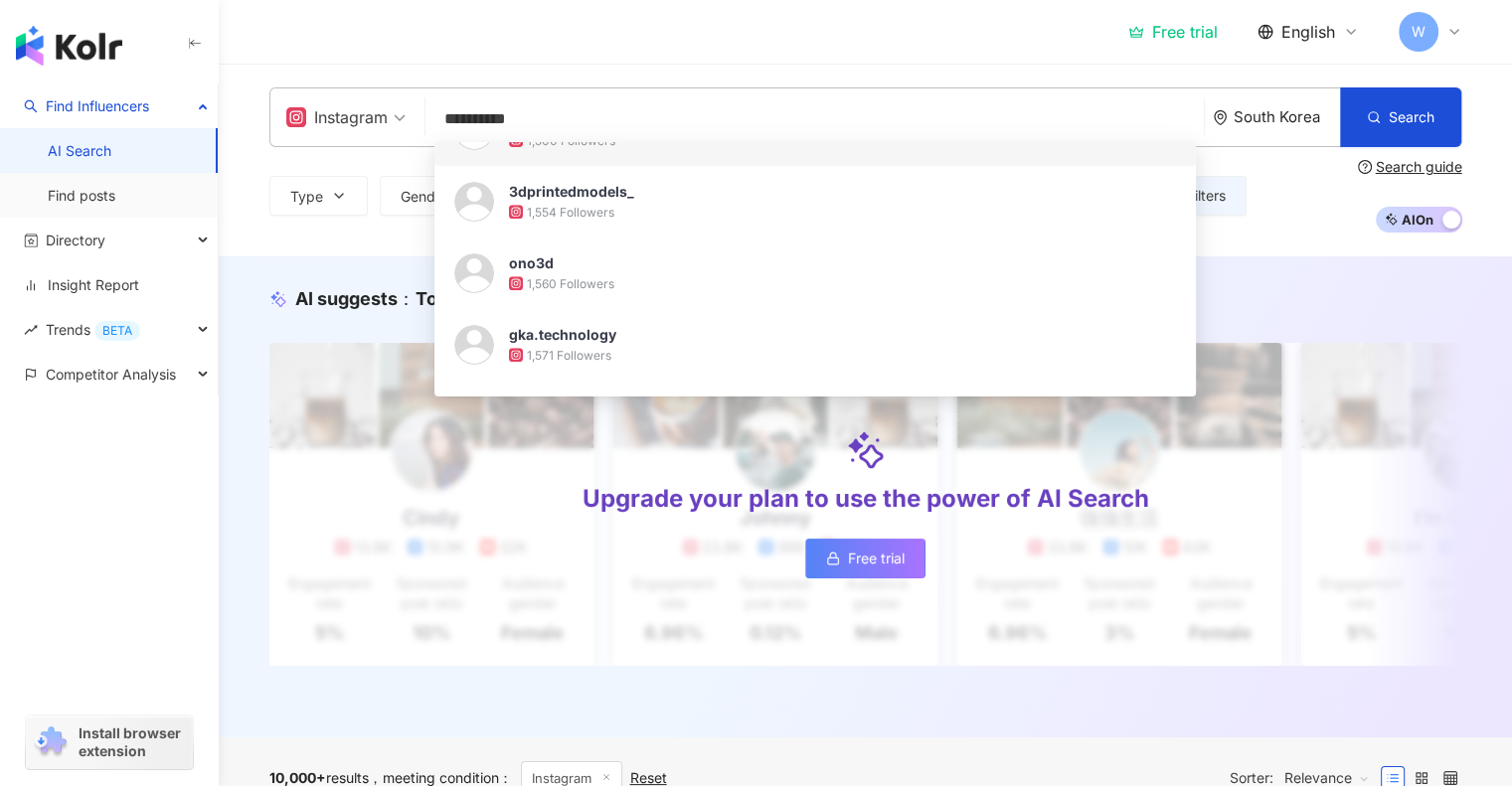 click on "**********" at bounding box center [814, 119] 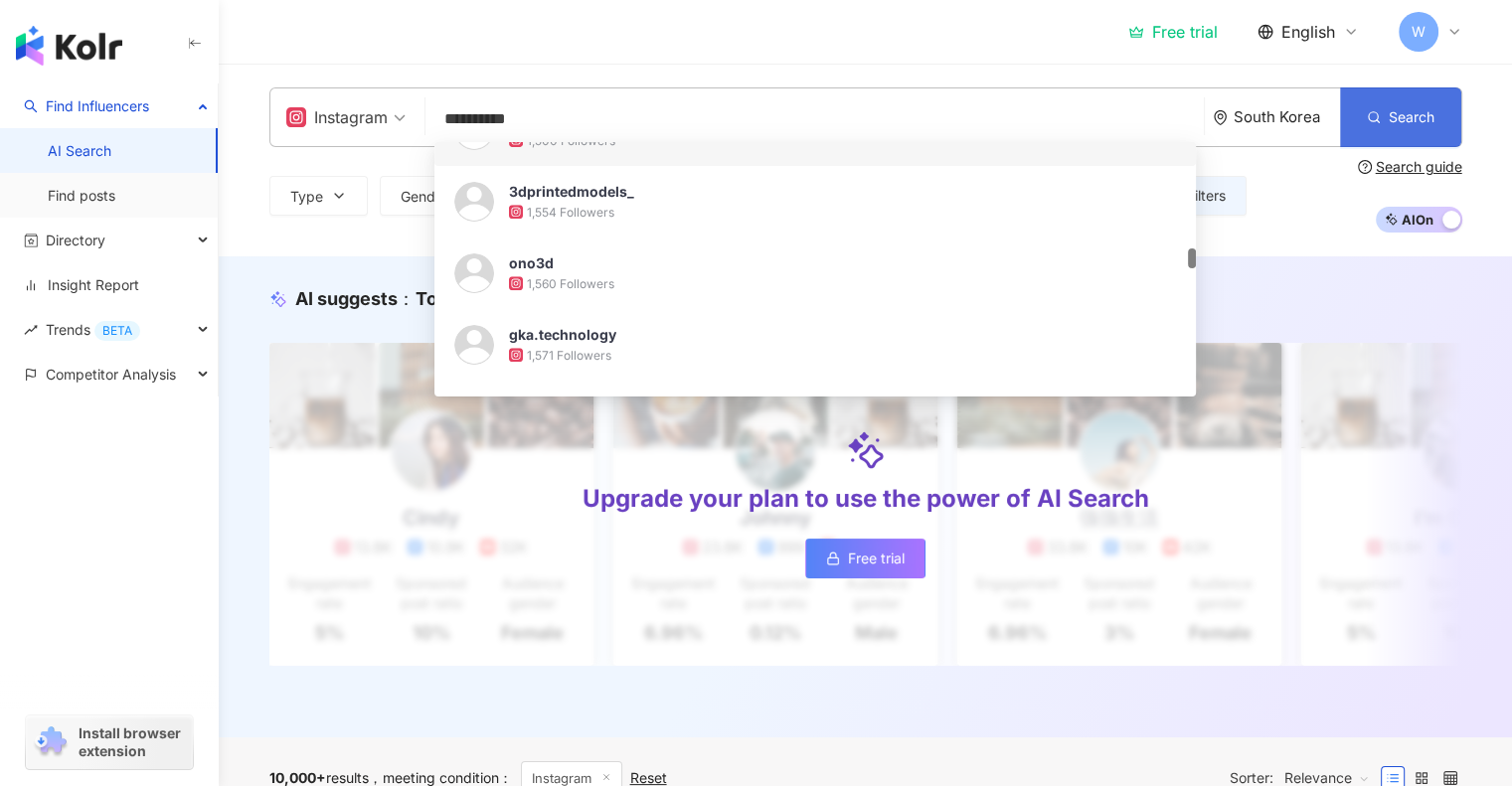 type on "**********" 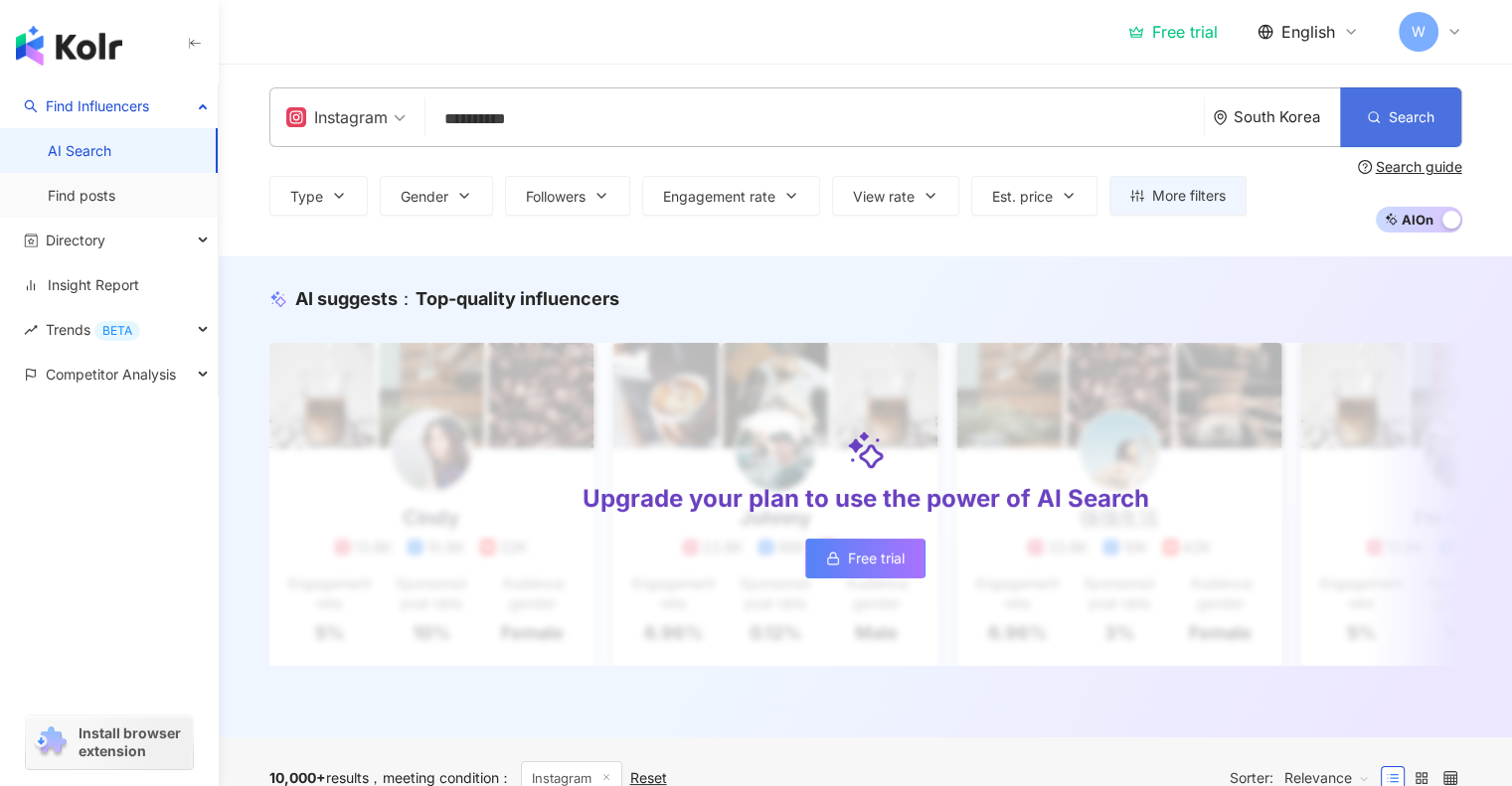 click on "Search" at bounding box center [1401, 117] 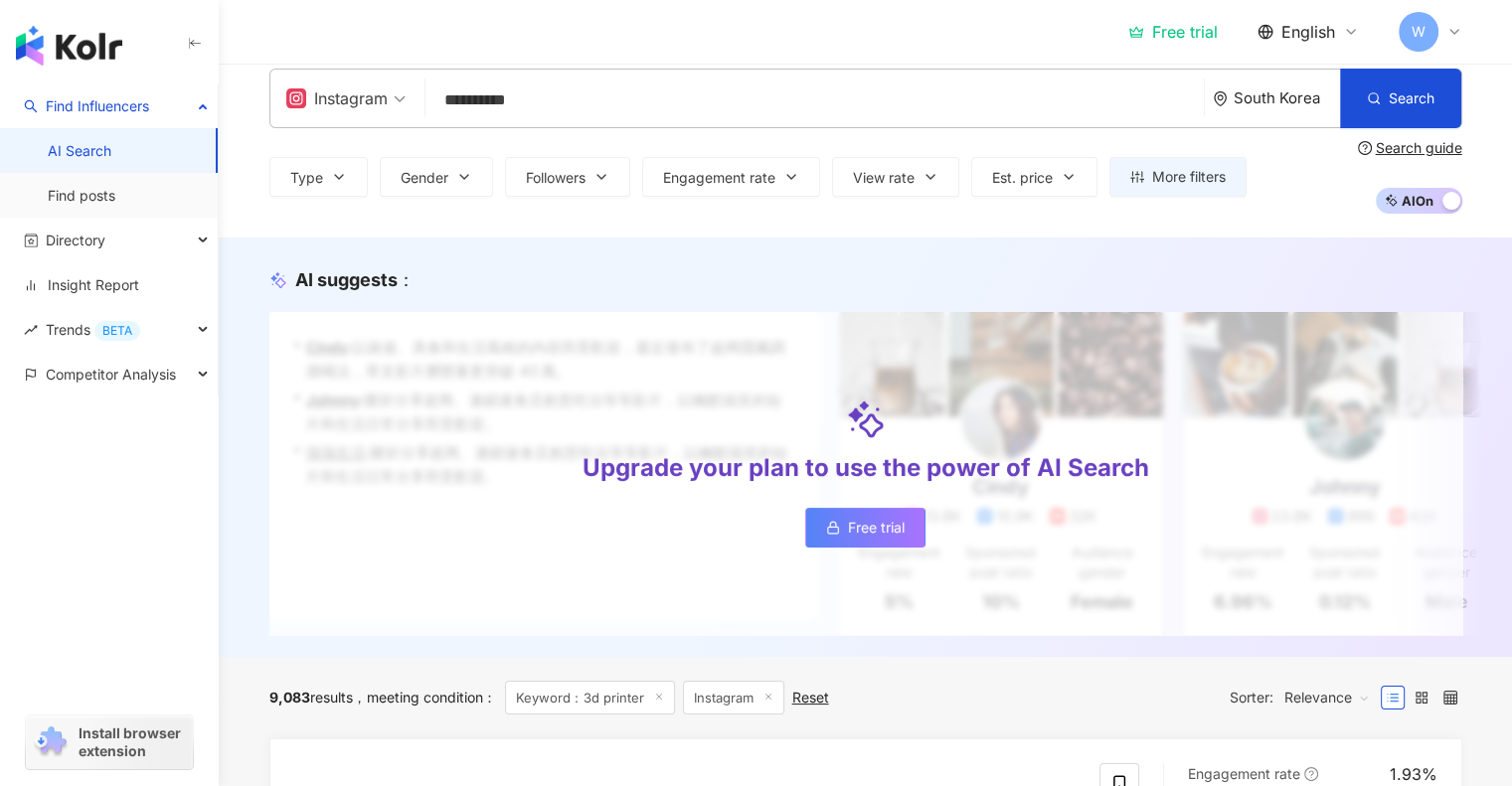 scroll, scrollTop: 0, scrollLeft: 0, axis: both 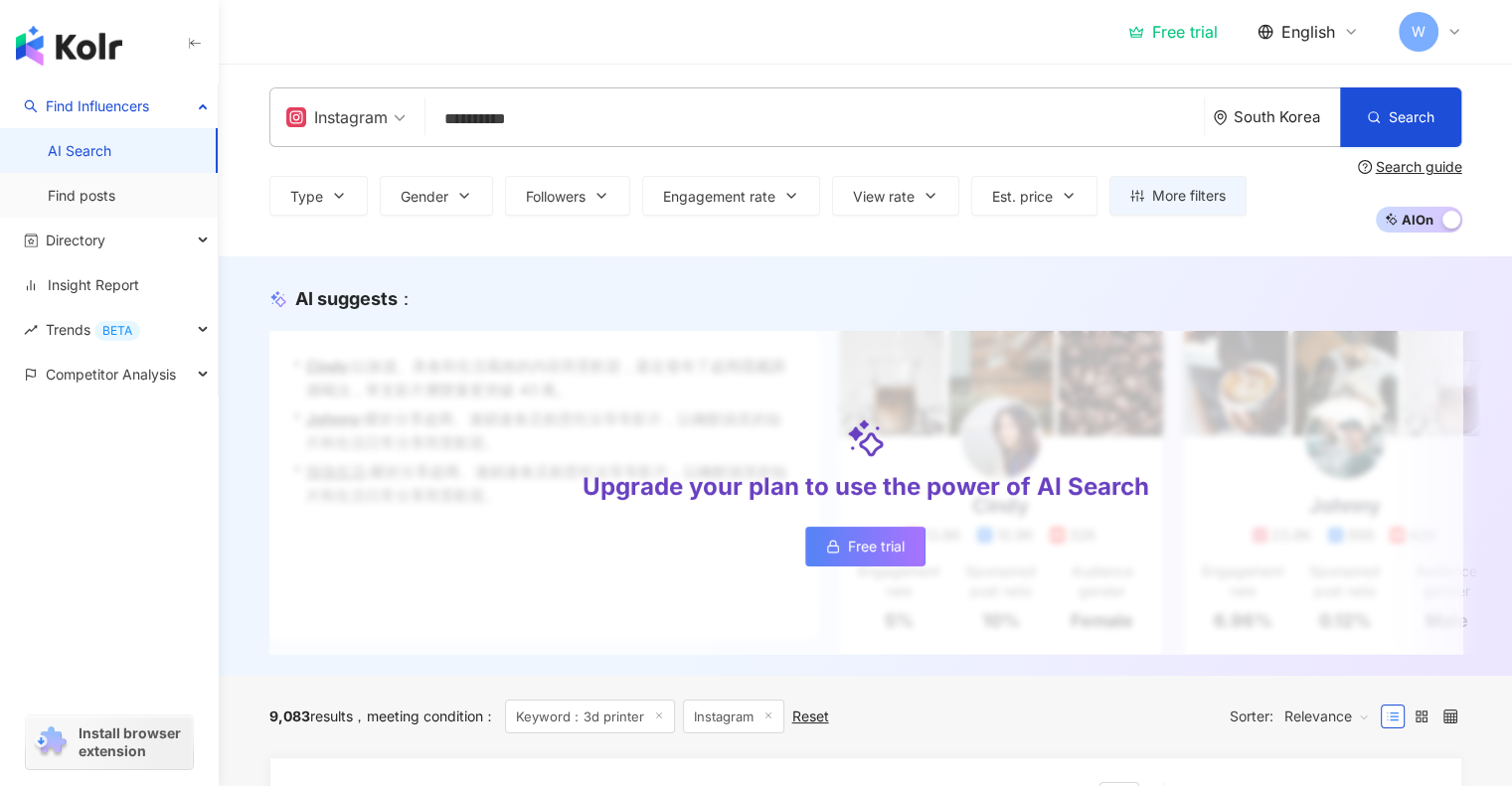 click on "**********" at bounding box center (814, 119) 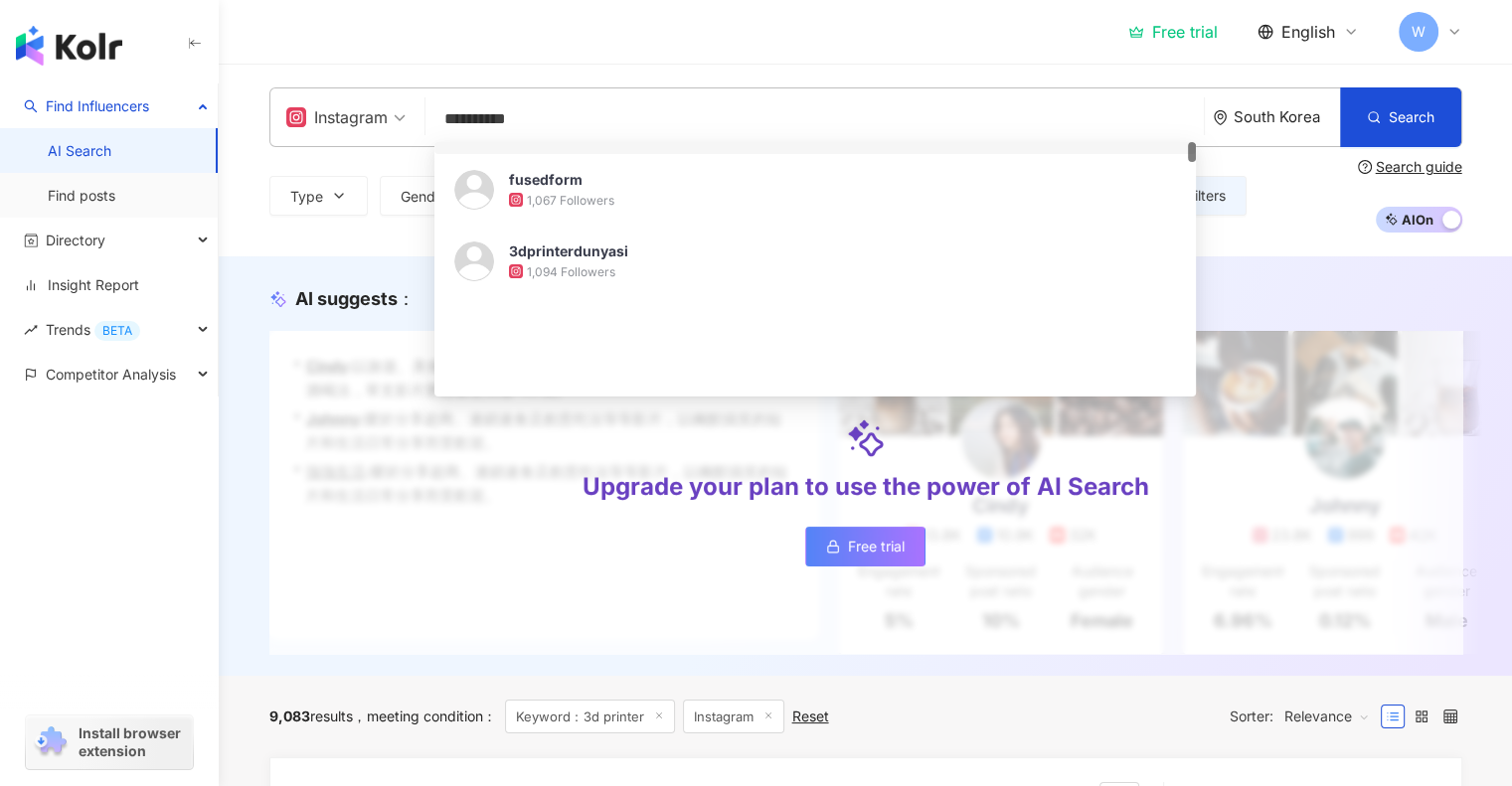 scroll, scrollTop: 0, scrollLeft: 0, axis: both 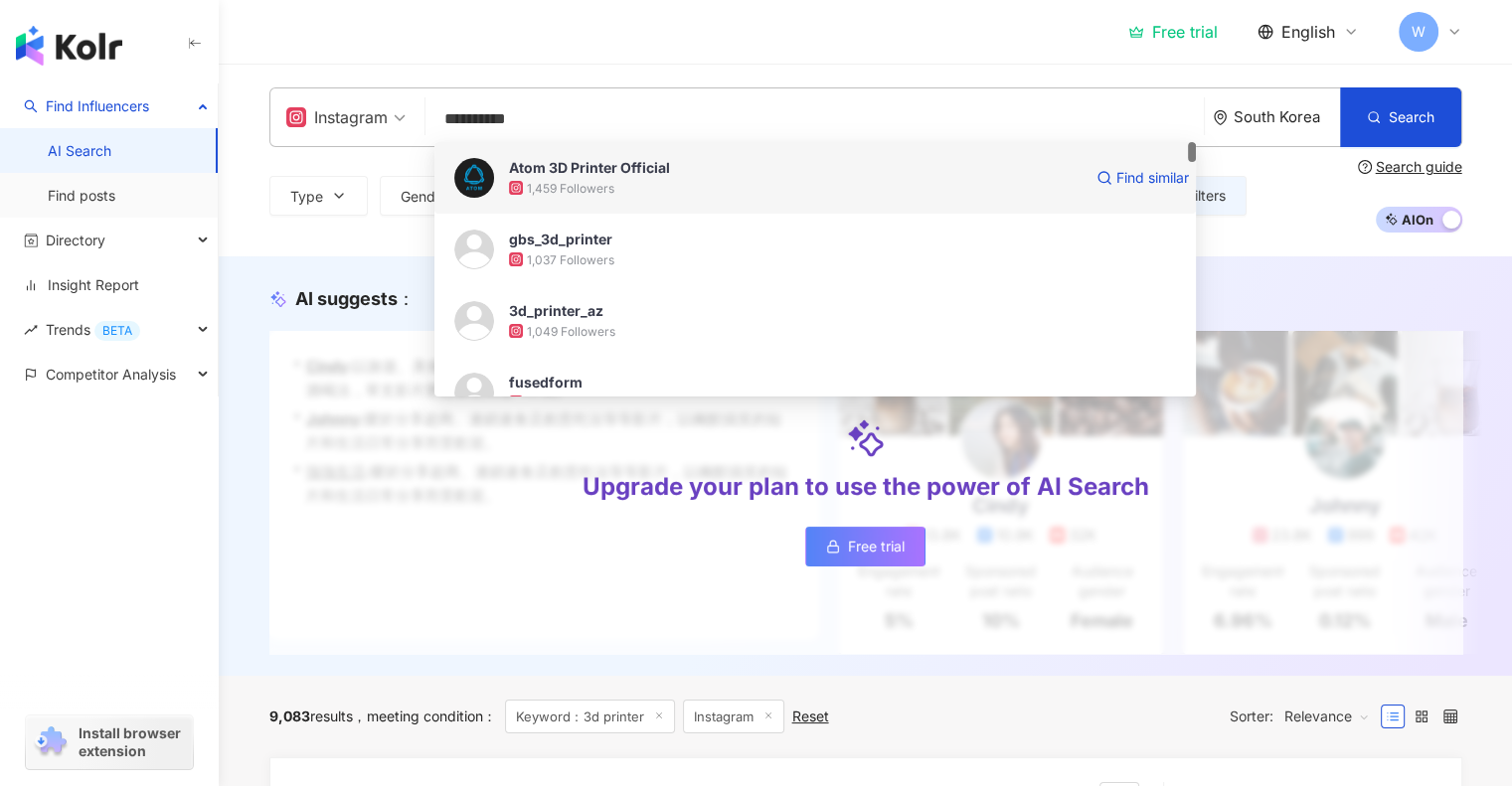 click on "1,459   Followers" at bounding box center (571, 188) 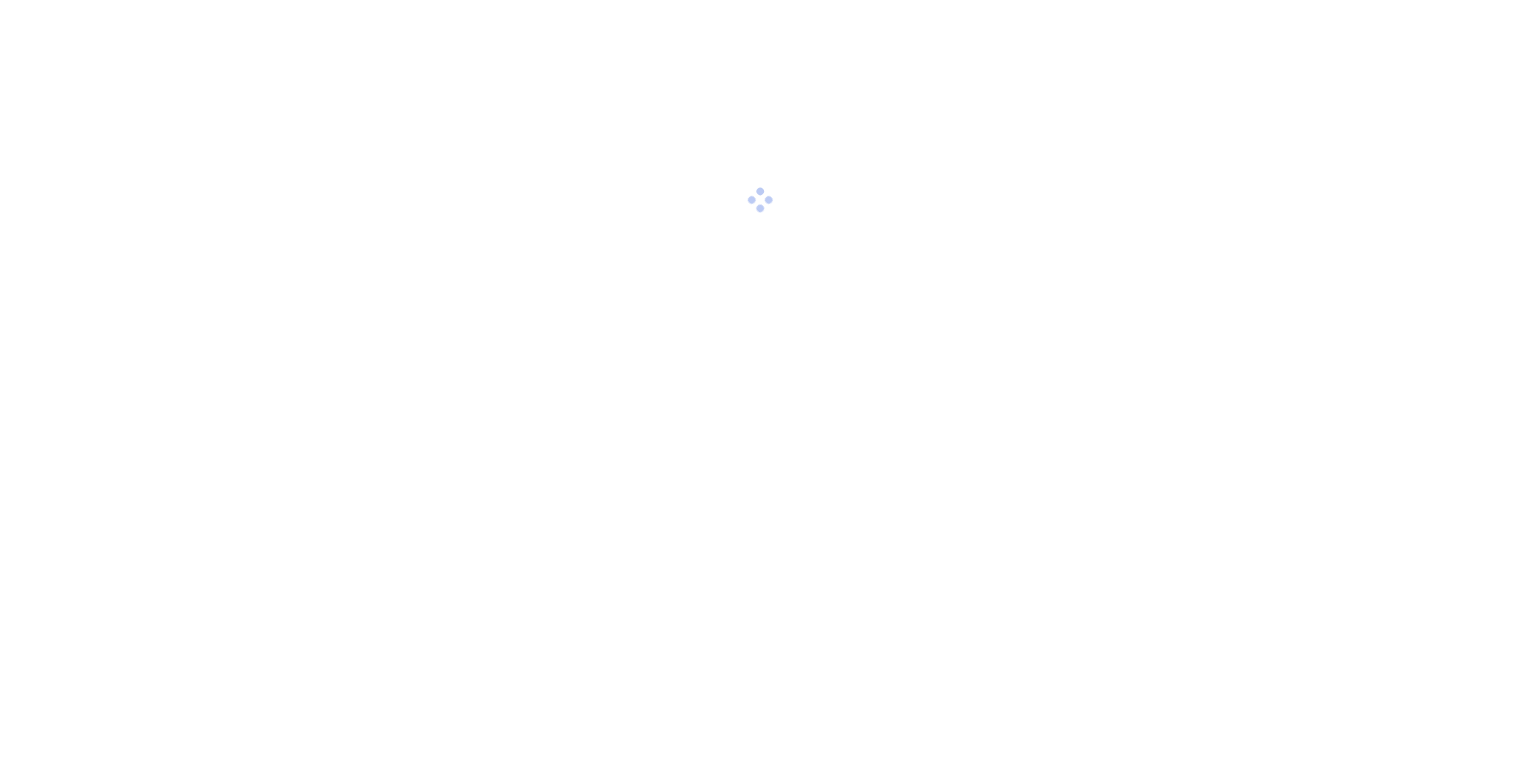 scroll, scrollTop: 0, scrollLeft: 0, axis: both 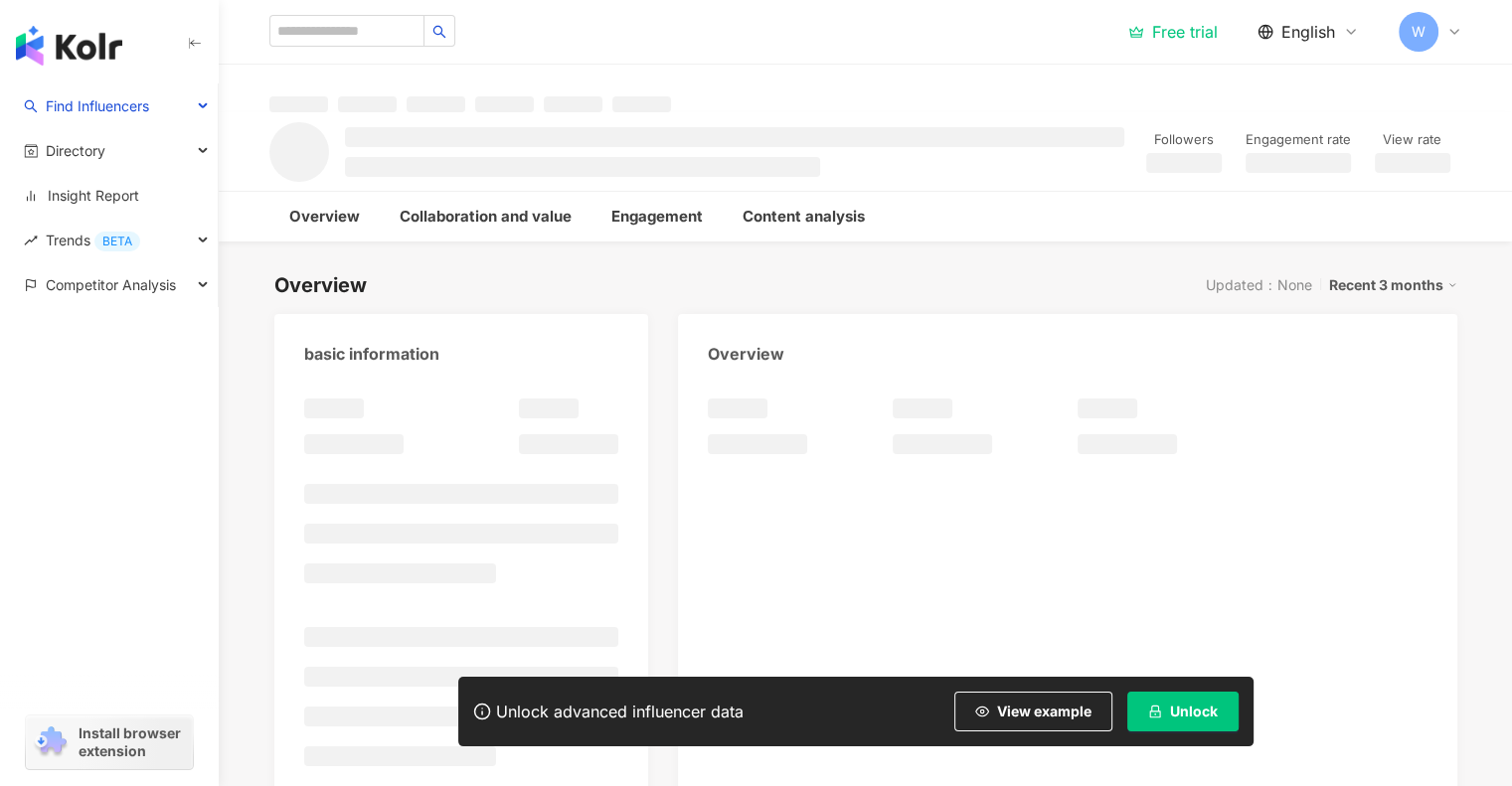 click at bounding box center [69, 46] 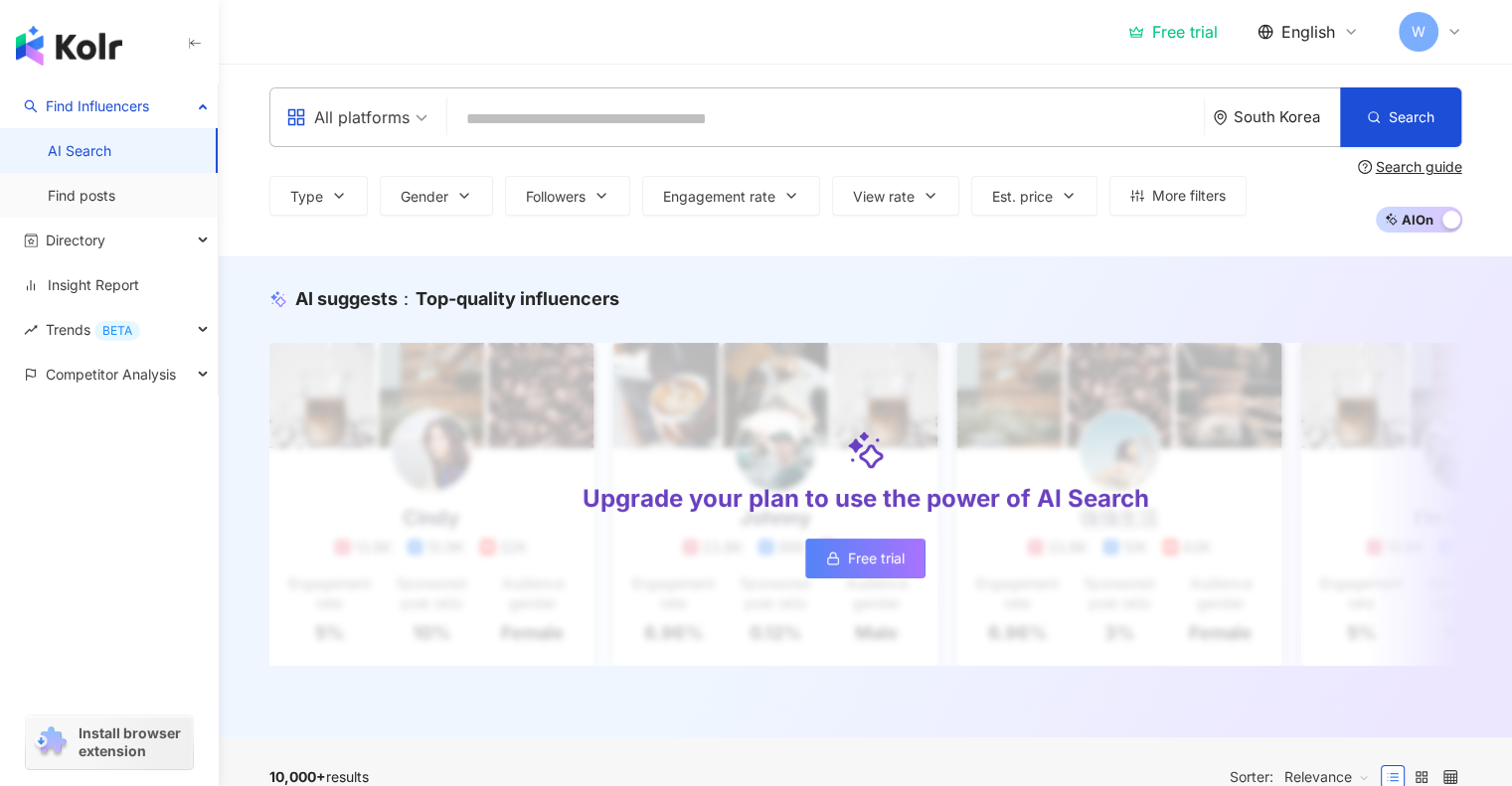 click at bounding box center [825, 119] 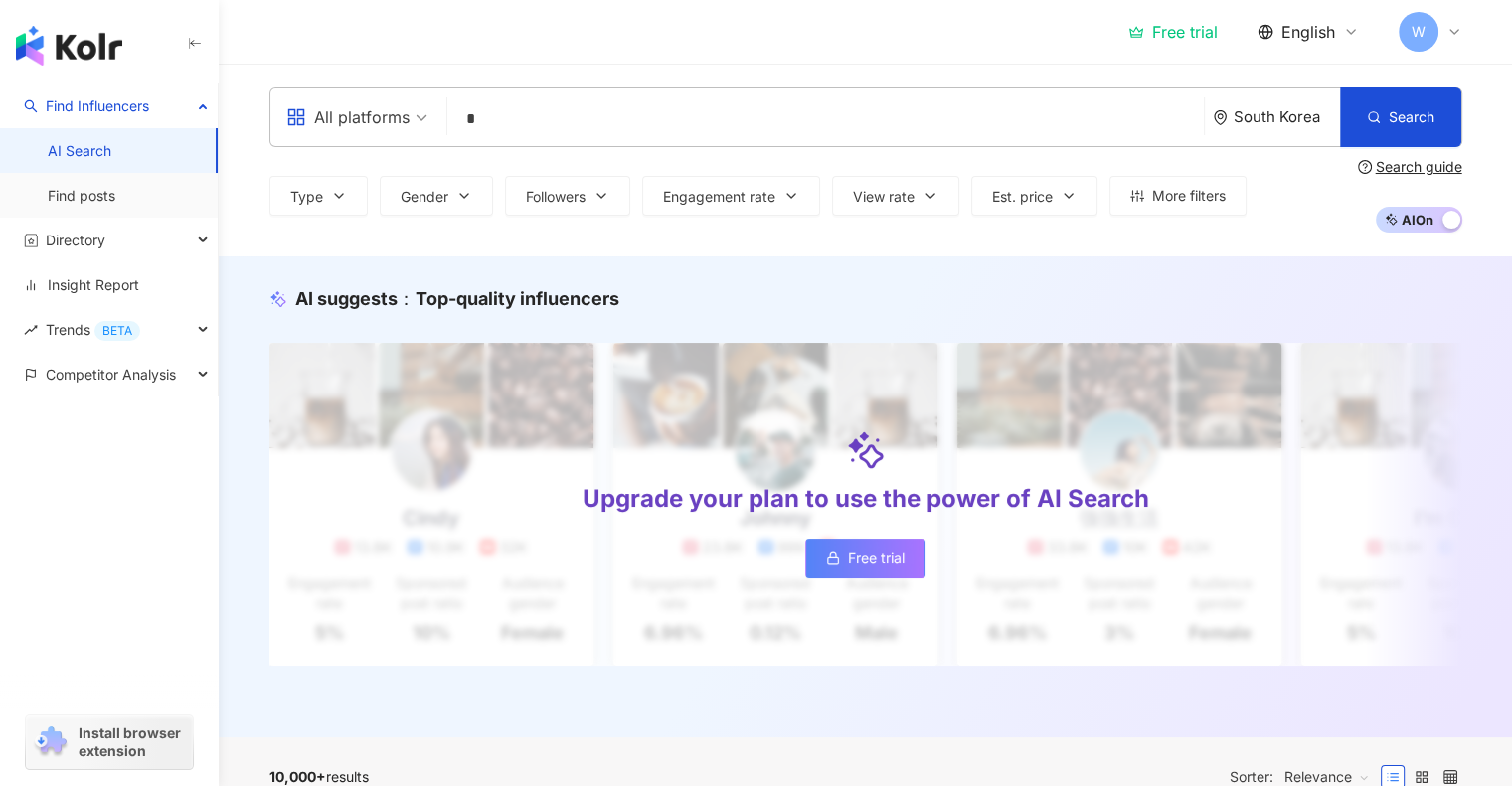 click on "All platforms" at bounding box center [357, 117] 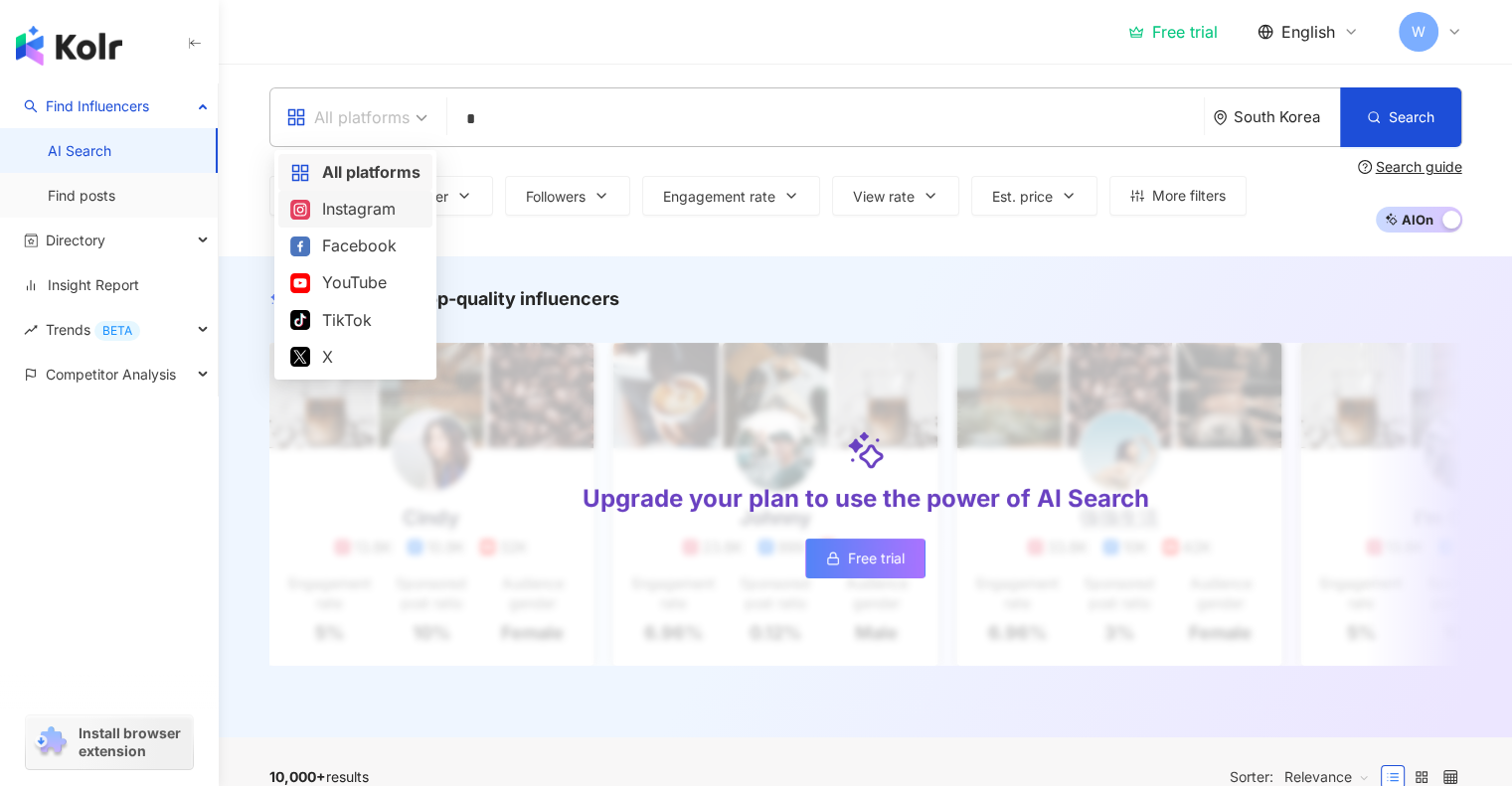 click on "Instagram" at bounding box center [355, 209] 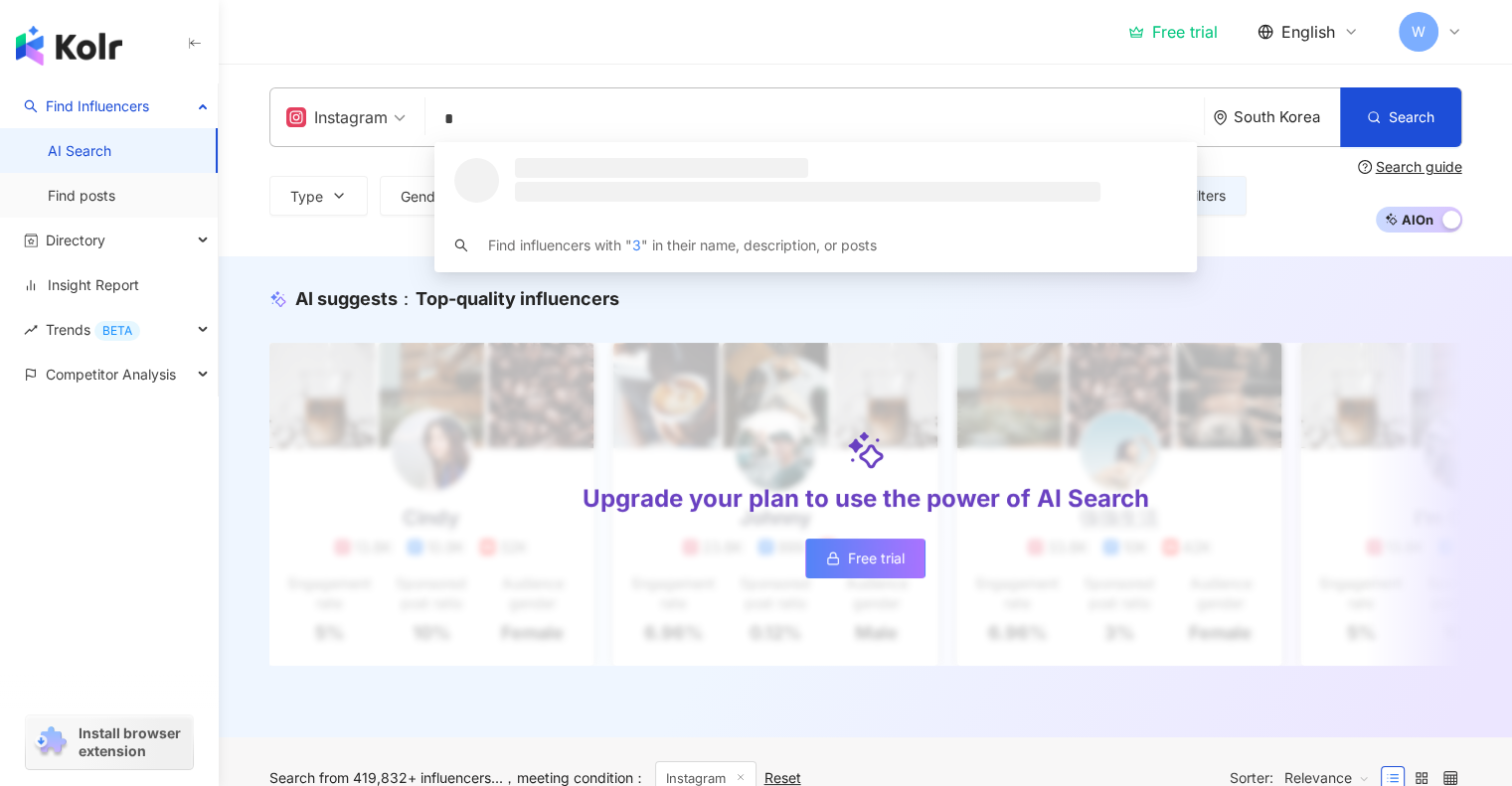 click on "*" at bounding box center (814, 119) 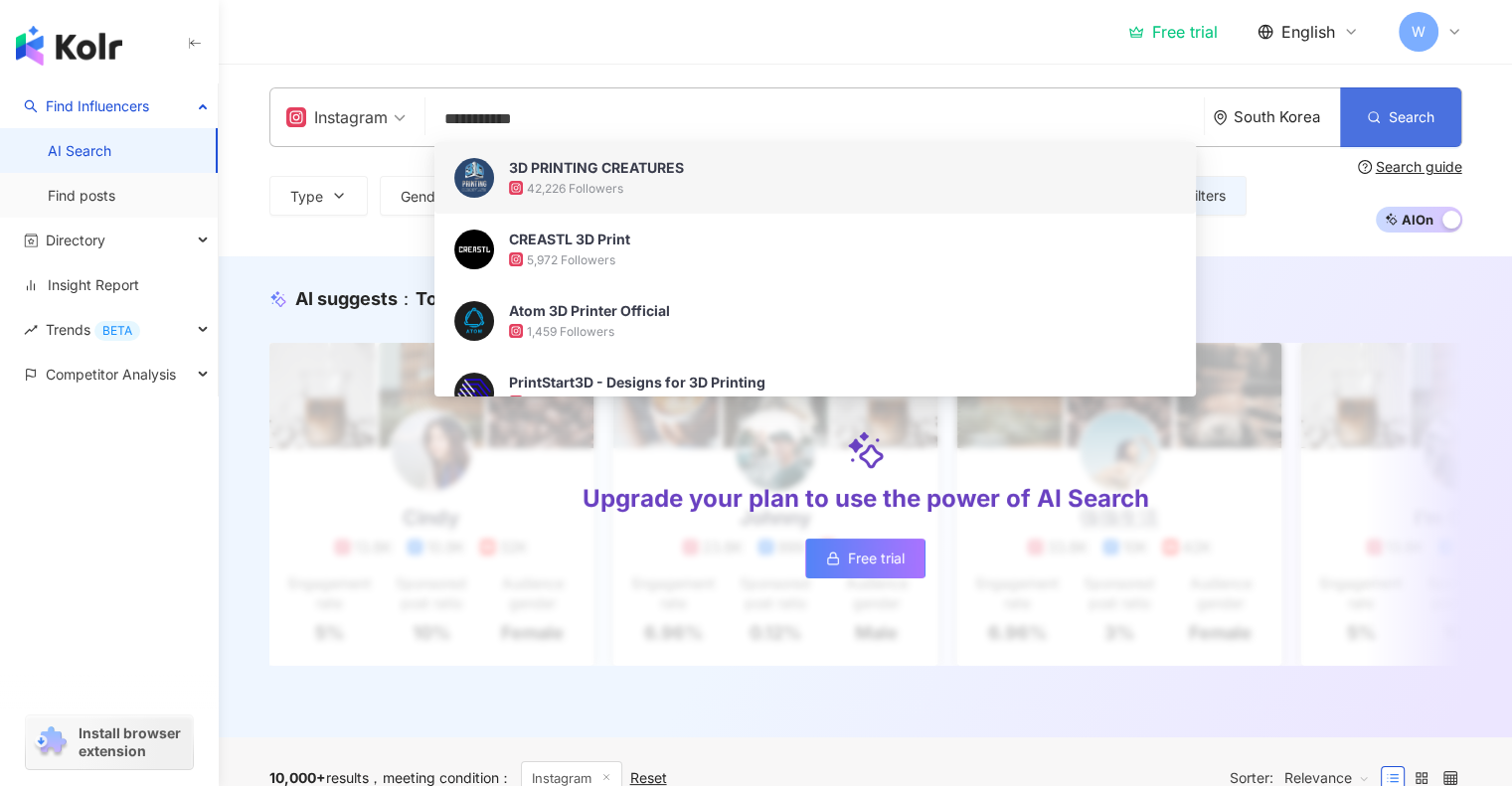 type on "**********" 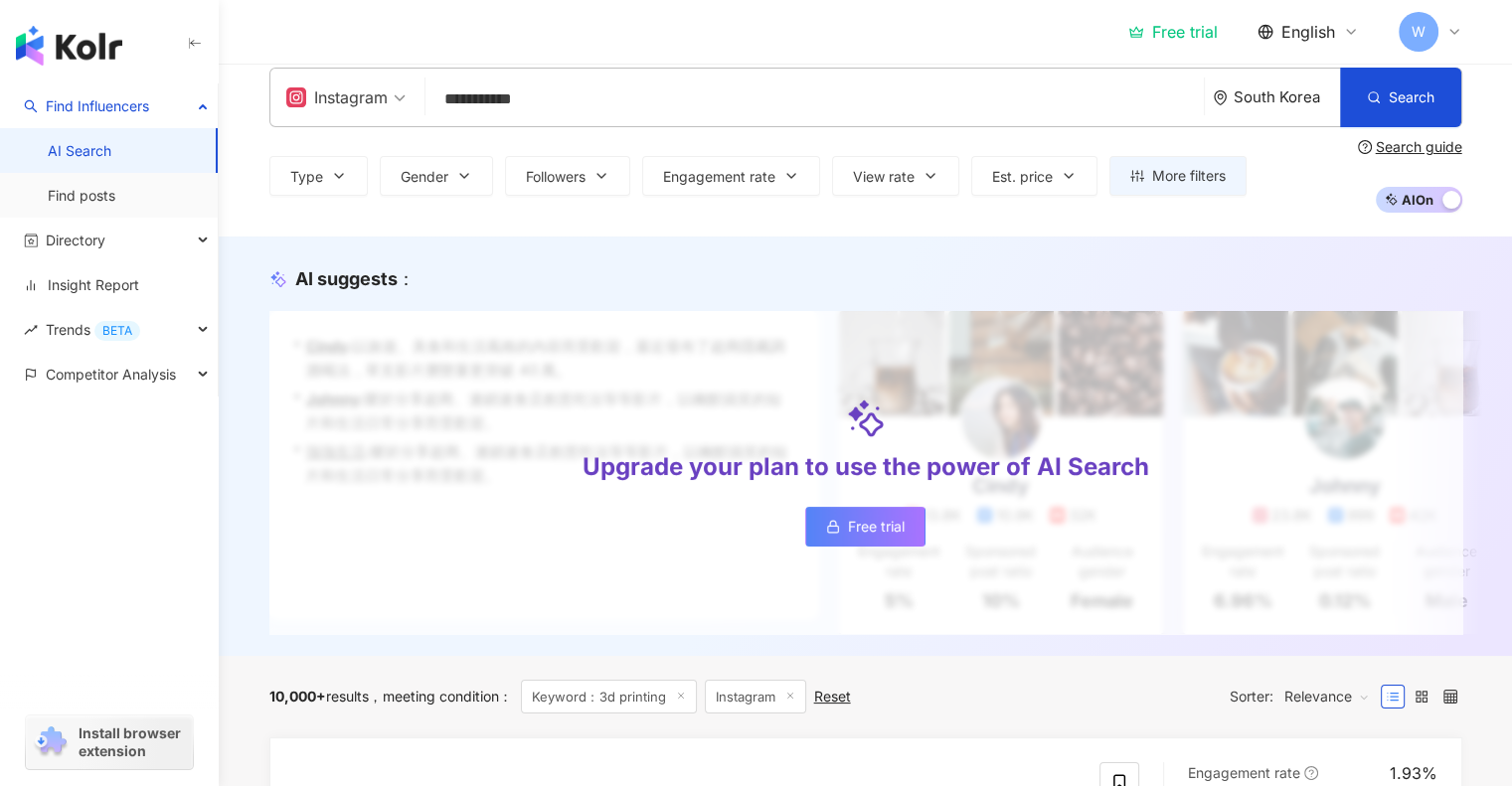 scroll, scrollTop: 0, scrollLeft: 0, axis: both 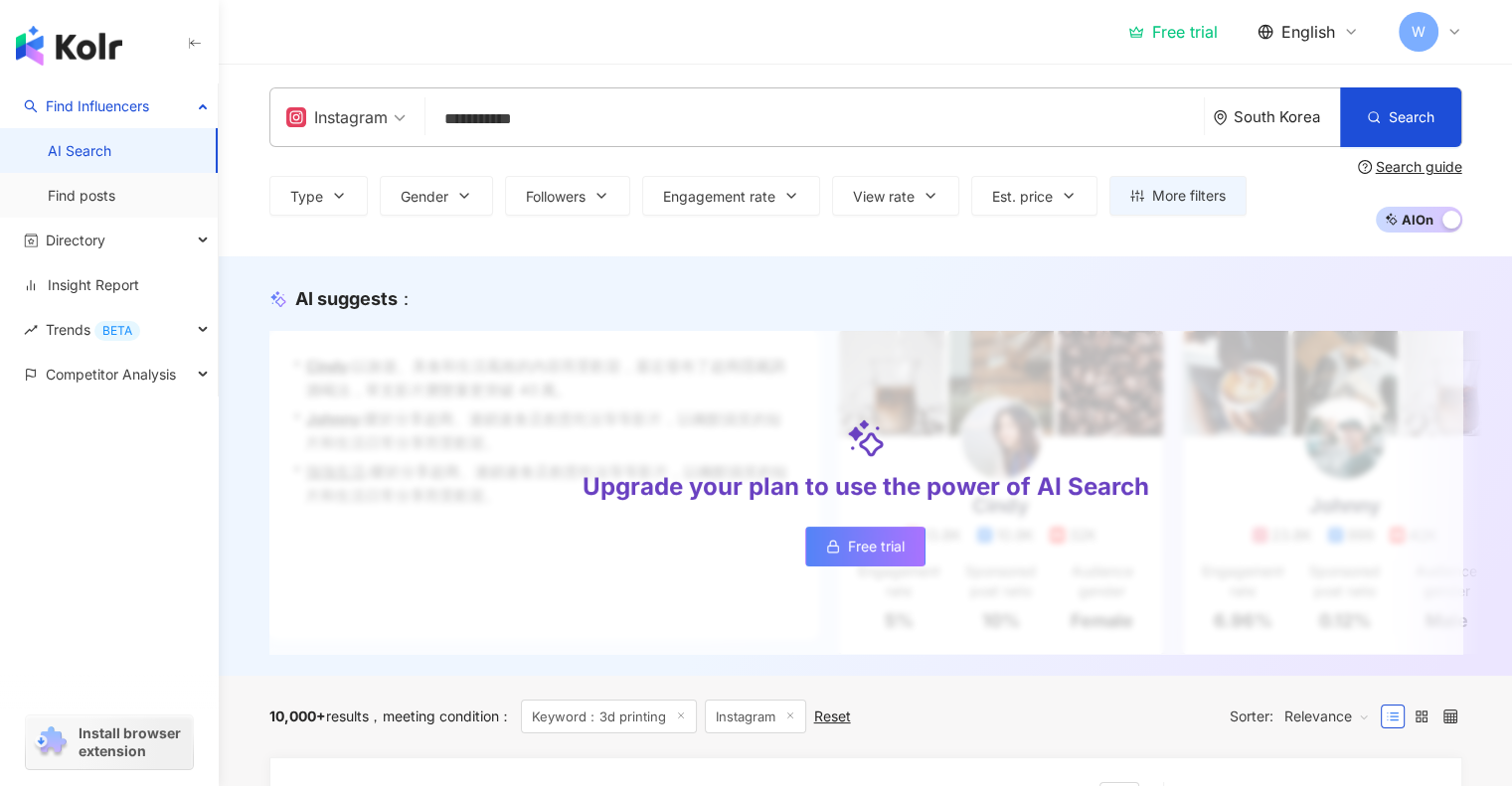 click on "**********" at bounding box center [814, 119] 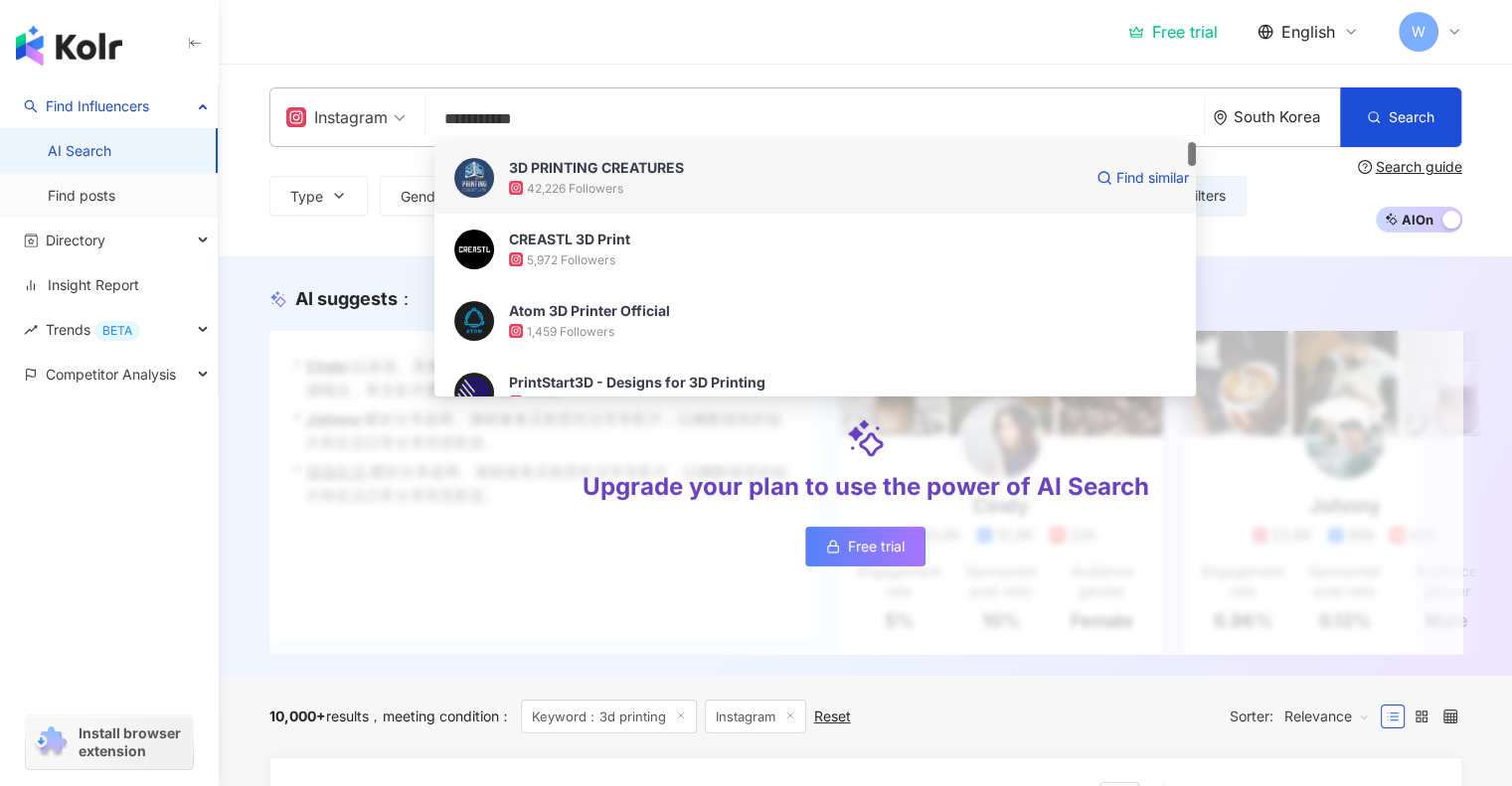 click on "42,226   Followers" at bounding box center (795, 188) 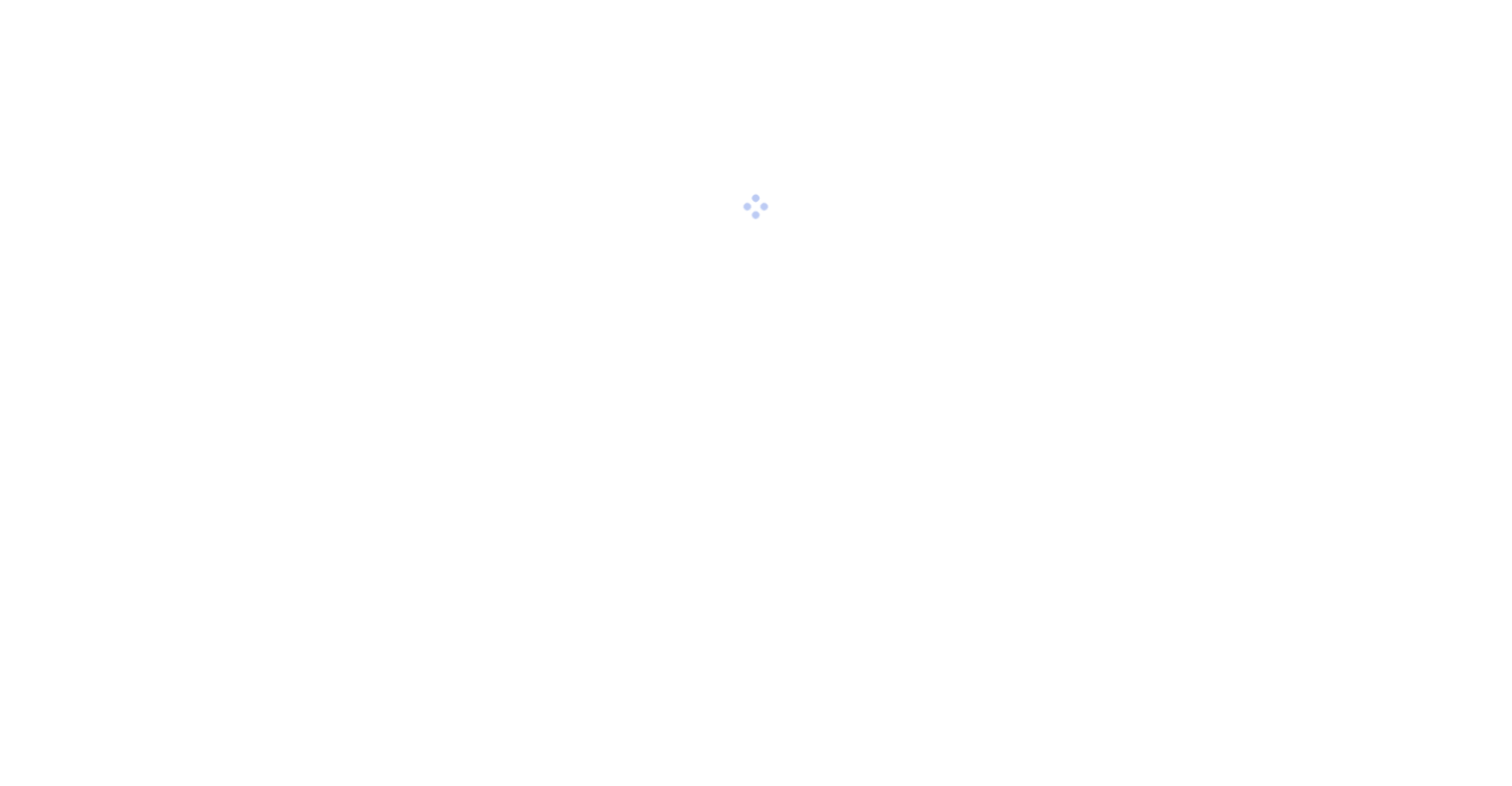 scroll, scrollTop: 0, scrollLeft: 0, axis: both 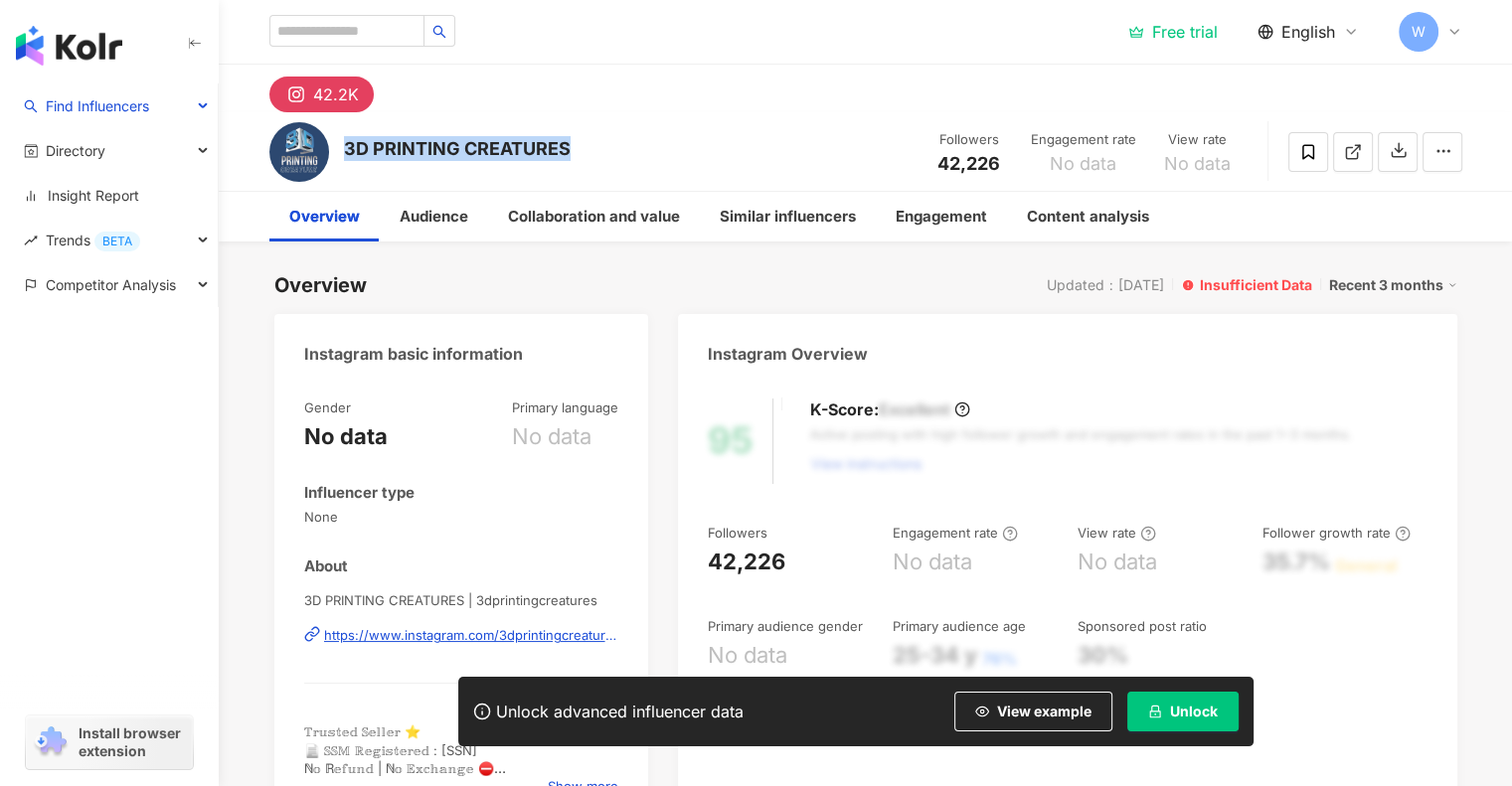 drag, startPoint x: 568, startPoint y: 150, endPoint x: 345, endPoint y: 150, distance: 223 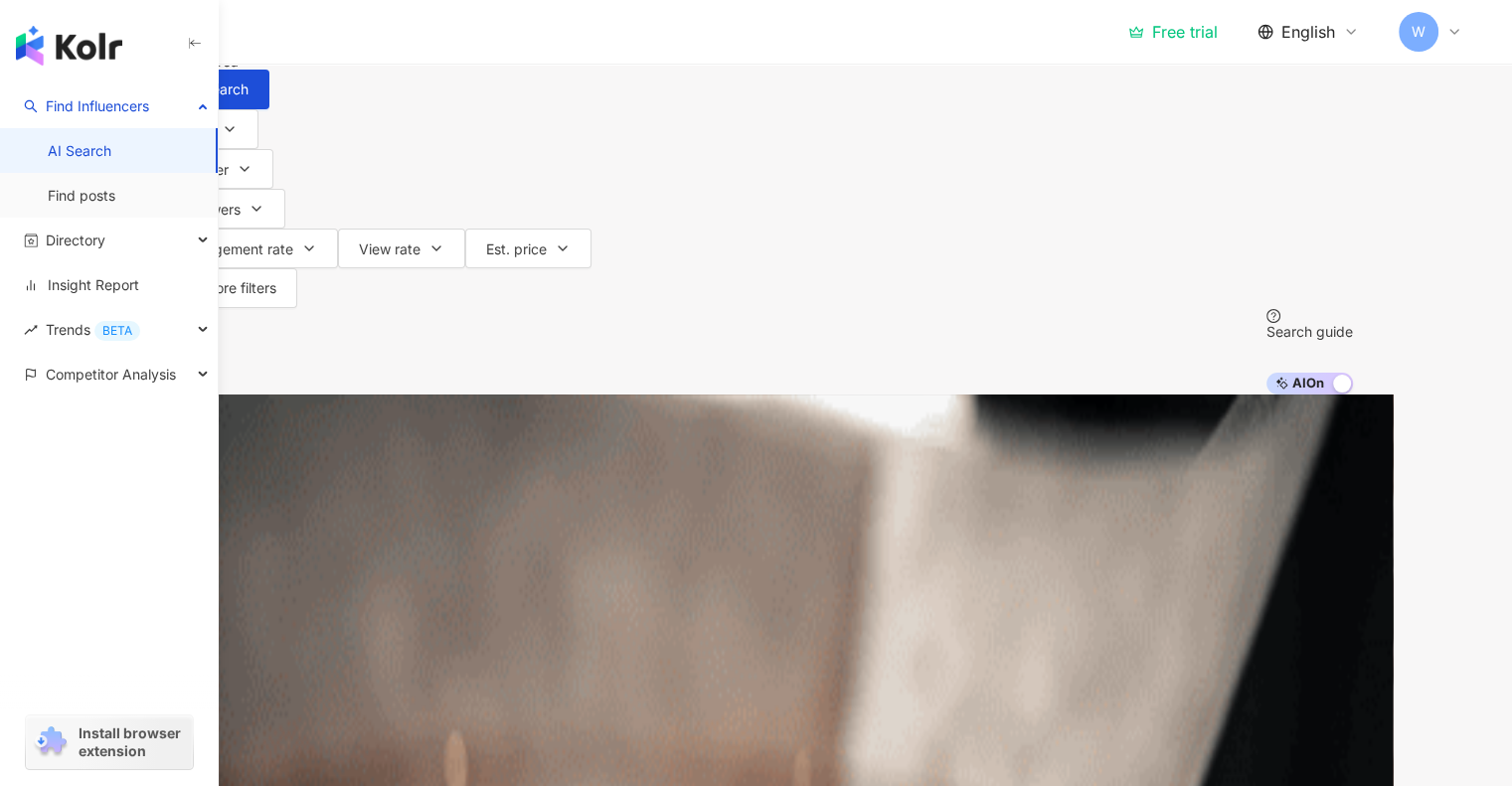 click at bounding box center (395, 19) 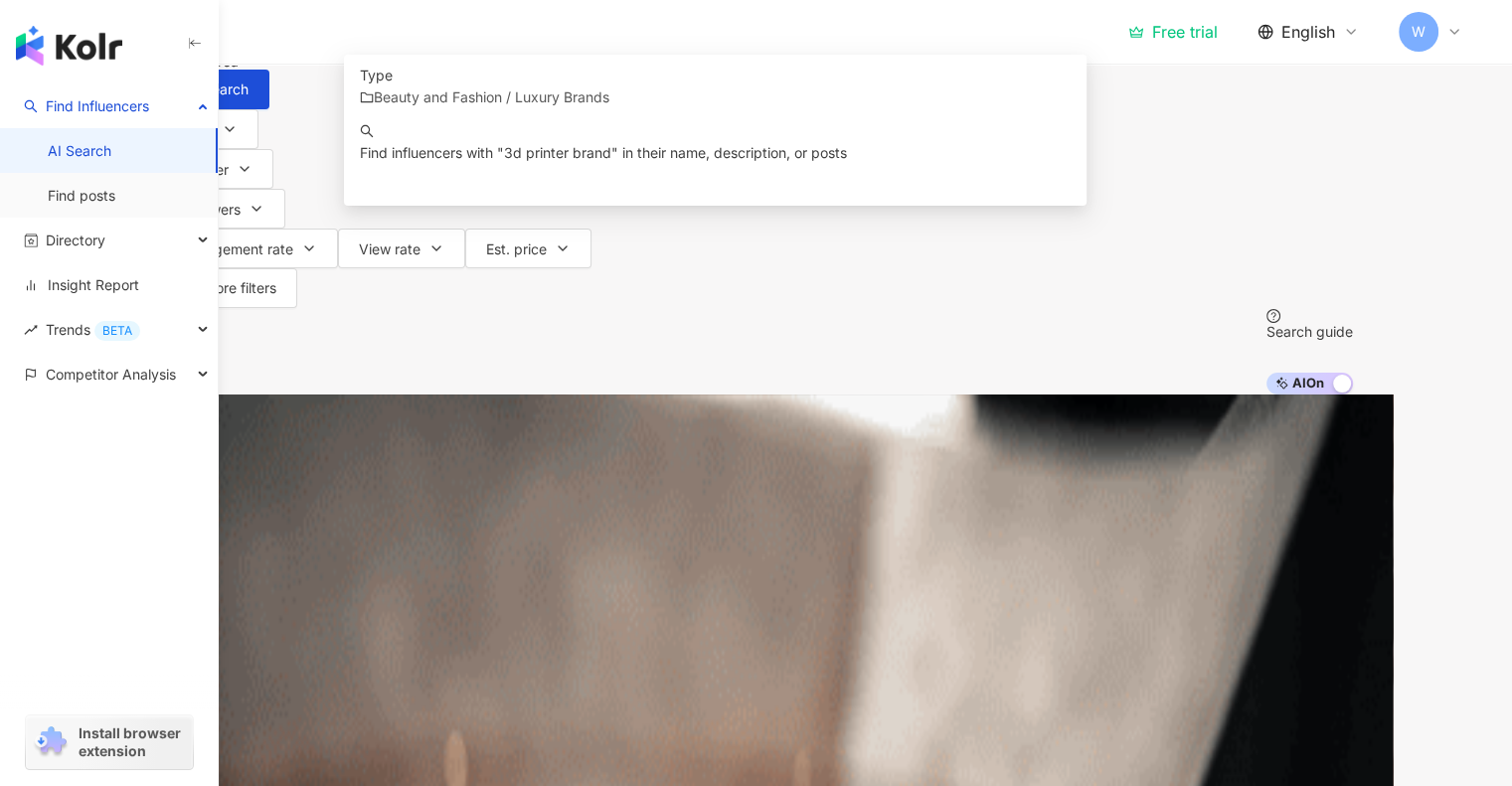 drag, startPoint x: 545, startPoint y: 120, endPoint x: 703, endPoint y: 122, distance: 158.01266 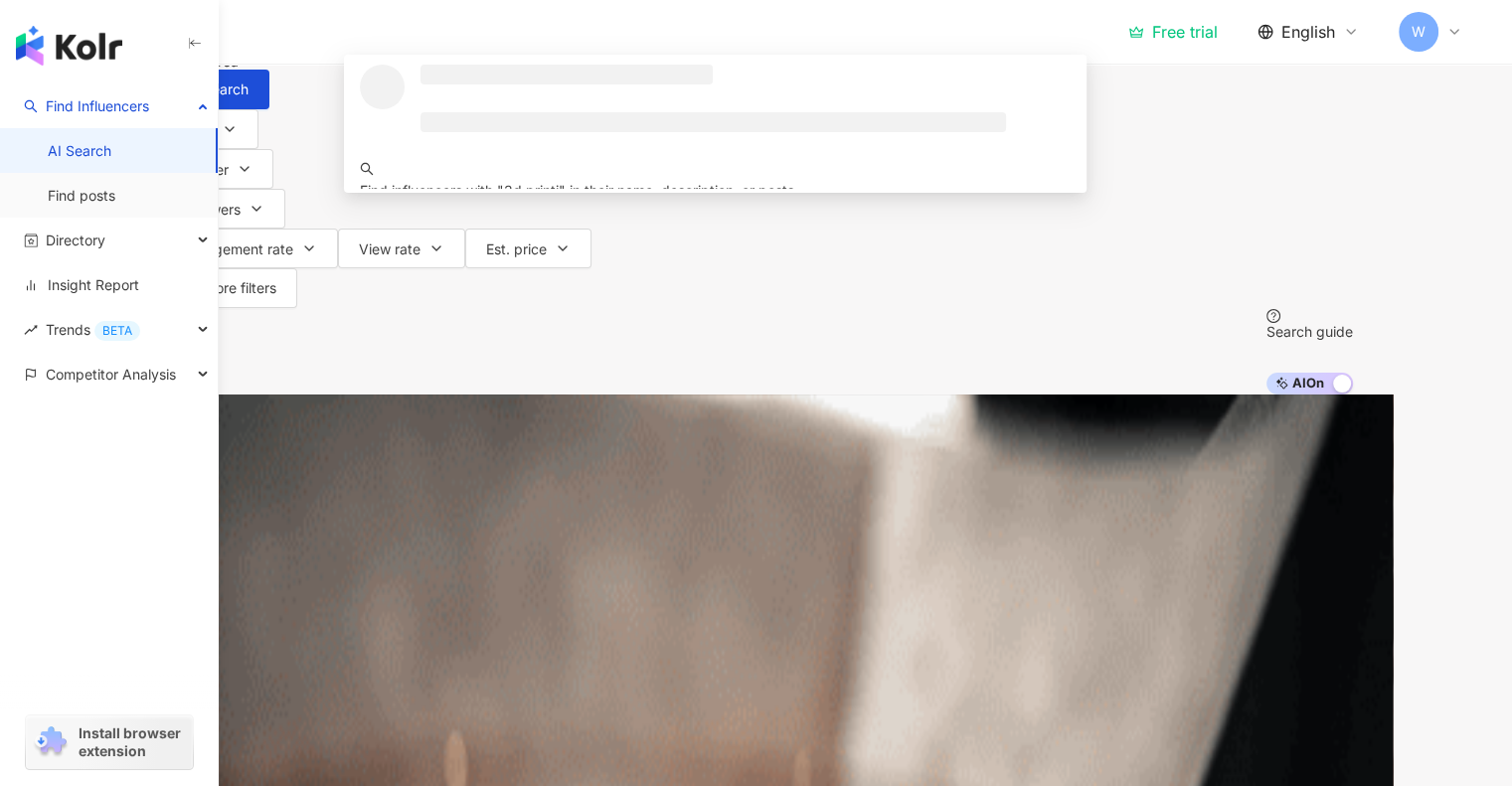 type on "**********" 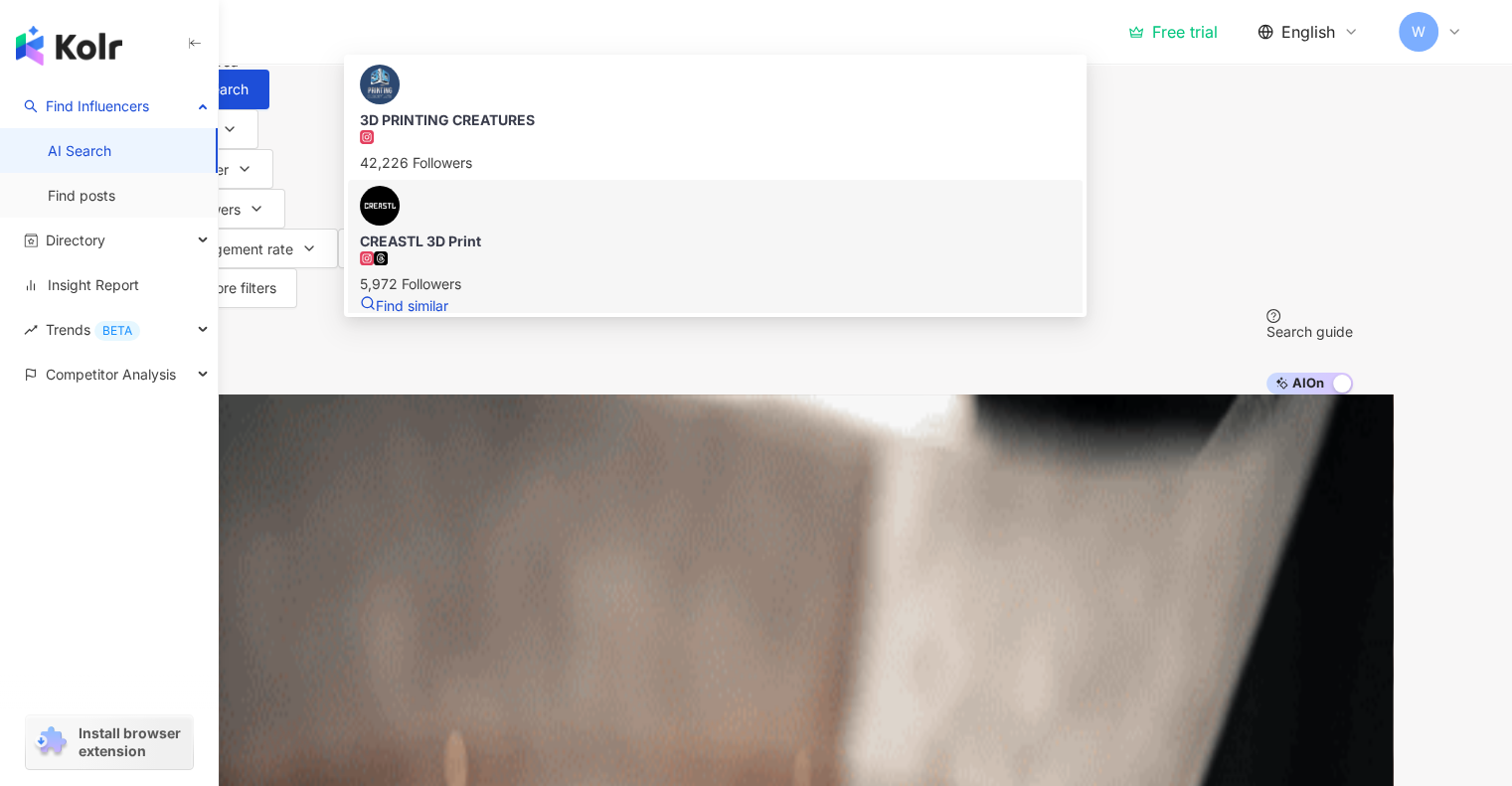 click on "CREASTL 3D Print" at bounding box center [716, 241] 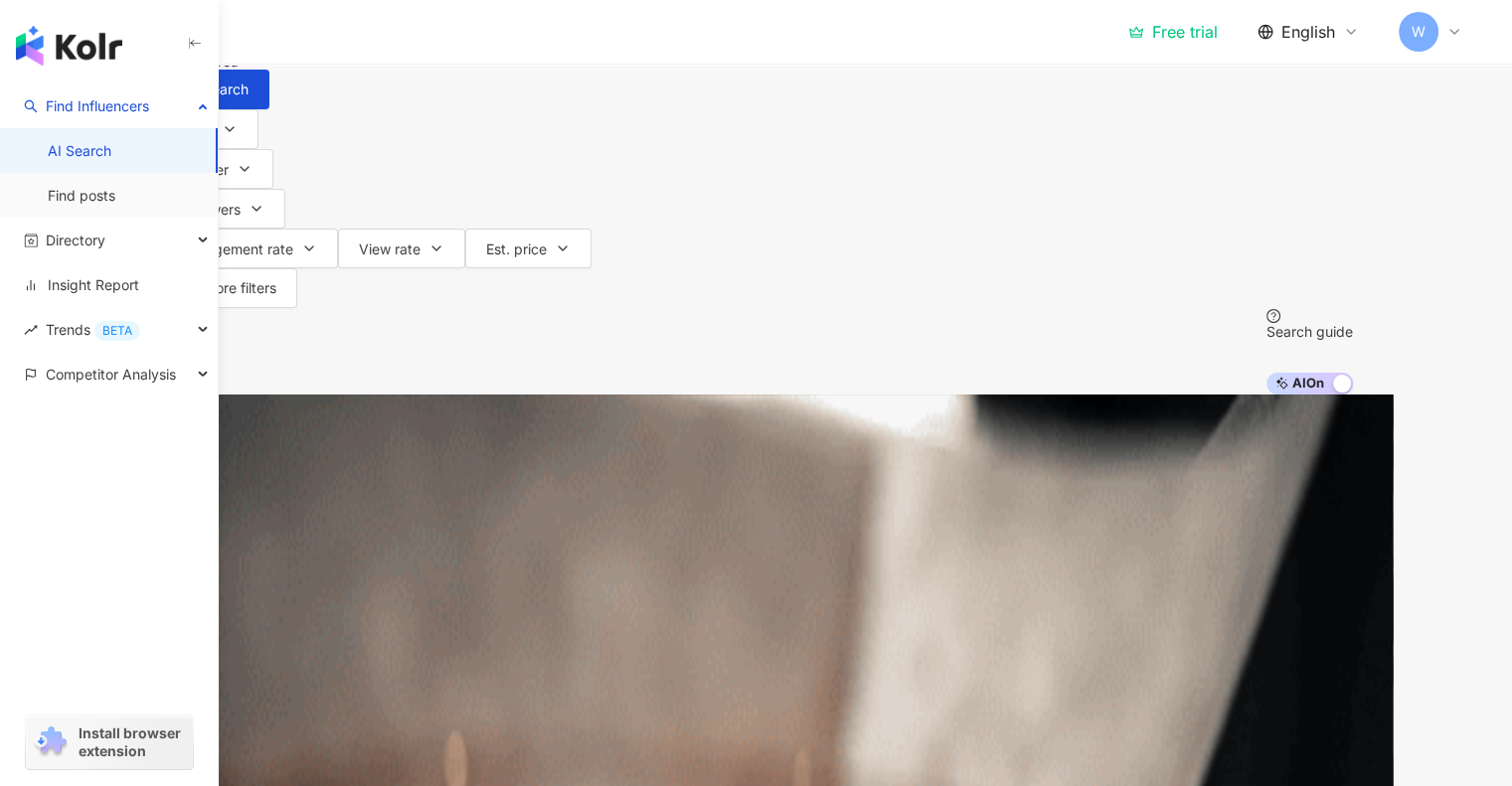 click at bounding box center (395, 19) 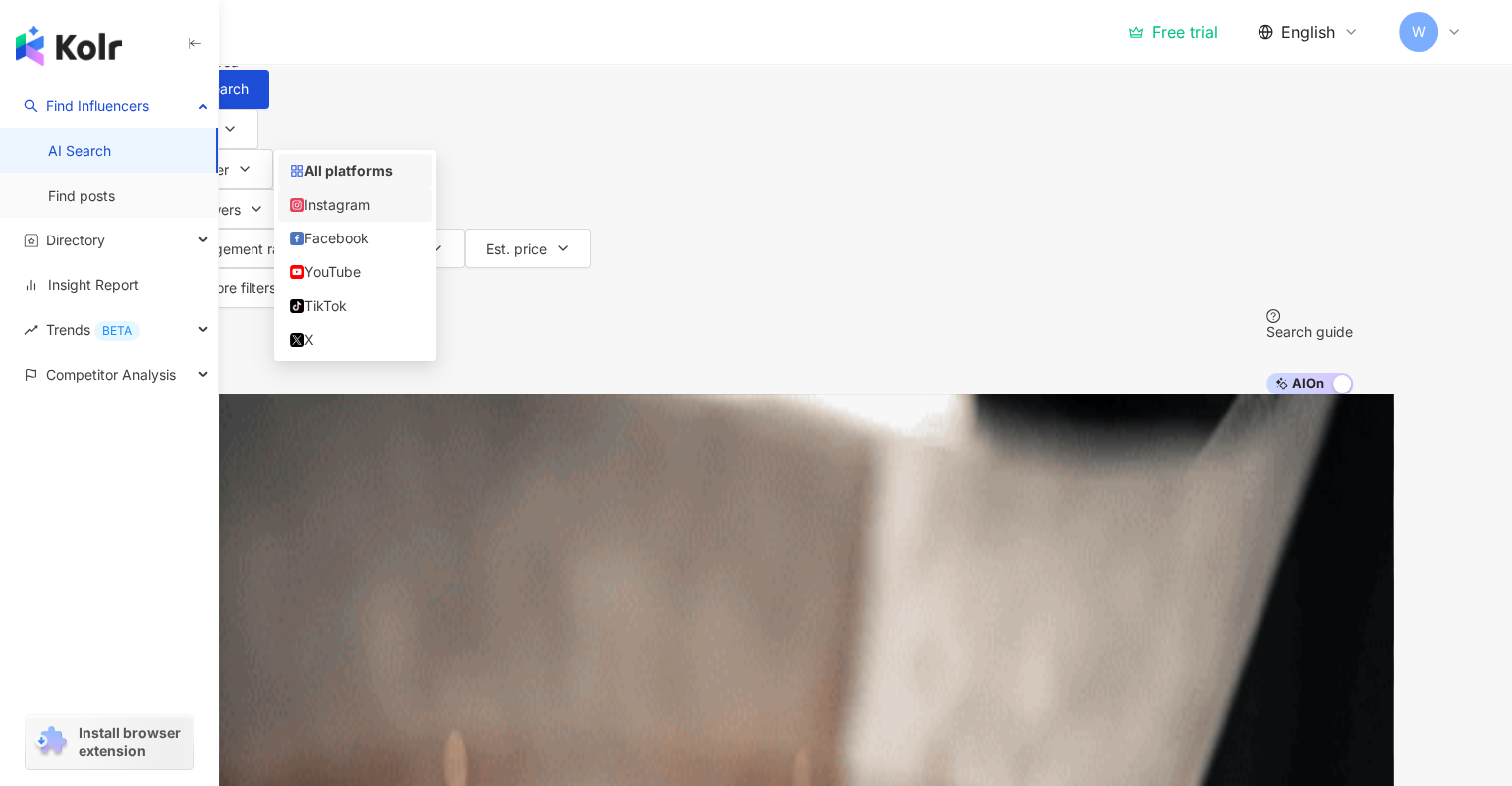 click on "Instagram" at bounding box center [355, 205] 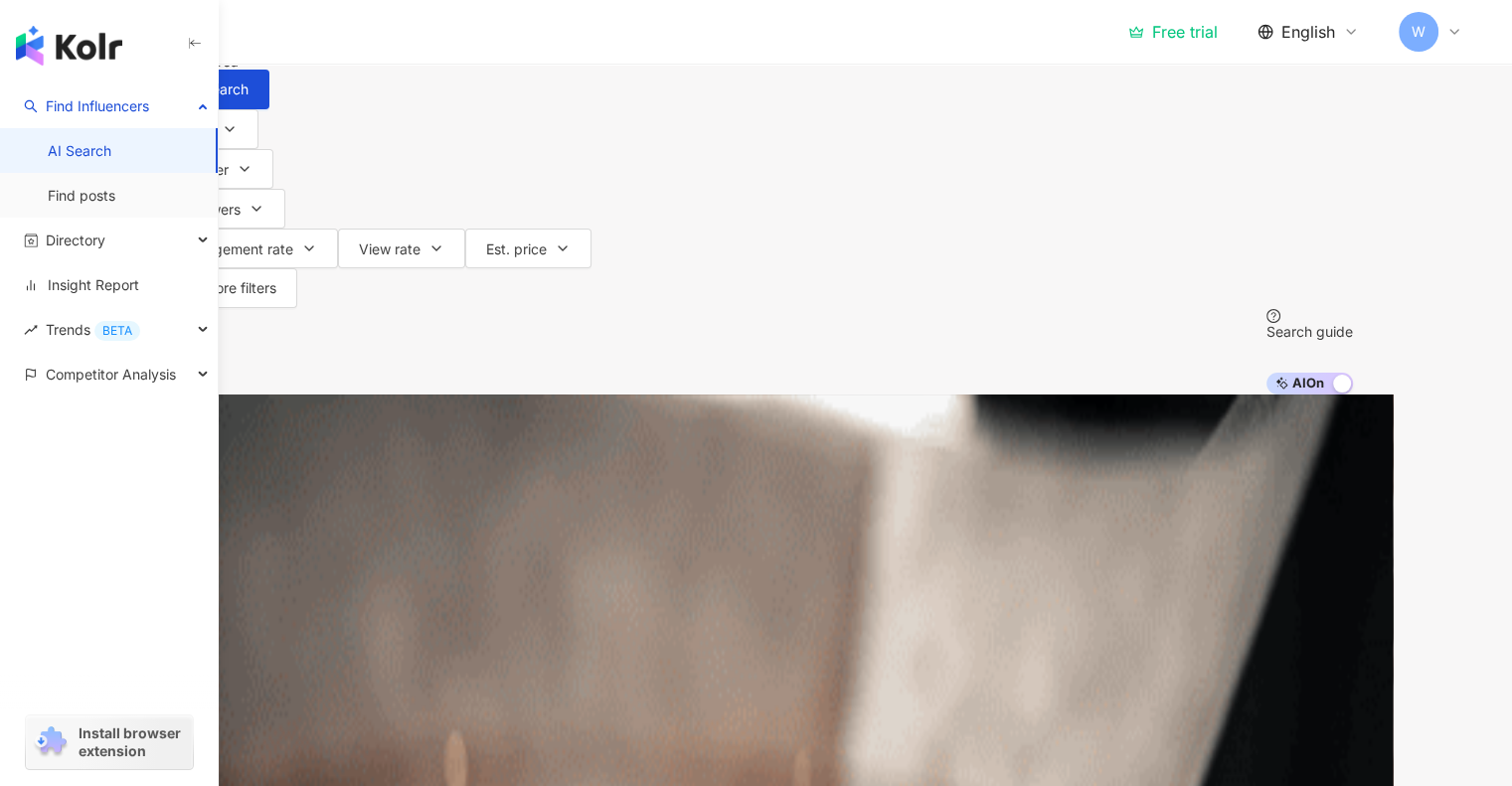 click at bounding box center [379, 19] 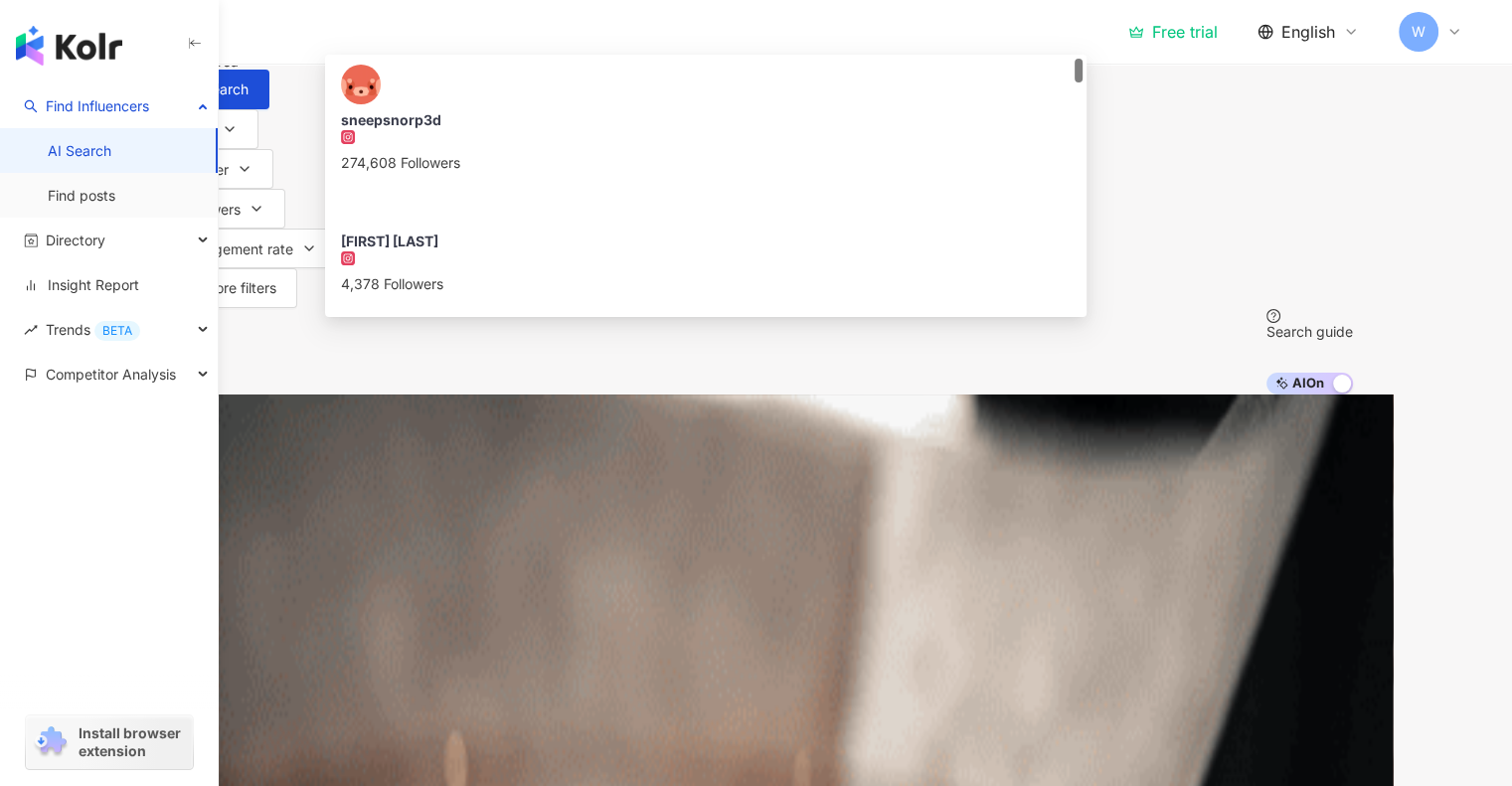 type on "**********" 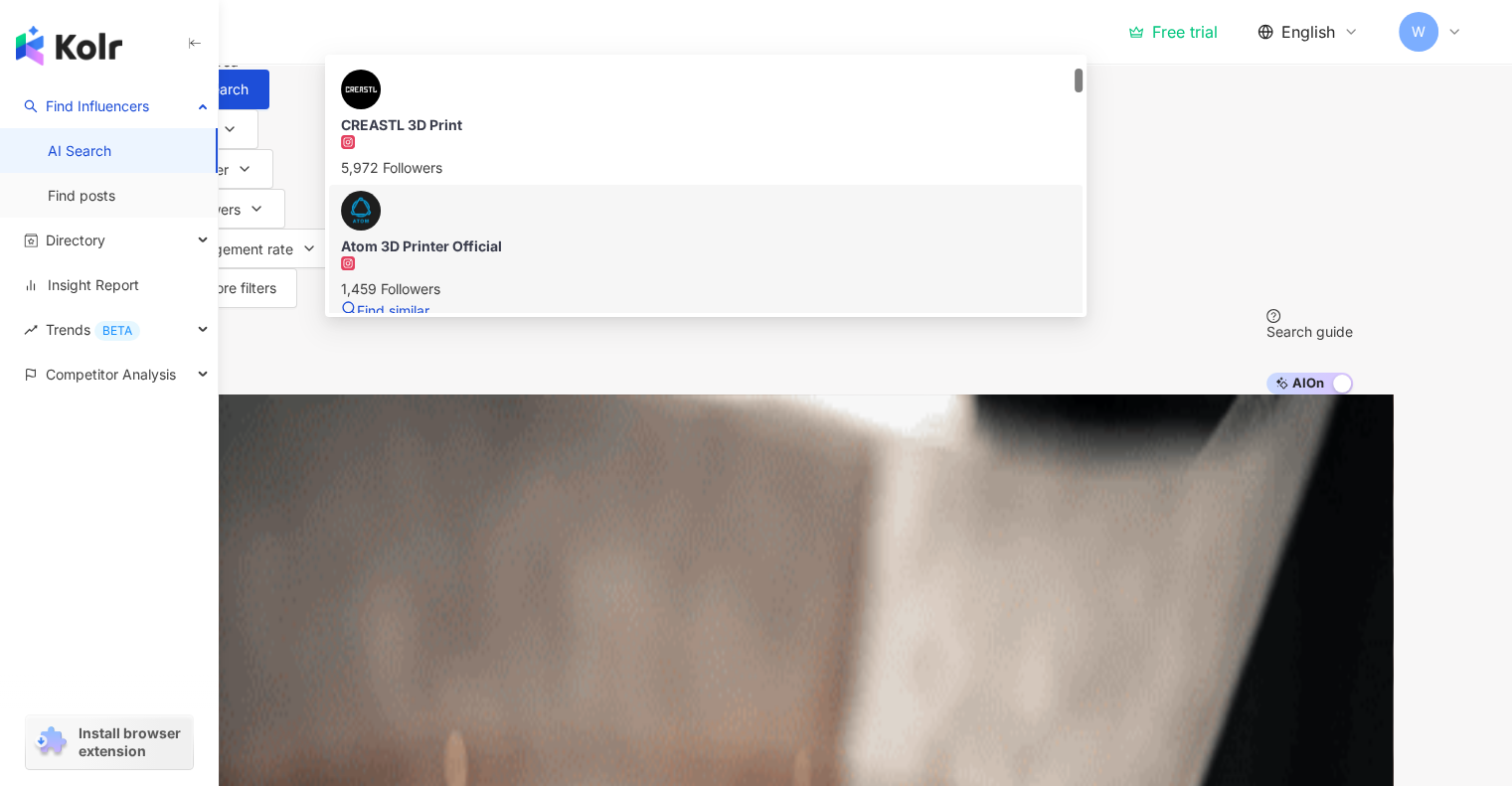 scroll, scrollTop: 133, scrollLeft: 0, axis: vertical 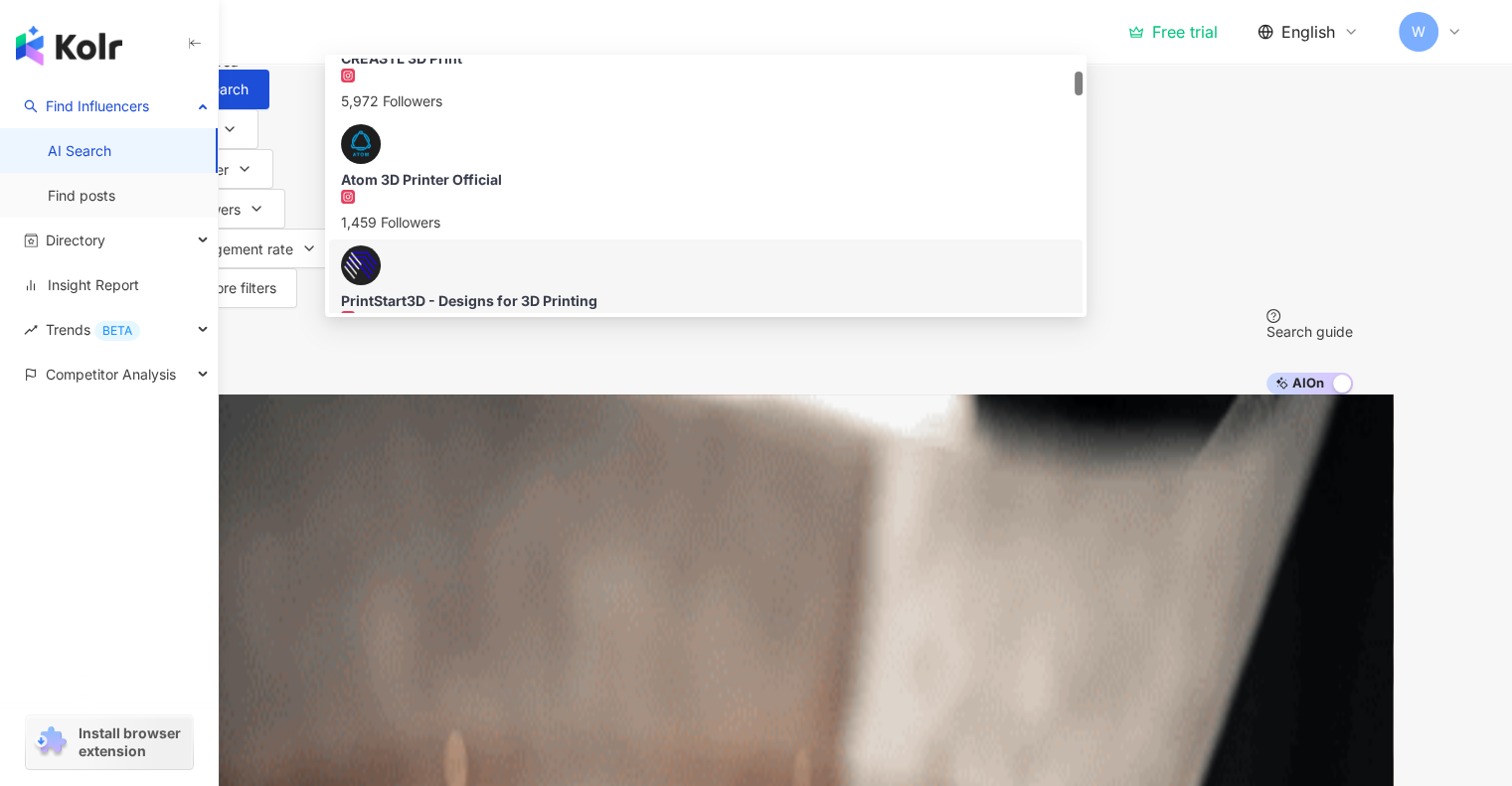 click on "PrintStart3D - Designs for 3D Printing" at bounding box center [706, 301] 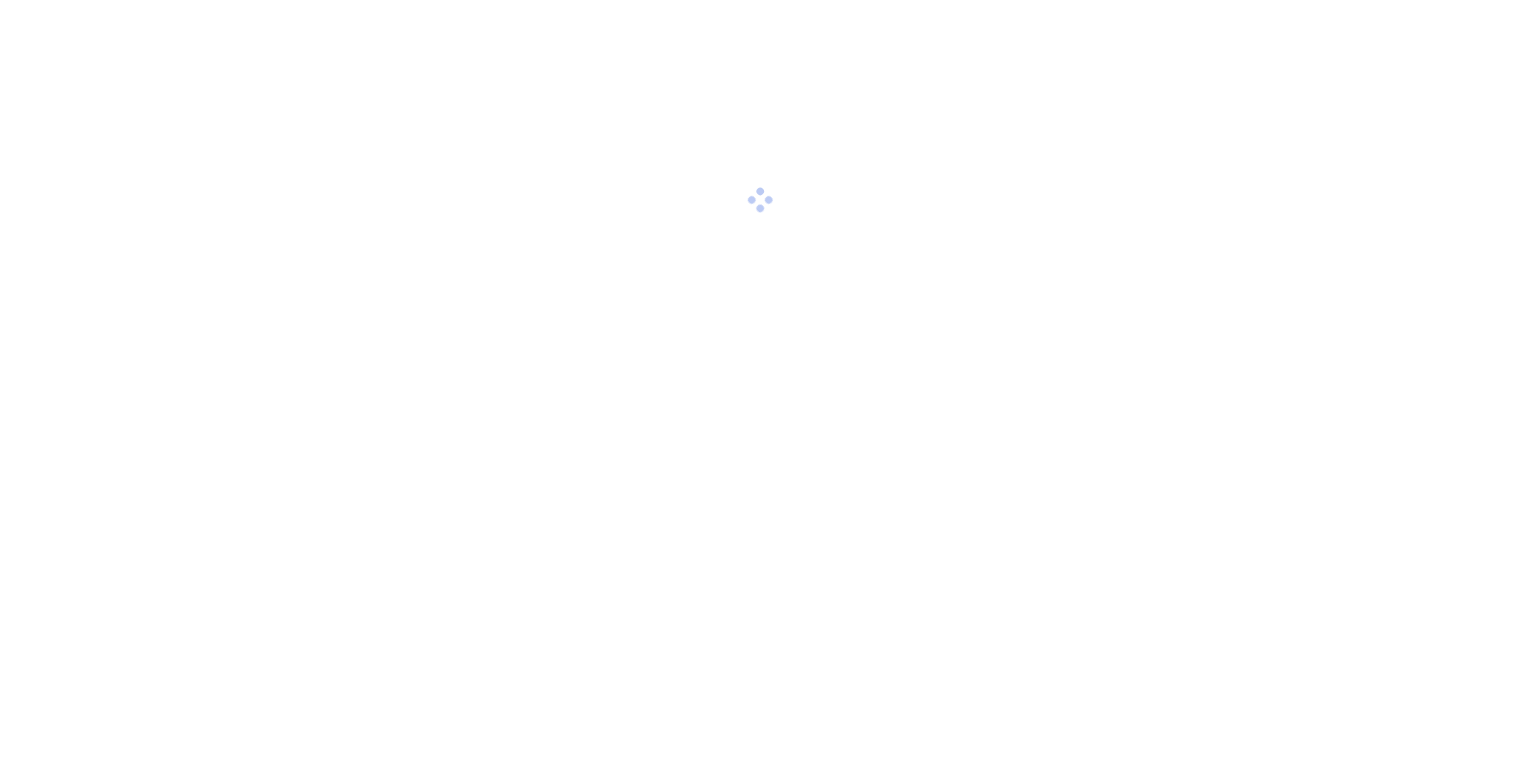 scroll, scrollTop: 0, scrollLeft: 0, axis: both 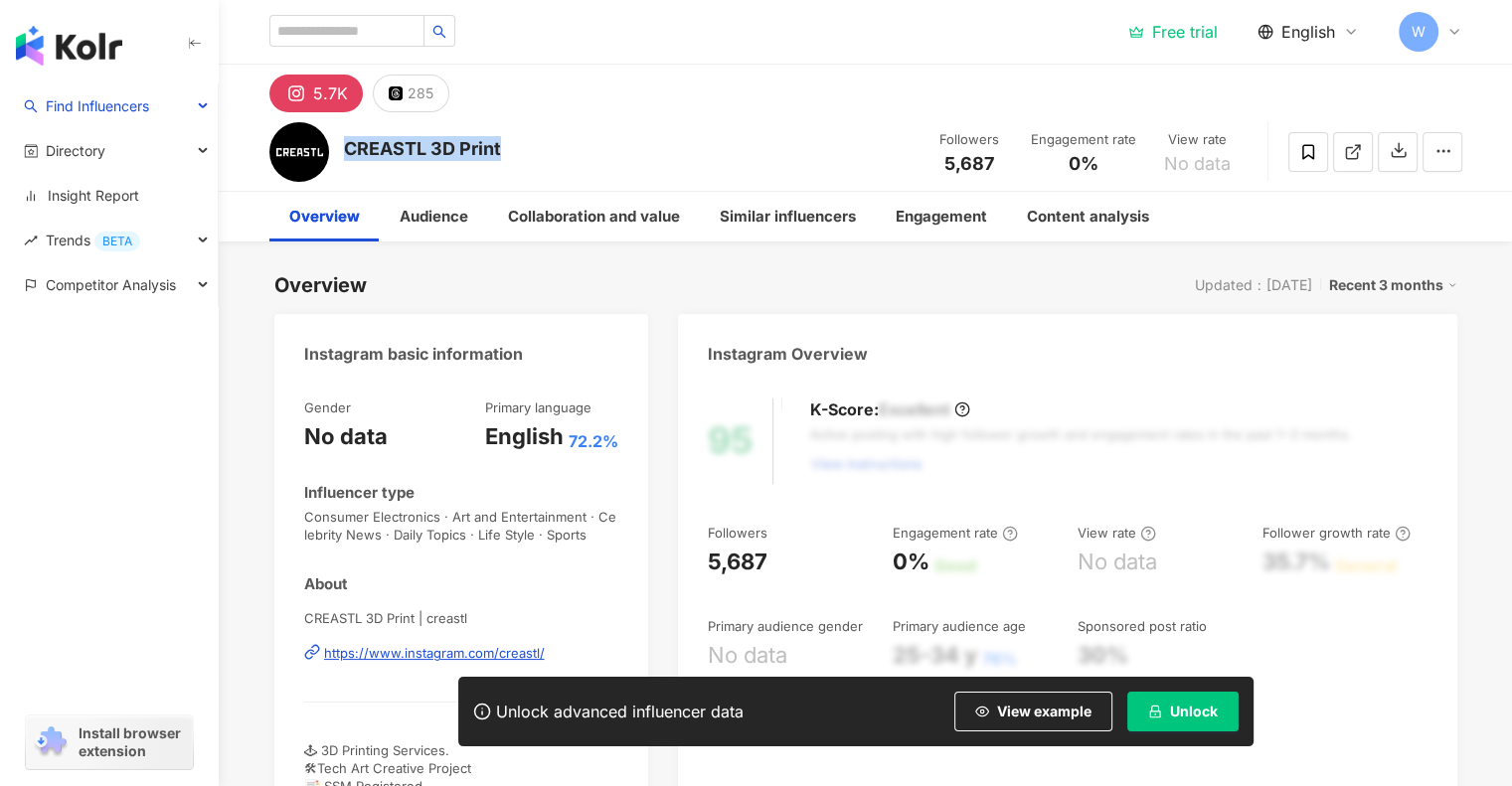 drag, startPoint x: 515, startPoint y: 146, endPoint x: 342, endPoint y: 145, distance: 173.00289 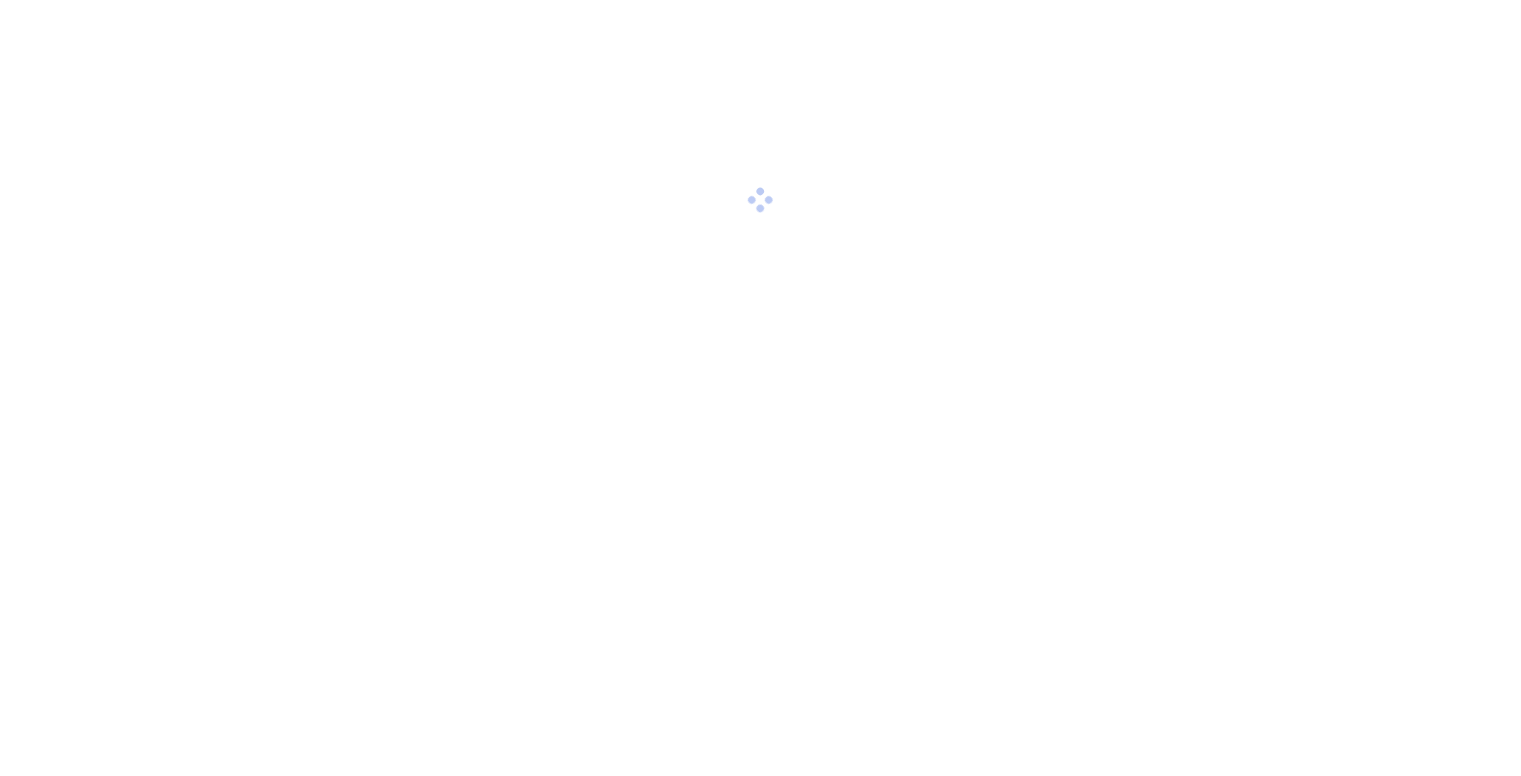 scroll, scrollTop: 0, scrollLeft: 0, axis: both 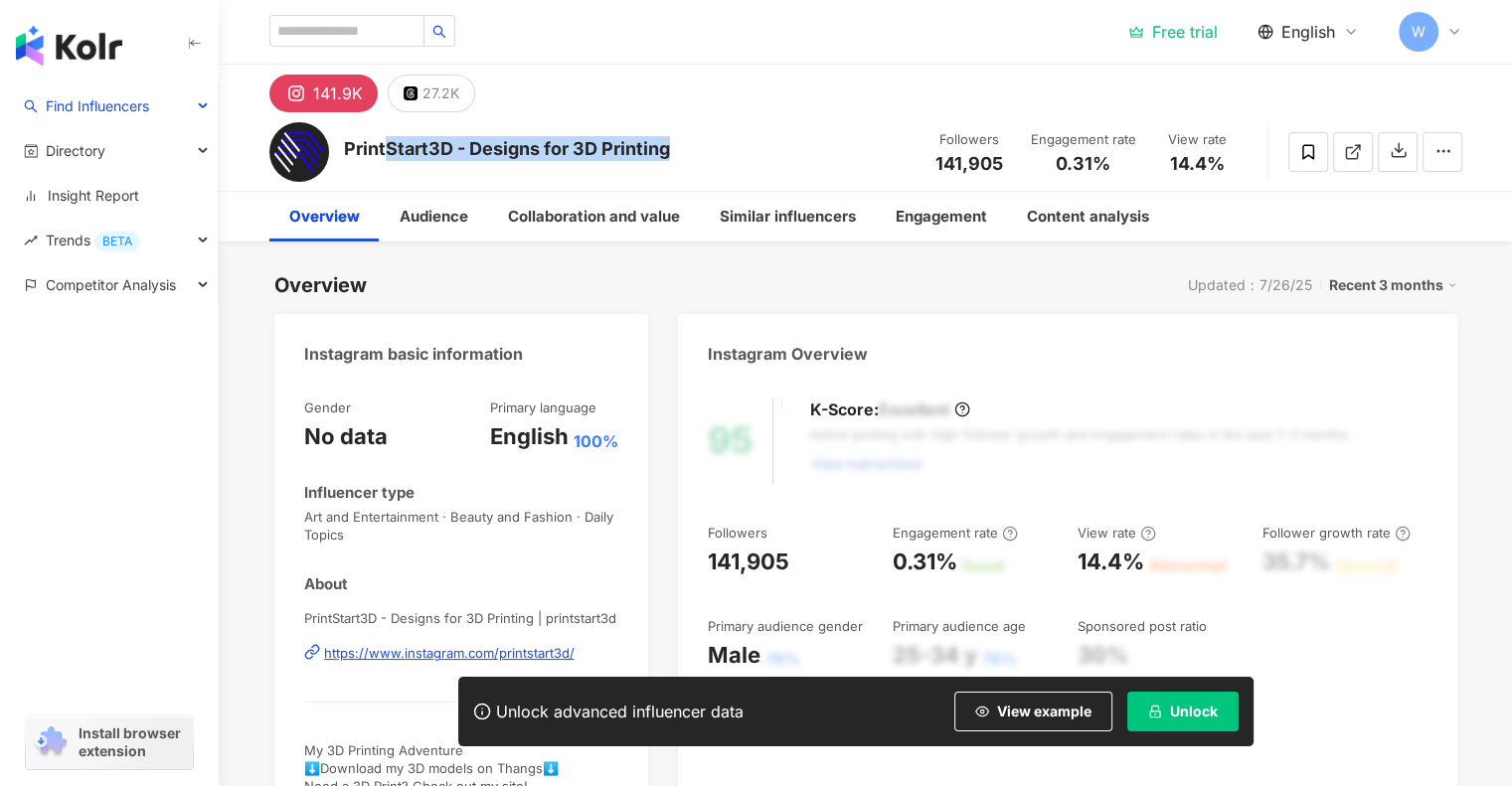 drag, startPoint x: 684, startPoint y: 154, endPoint x: 354, endPoint y: 149, distance: 330.03788 